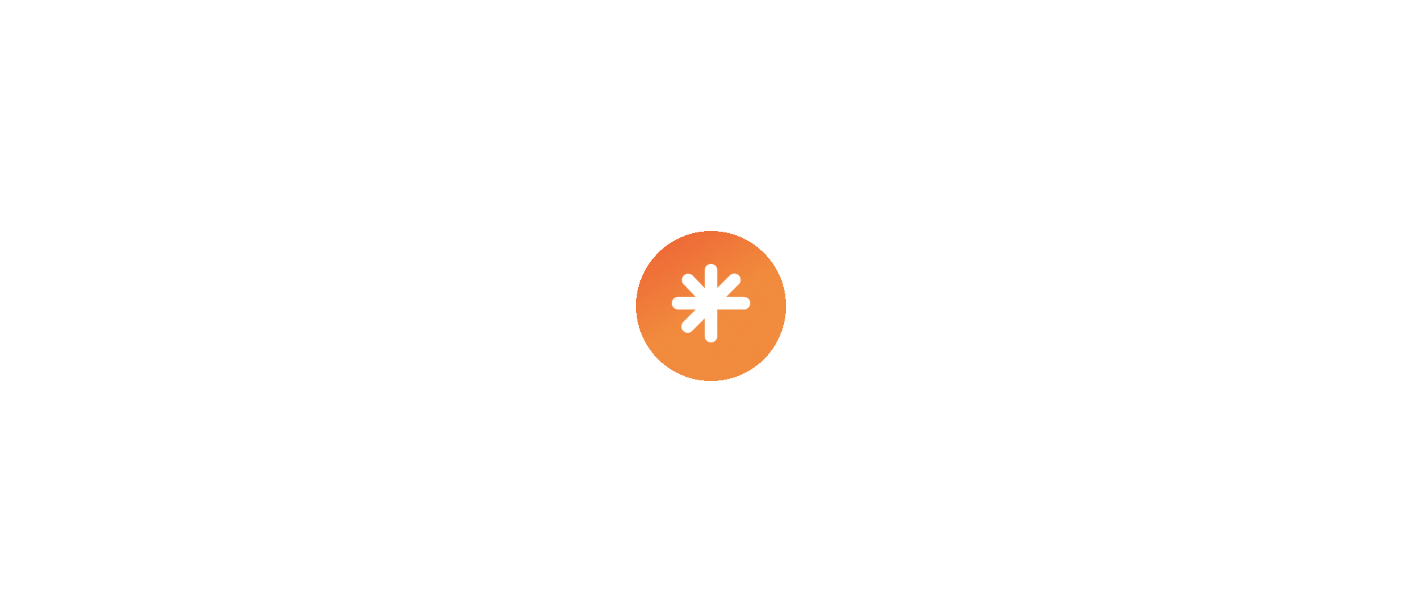 scroll, scrollTop: 0, scrollLeft: 0, axis: both 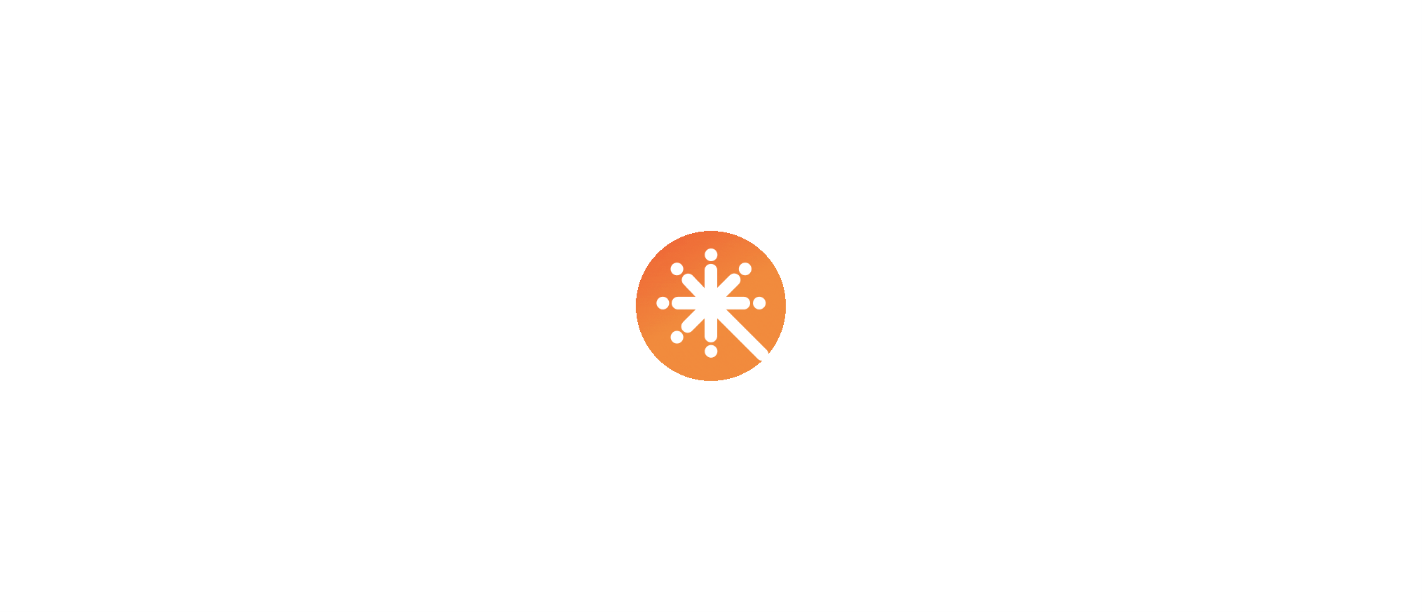select on "****" 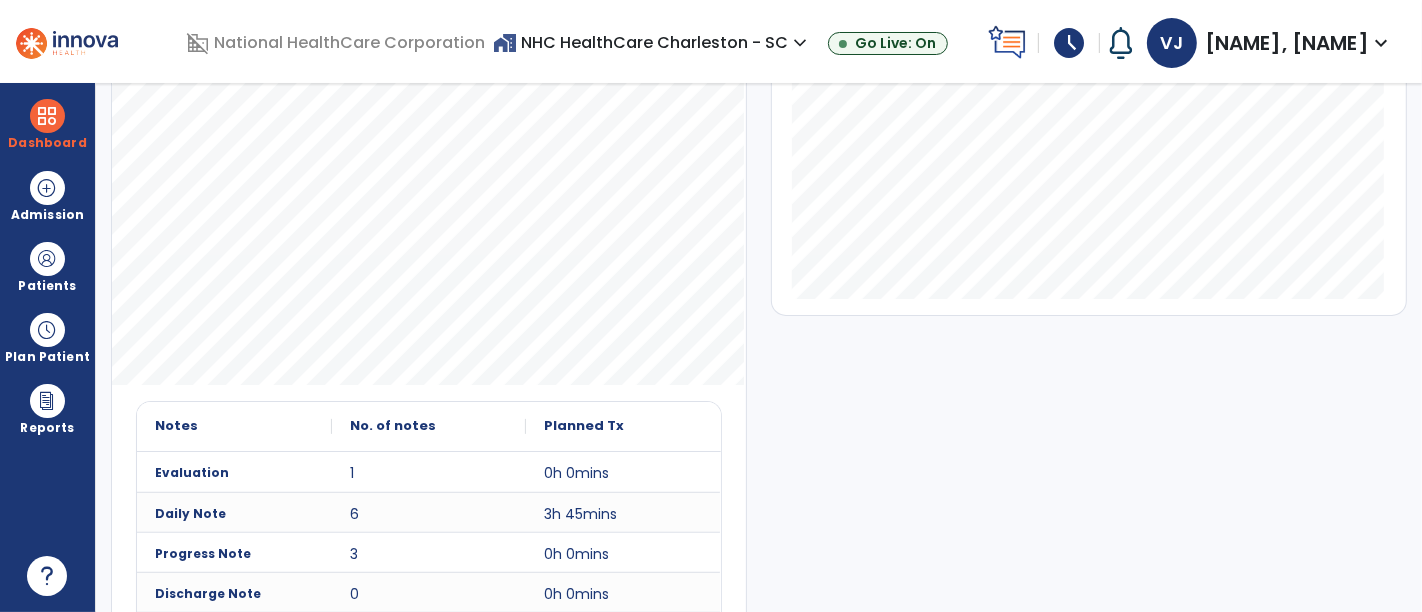 scroll, scrollTop: 534, scrollLeft: 0, axis: vertical 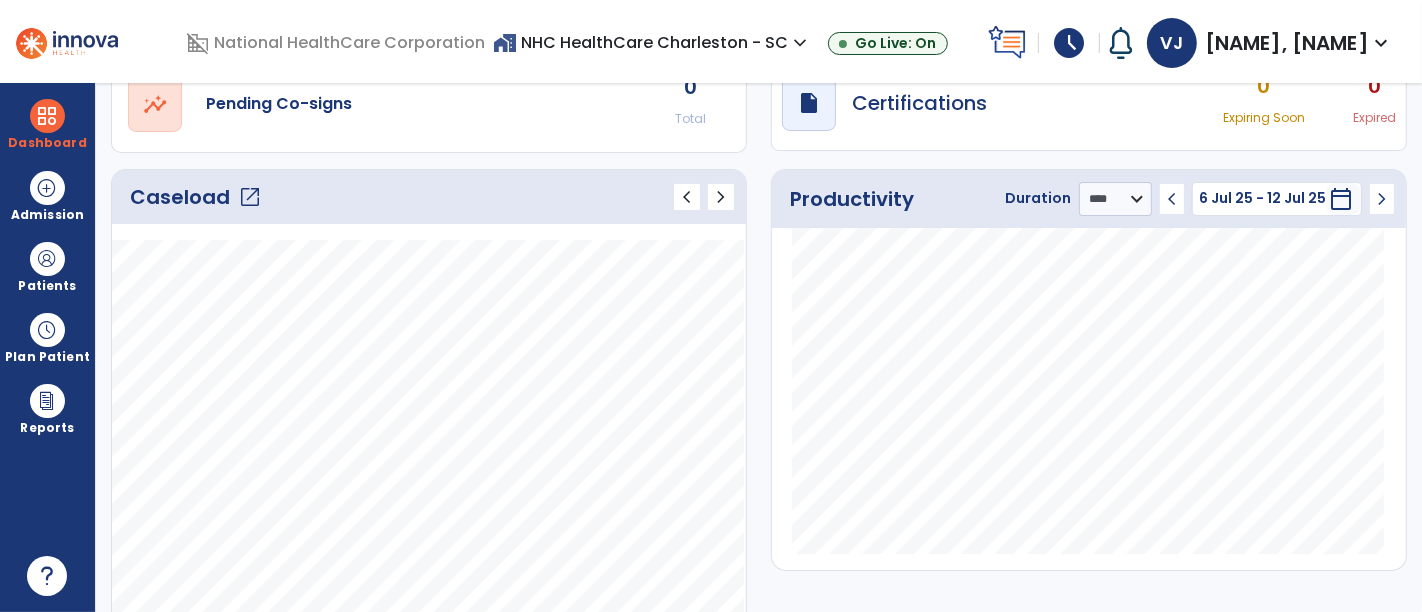 click on "open_in_new" 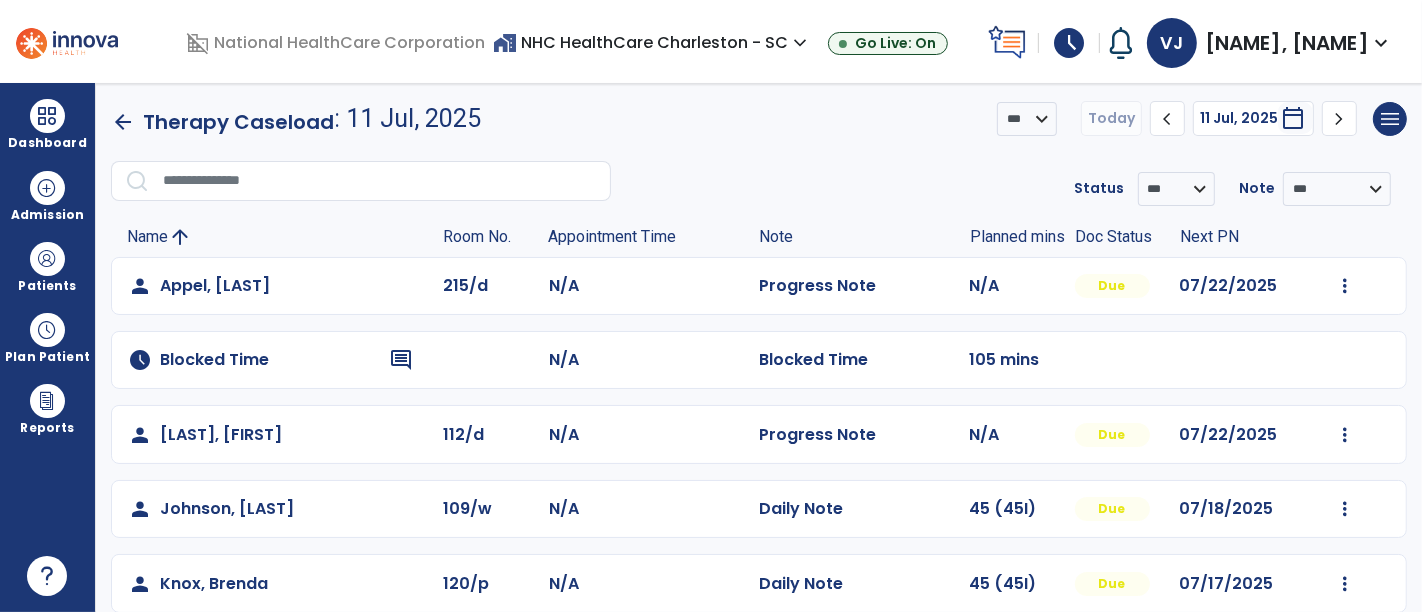scroll, scrollTop: 0, scrollLeft: 0, axis: both 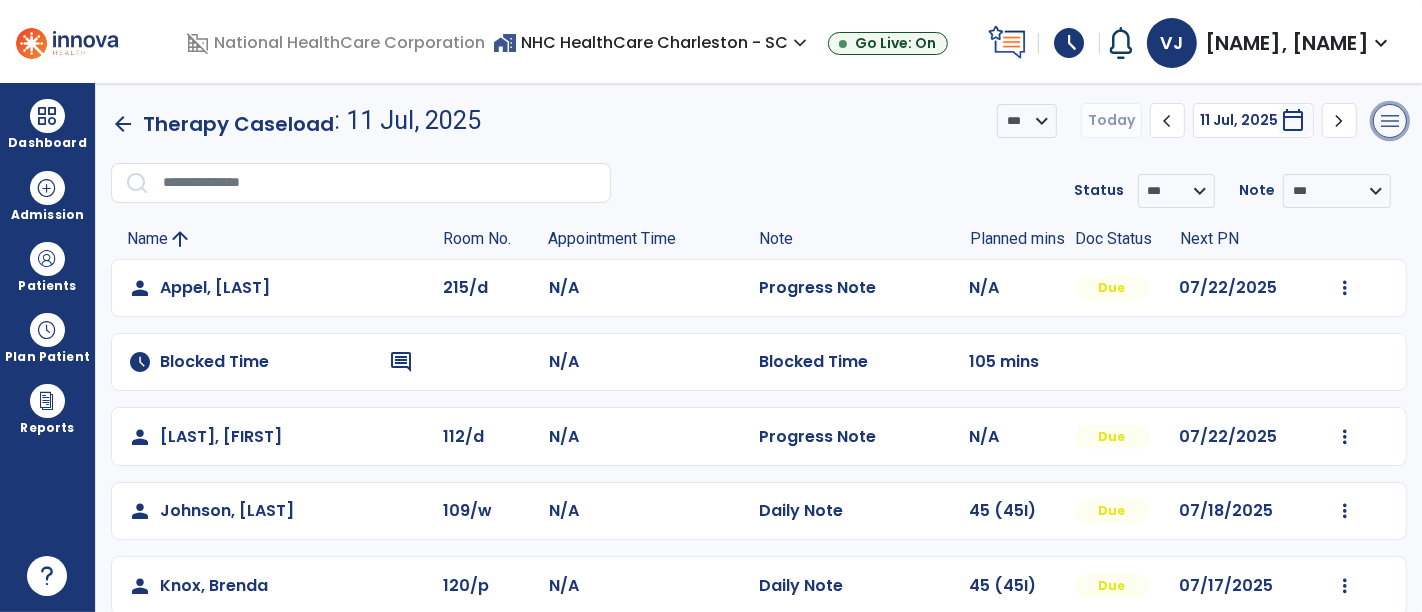 click on "menu" at bounding box center [1390, 121] 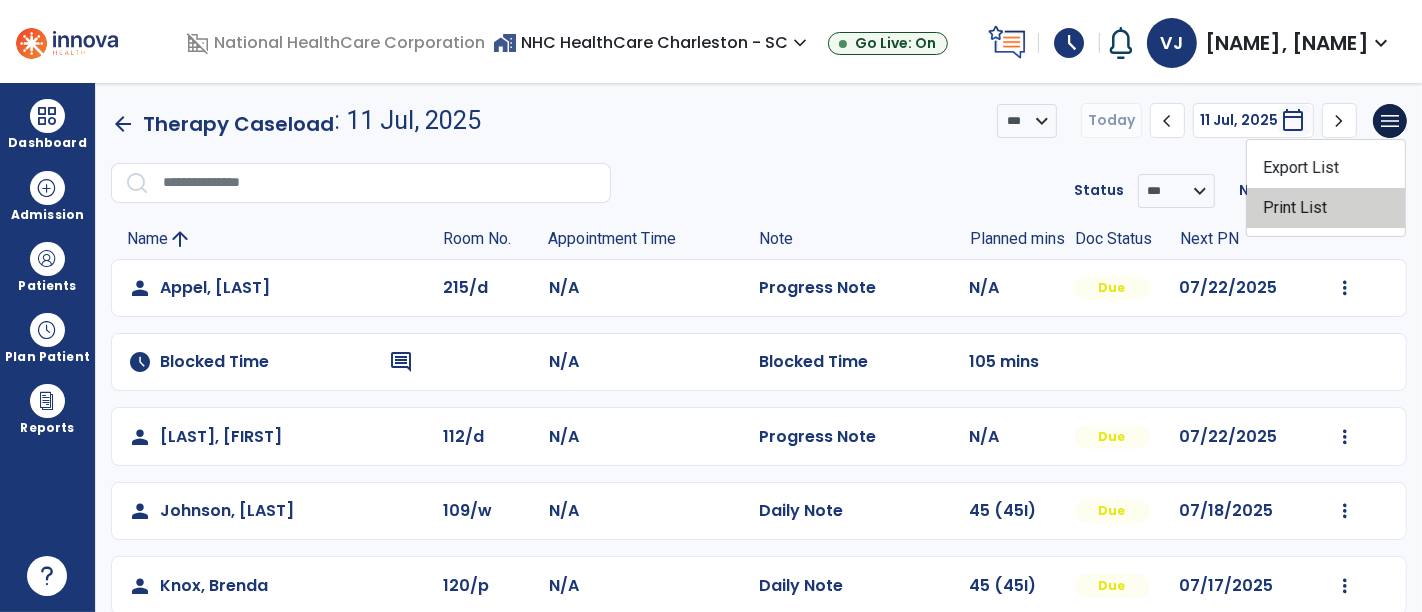 click on "Print List" 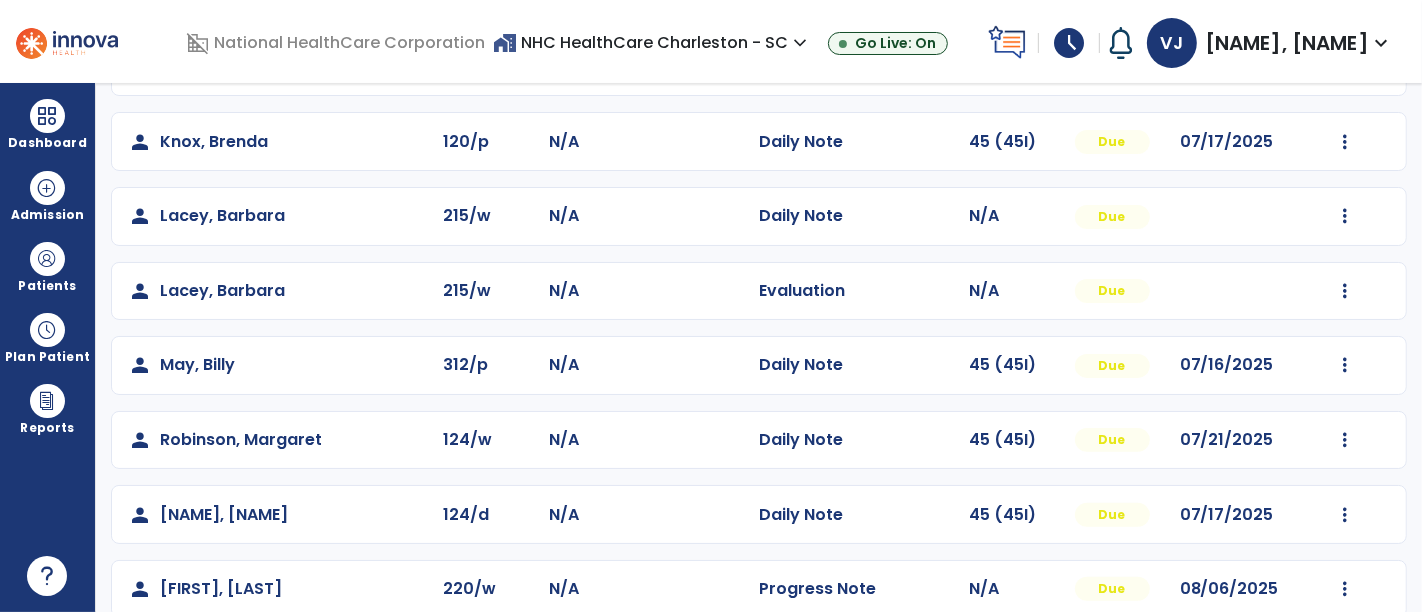 scroll, scrollTop: 468, scrollLeft: 0, axis: vertical 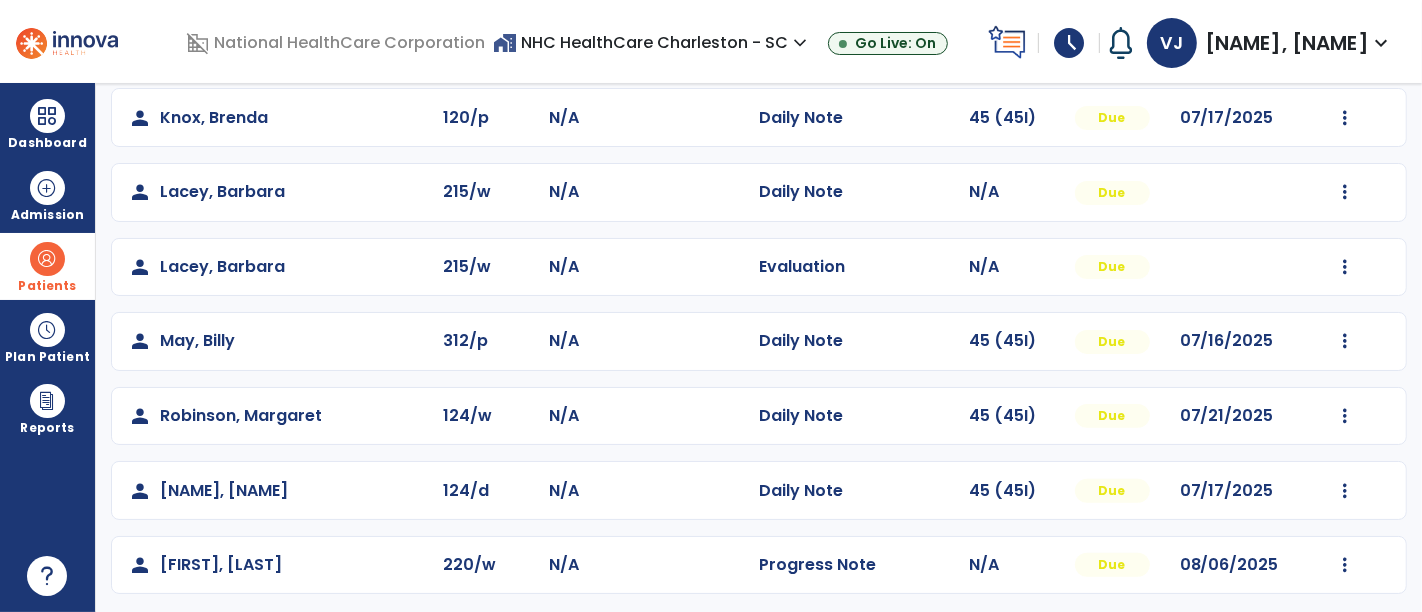 click at bounding box center (47, 259) 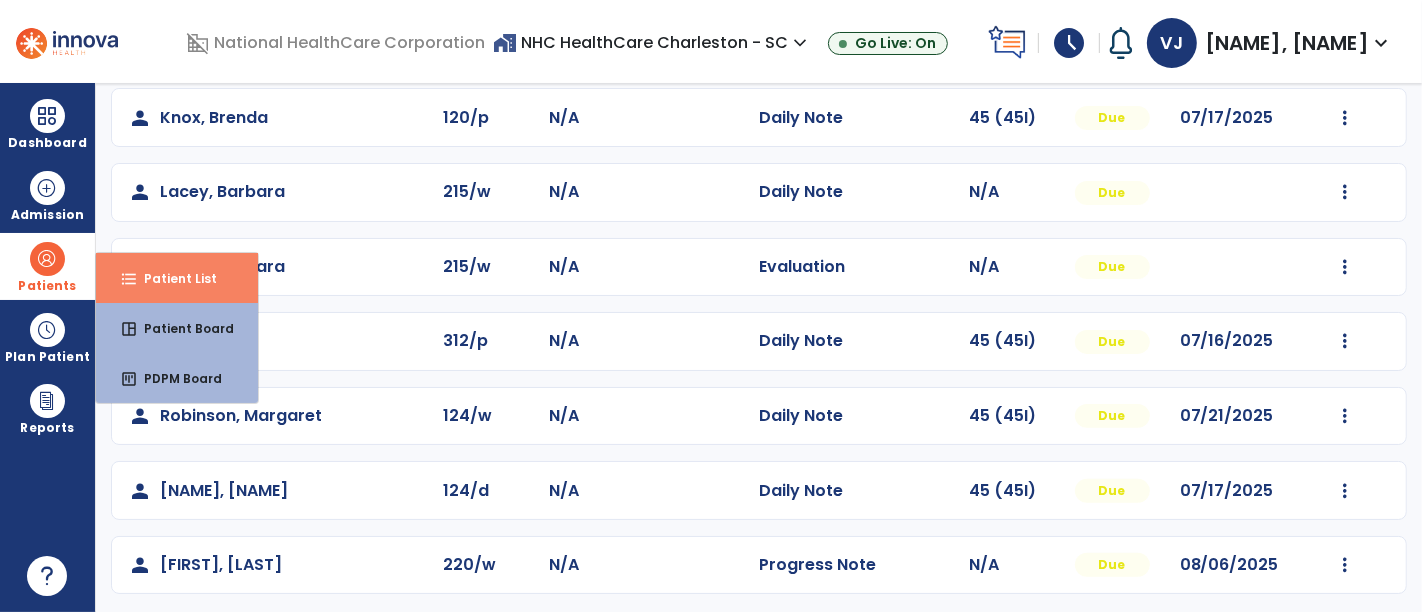 click on "format_list_bulleted  Patient List" at bounding box center [177, 278] 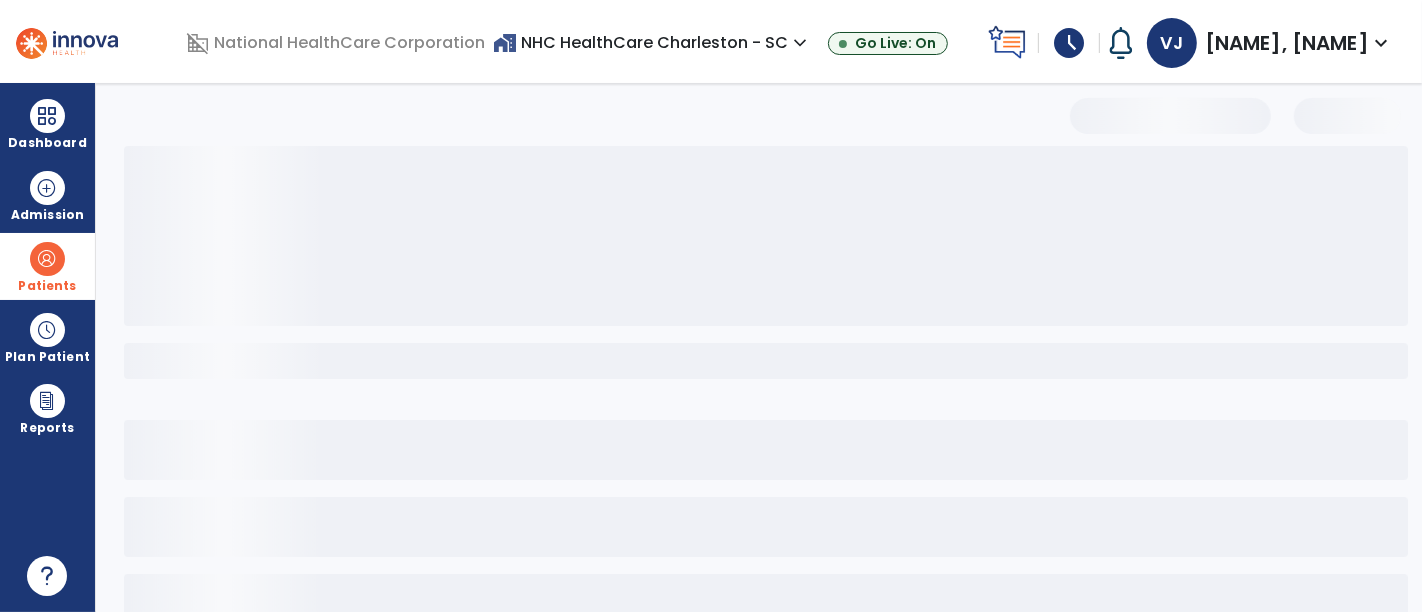 scroll, scrollTop: 129, scrollLeft: 0, axis: vertical 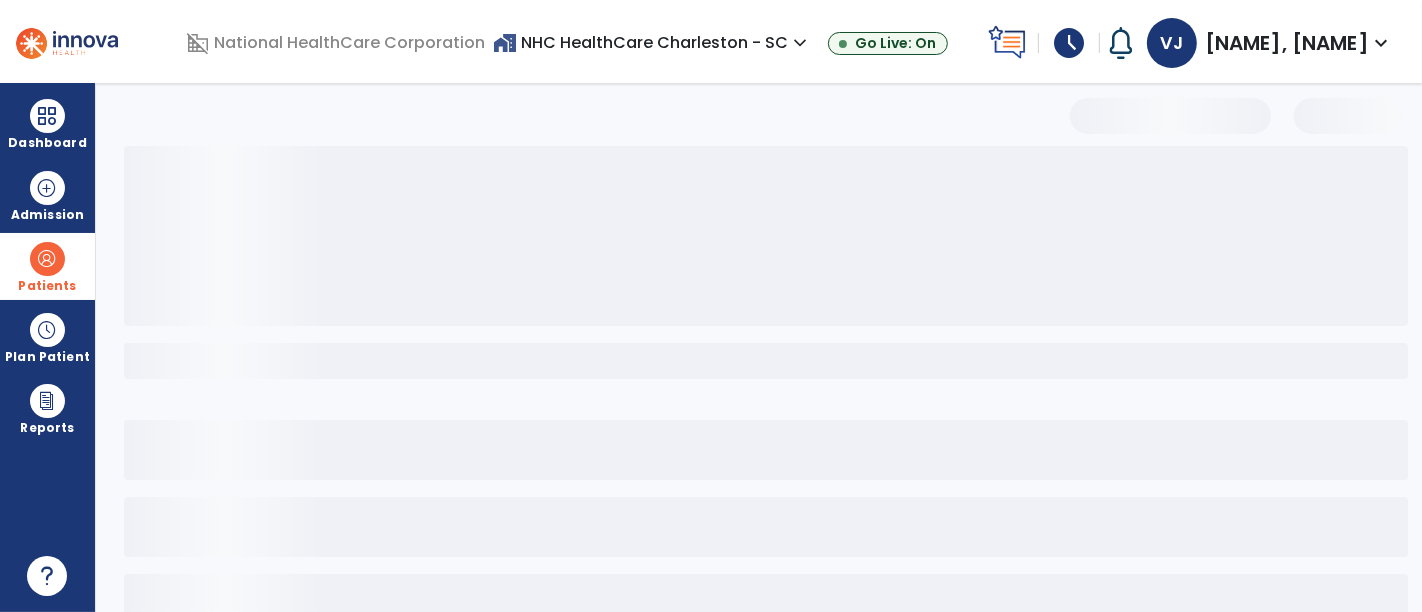 select on "***" 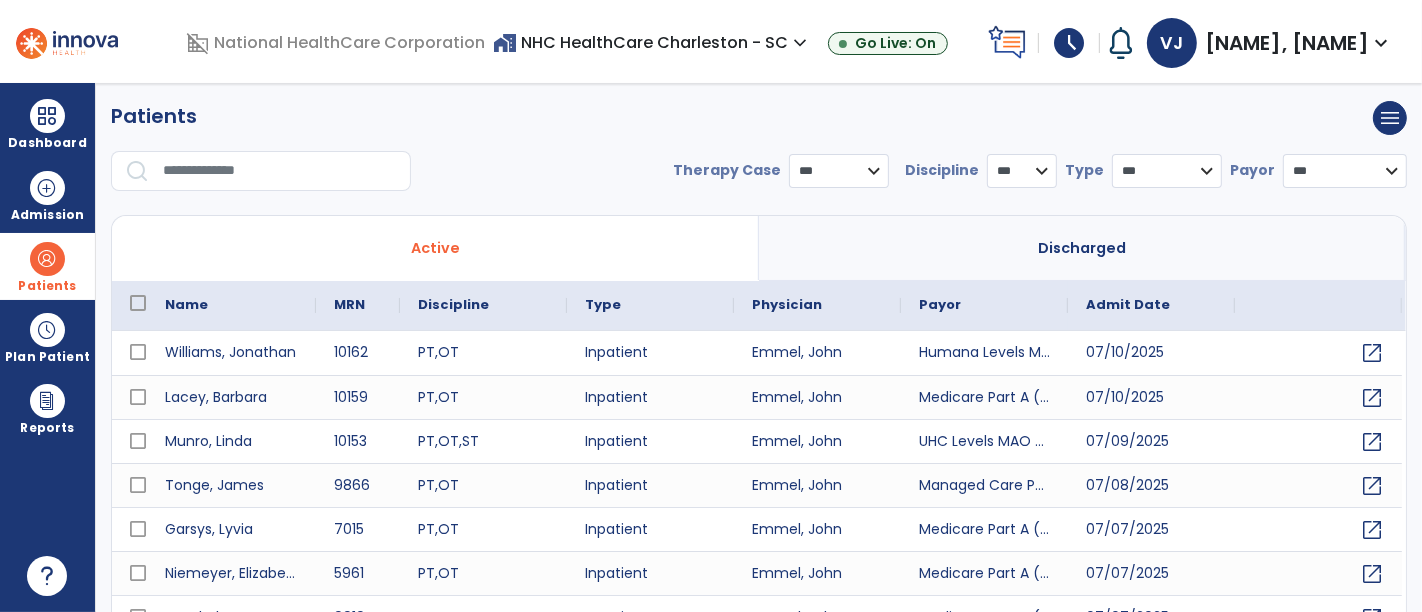 scroll, scrollTop: 0, scrollLeft: 0, axis: both 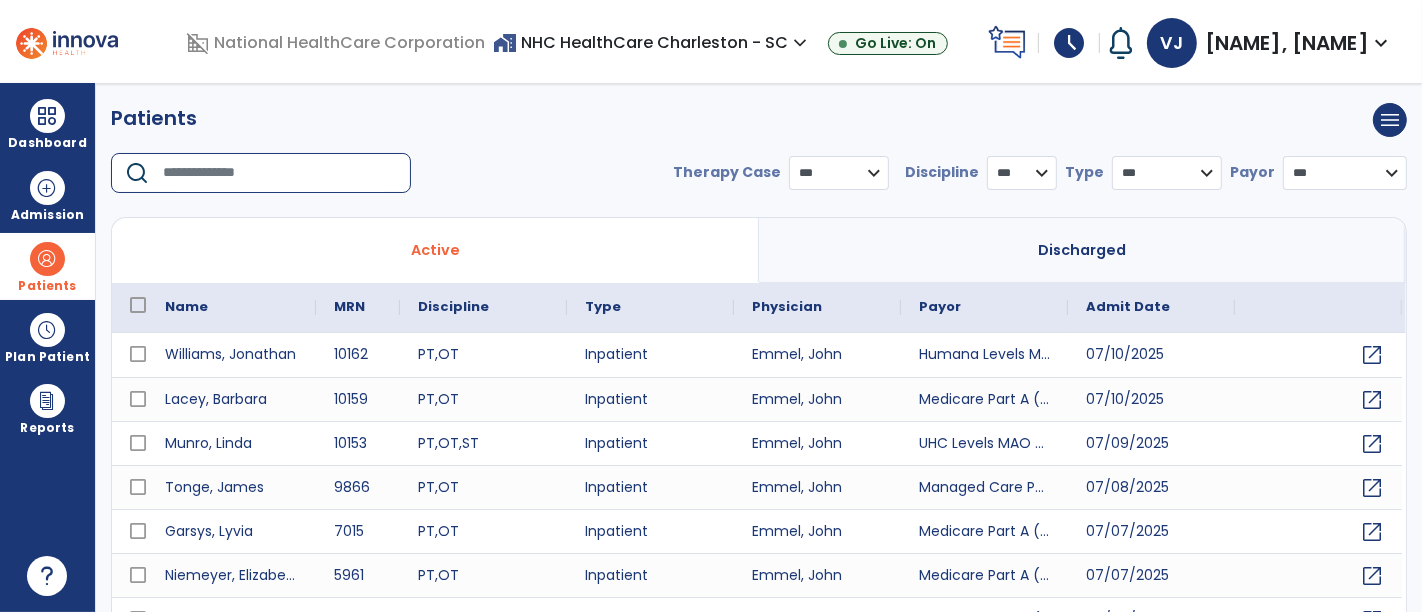 click at bounding box center [280, 173] 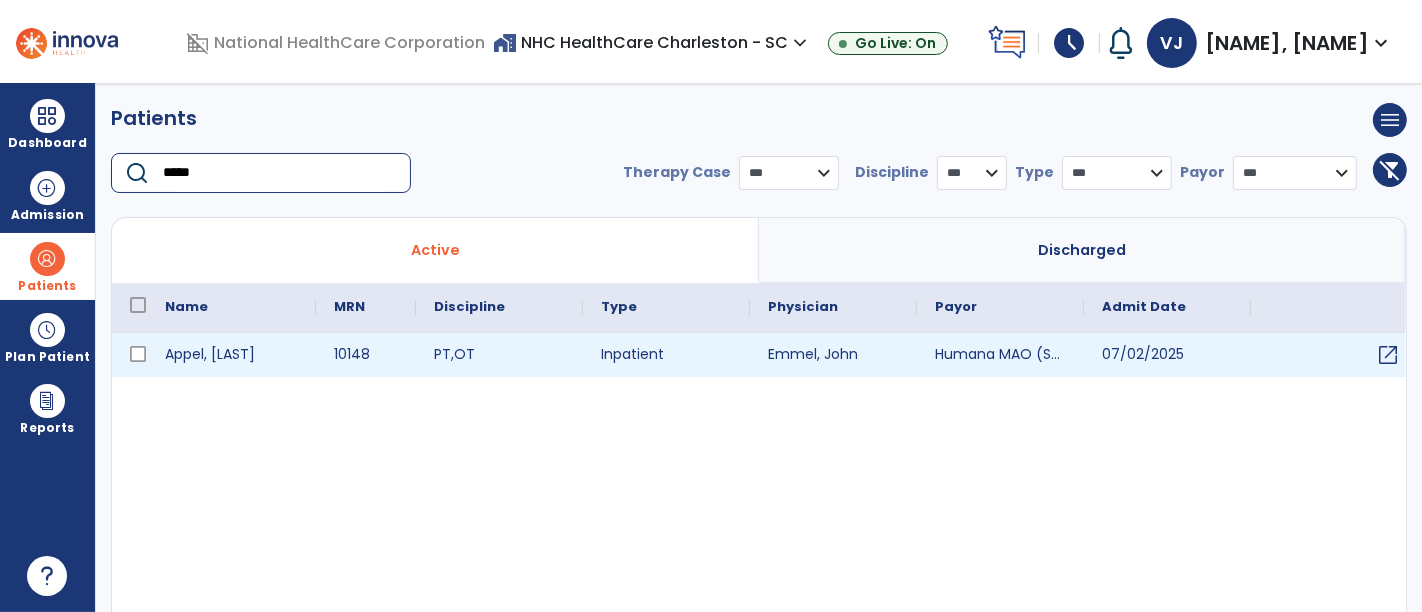type on "*****" 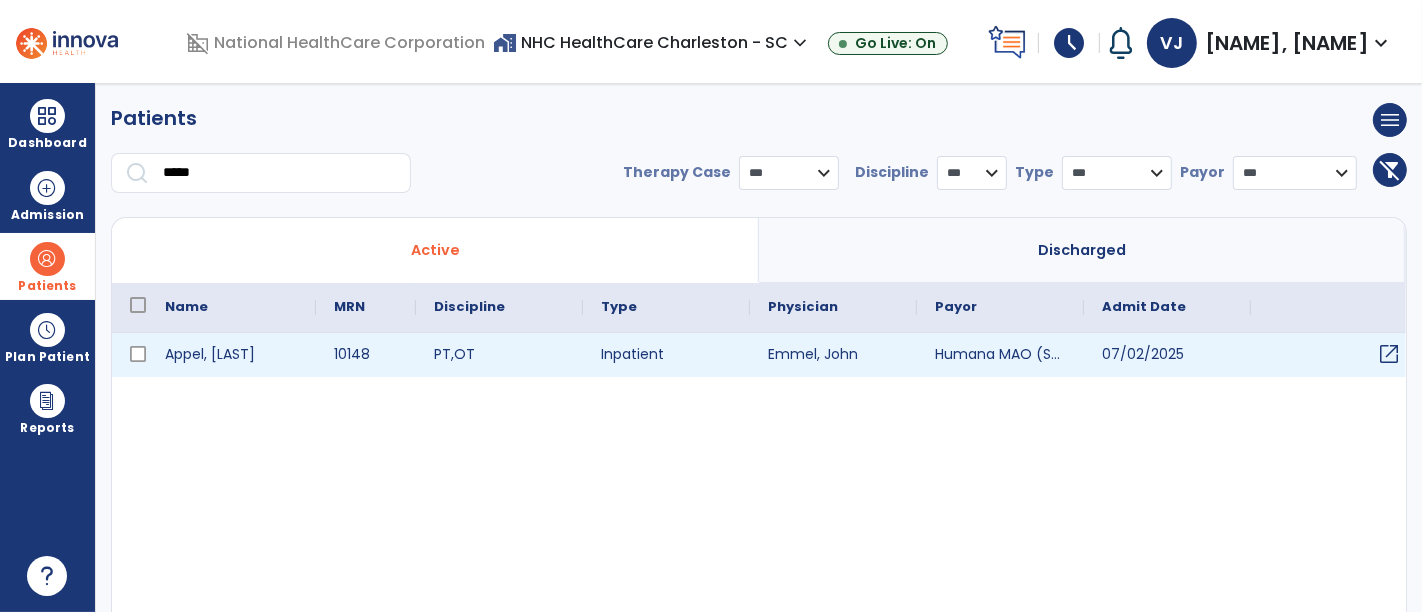 click on "open_in_new" at bounding box center (1389, 354) 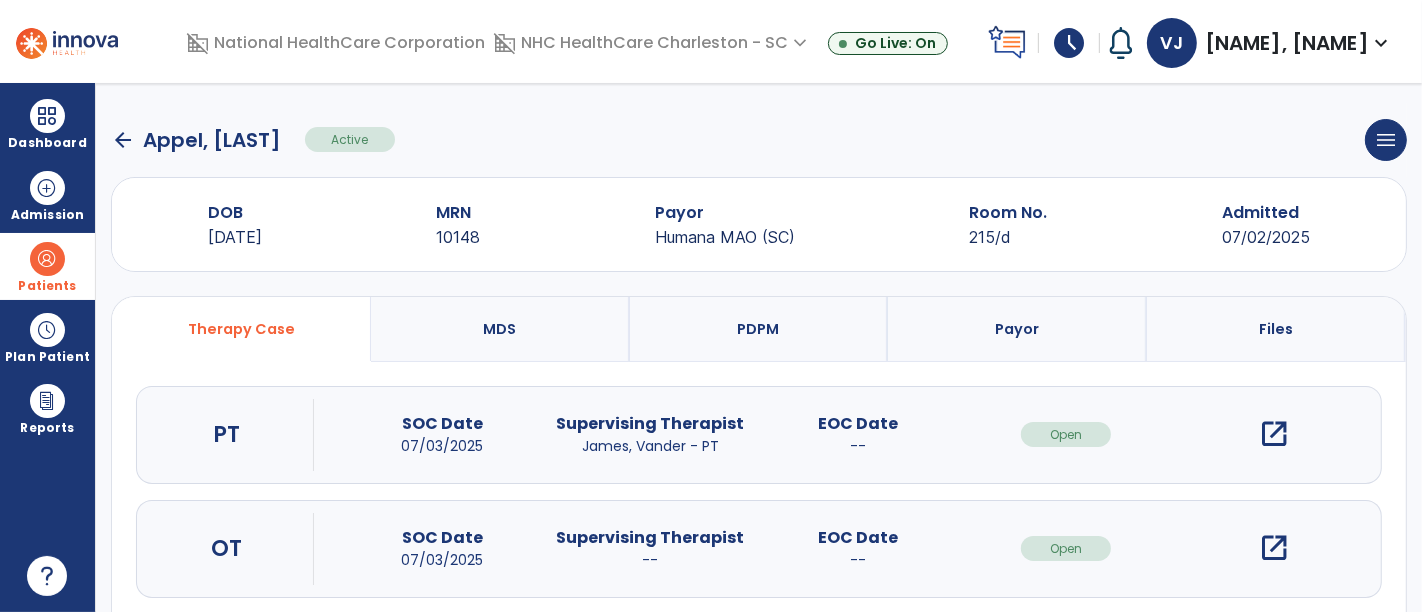 click on "open_in_new" at bounding box center [1274, 434] 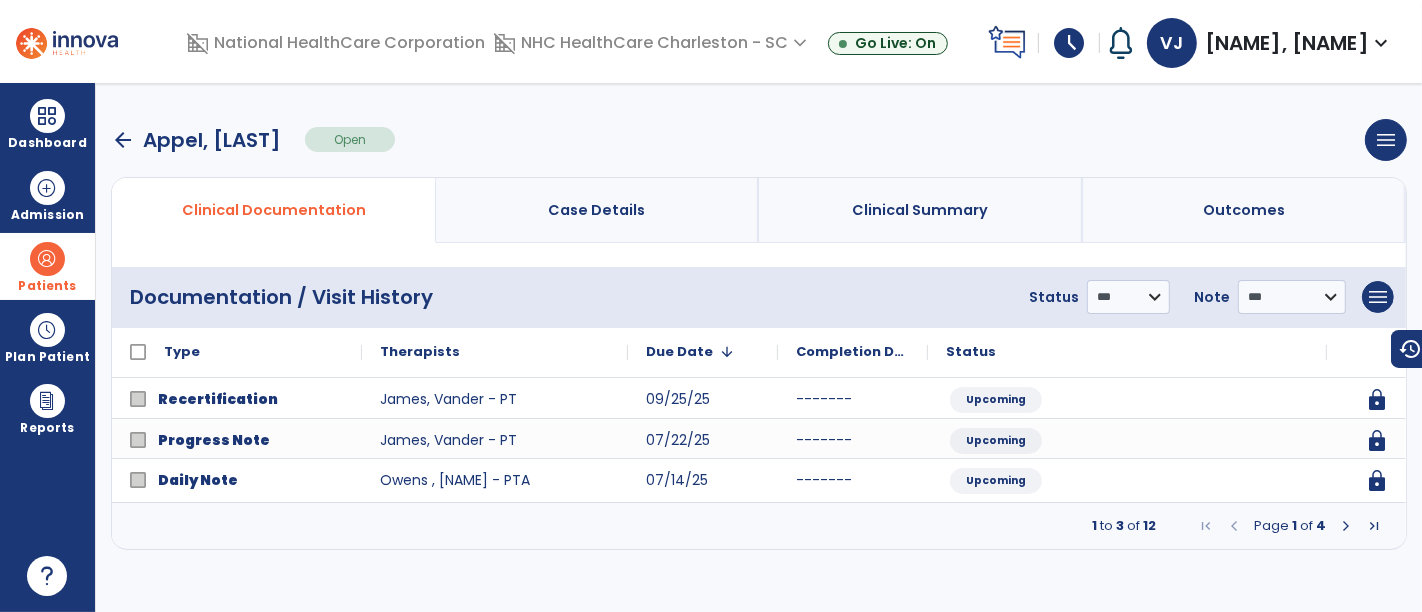 click at bounding box center [1346, 526] 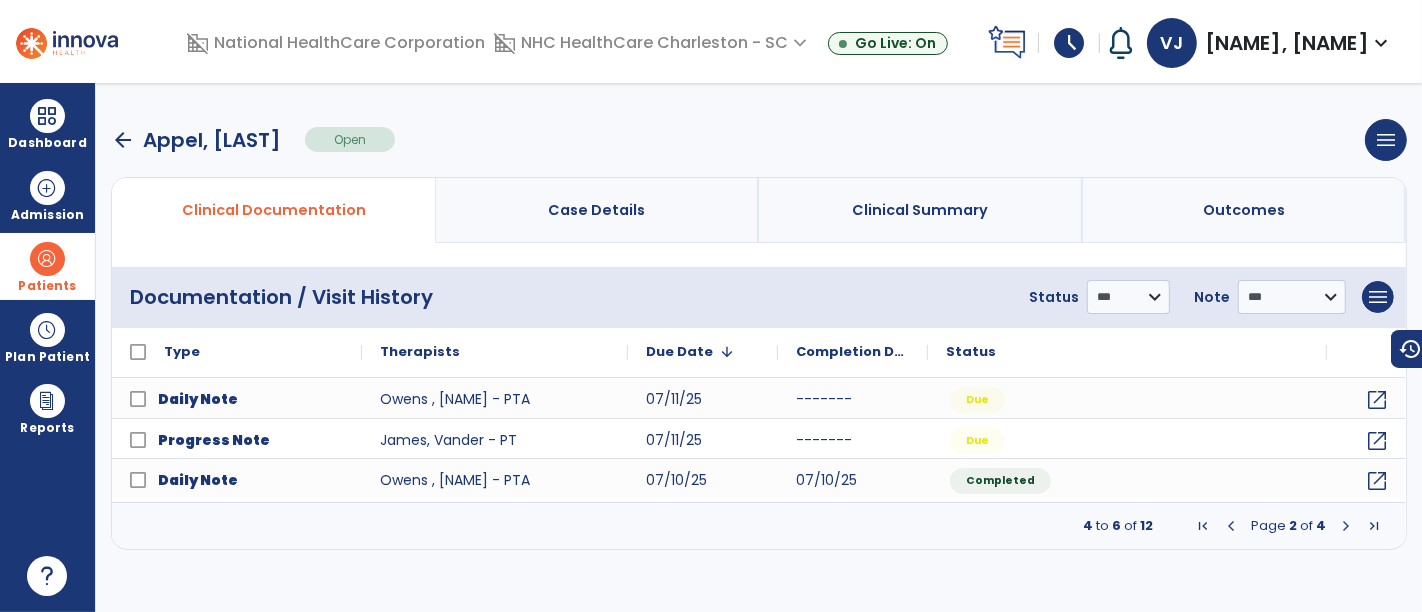 click at bounding box center [47, 259] 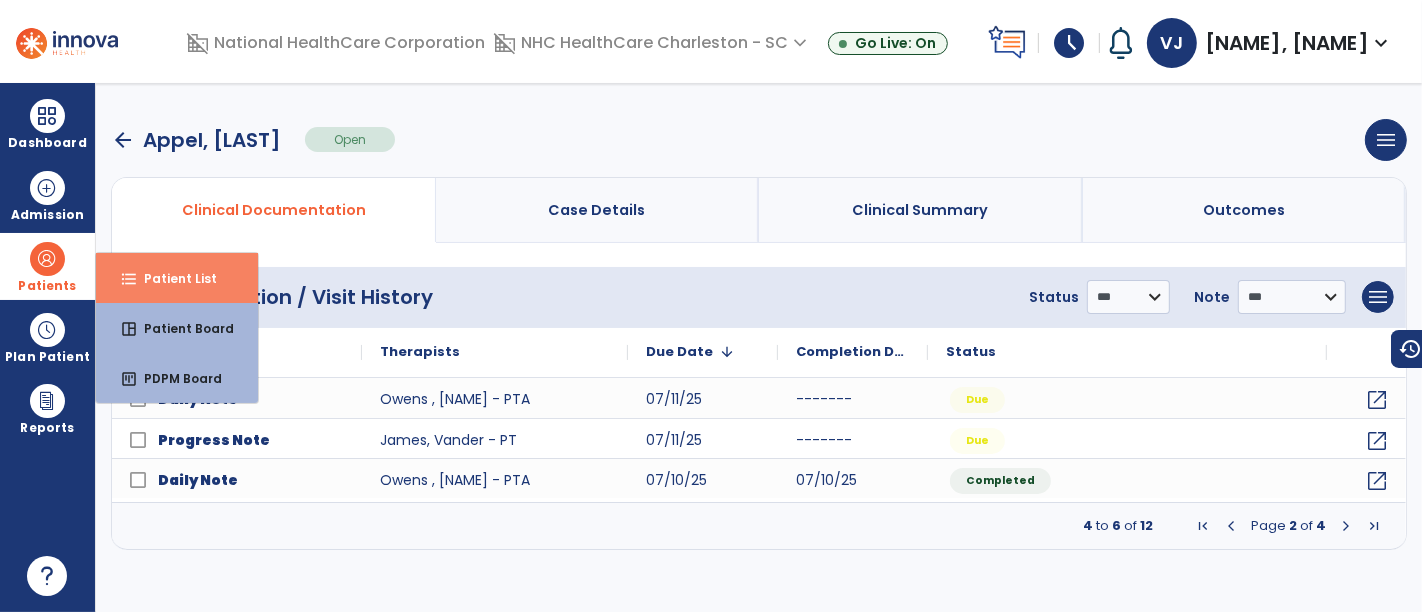 click on "format_list_bulleted  Patient List" at bounding box center [177, 278] 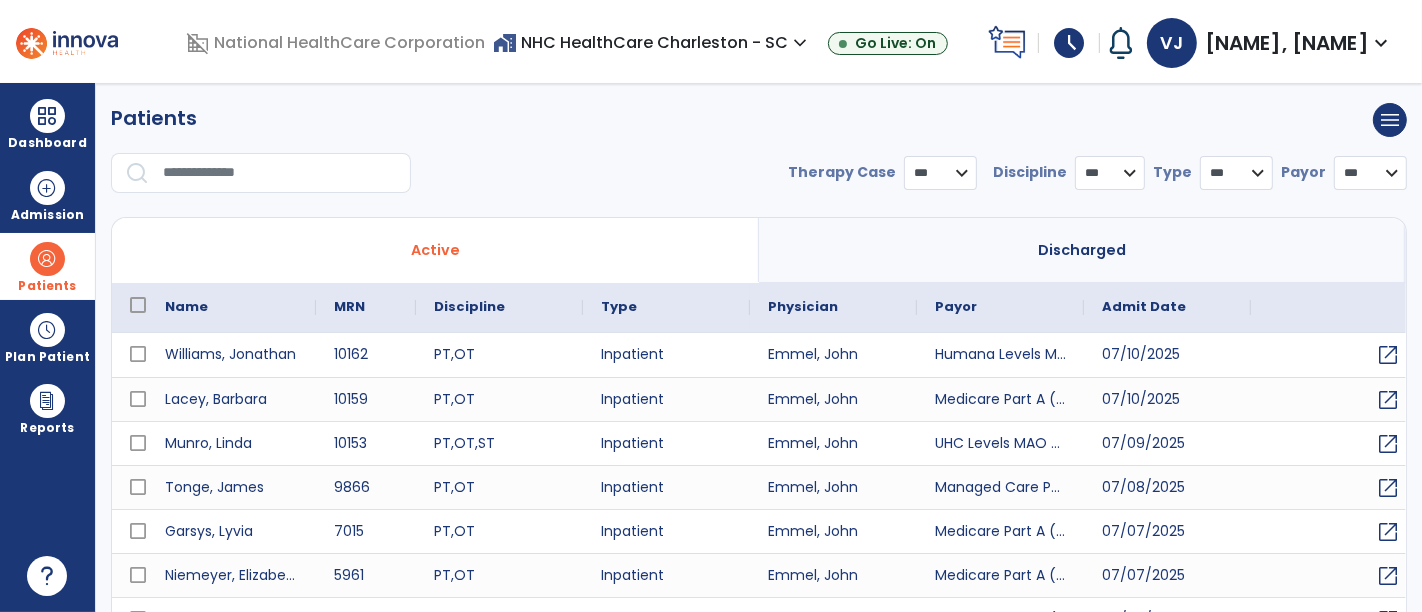 select on "***" 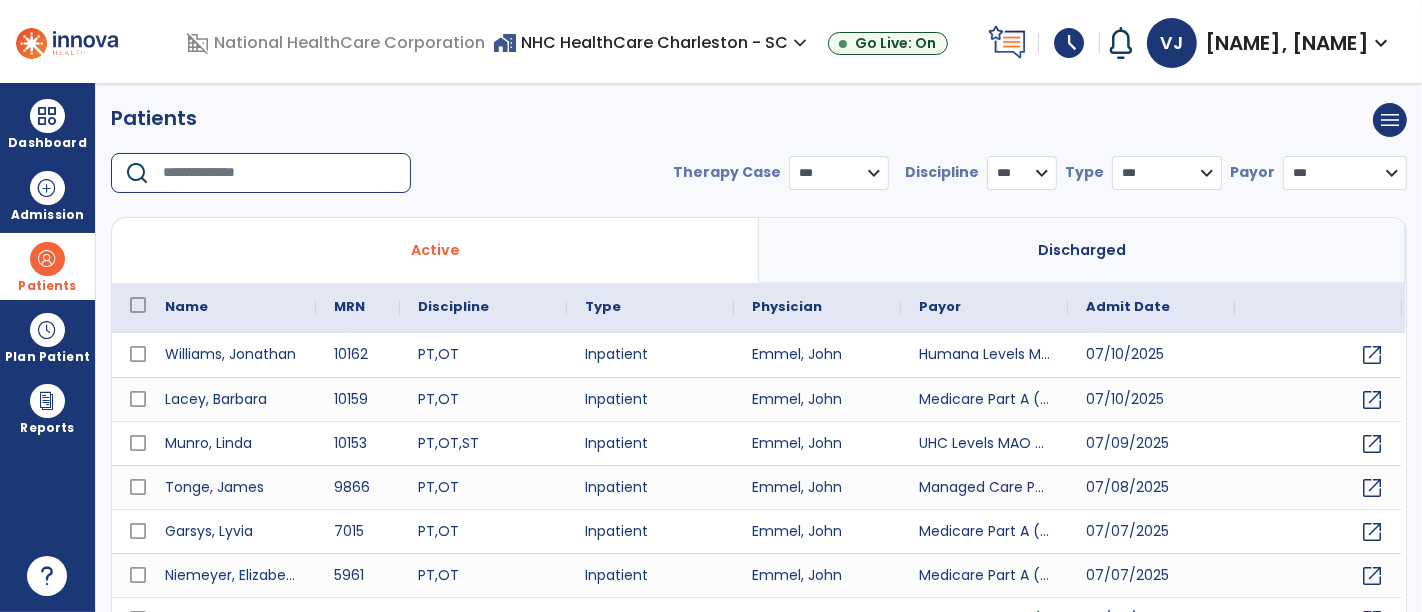 click at bounding box center (280, 173) 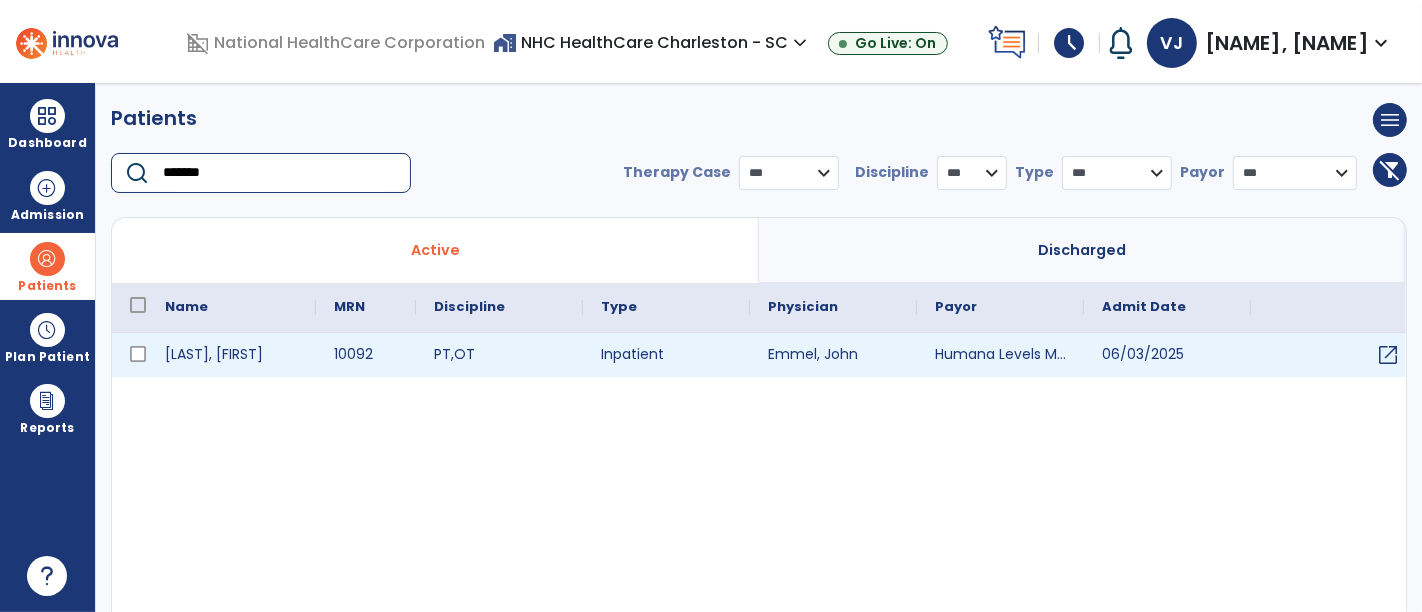 type on "*******" 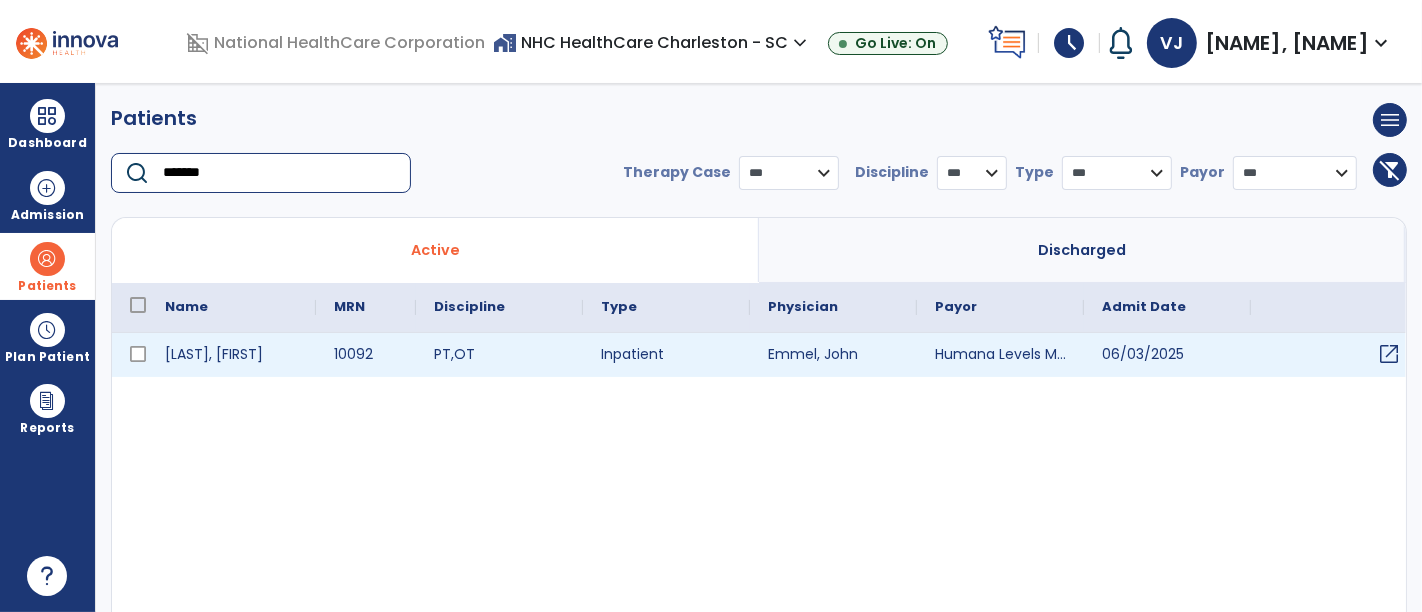 click on "open_in_new" at bounding box center [1389, 354] 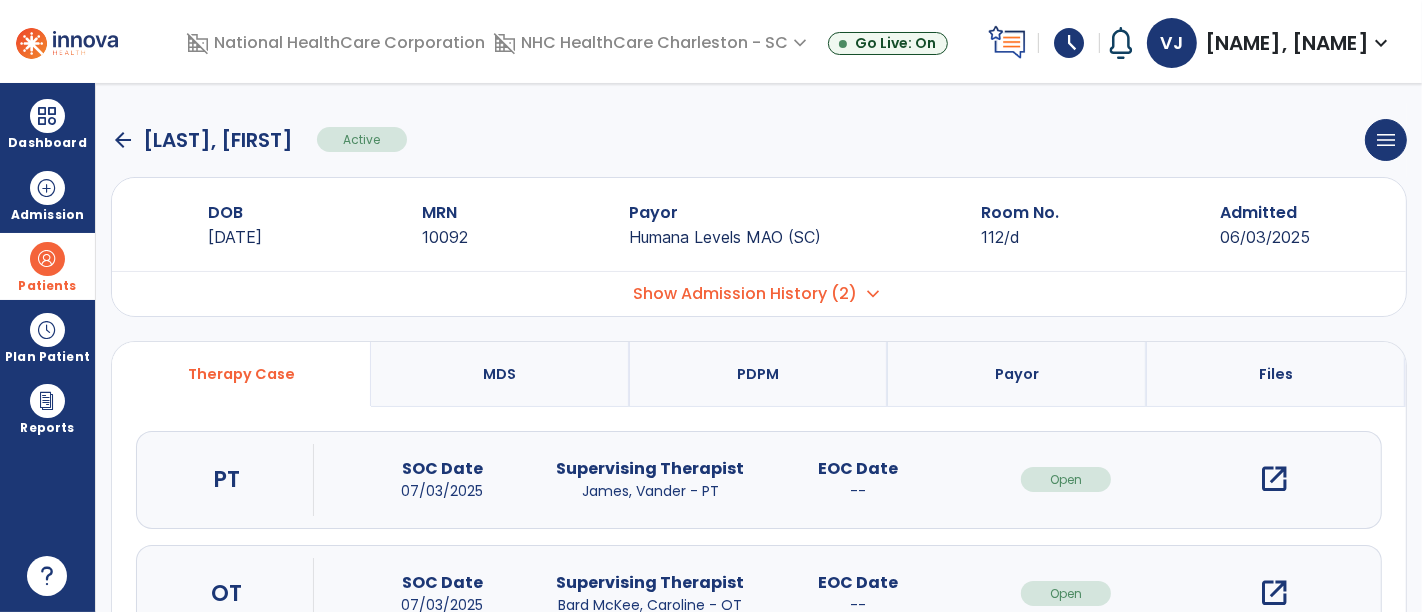 click on "open_in_new" at bounding box center [1274, 479] 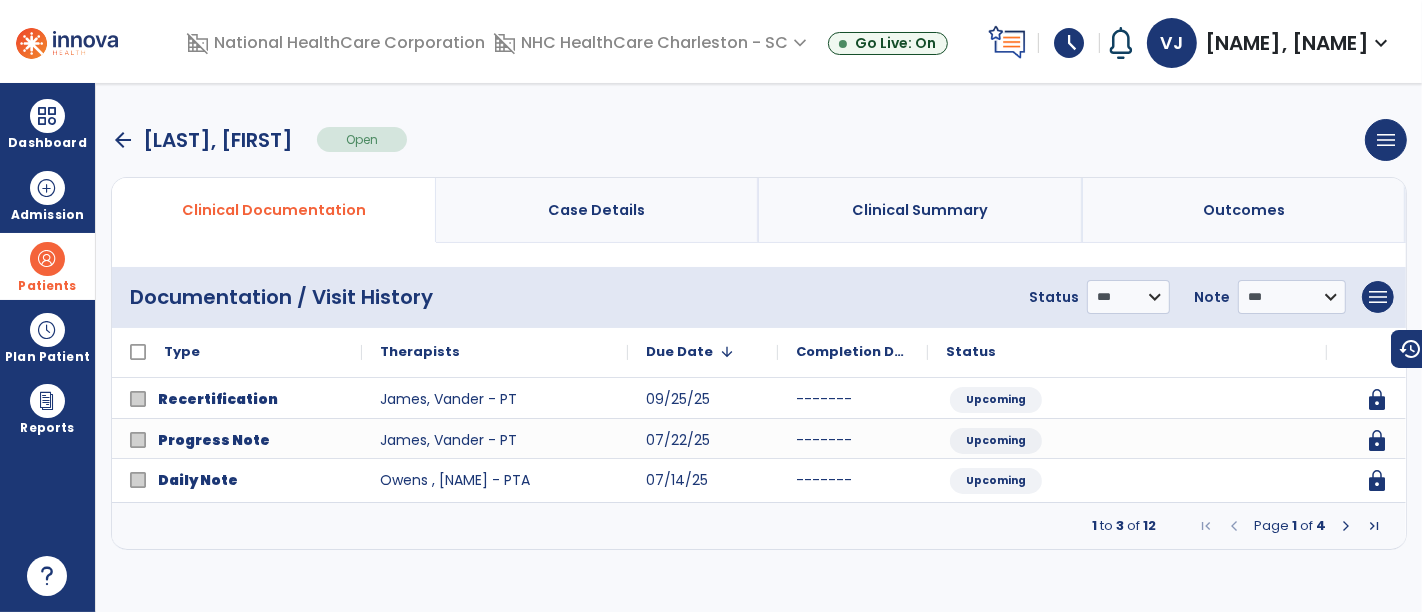 click at bounding box center (1346, 526) 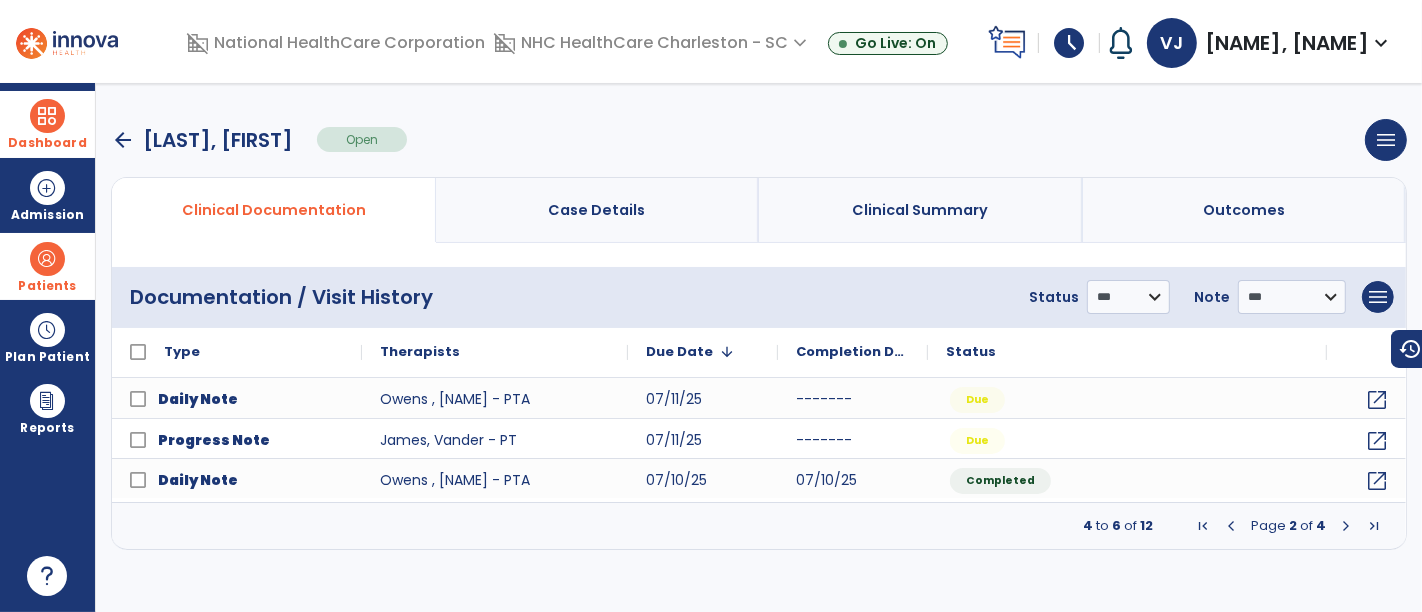 click at bounding box center [47, 116] 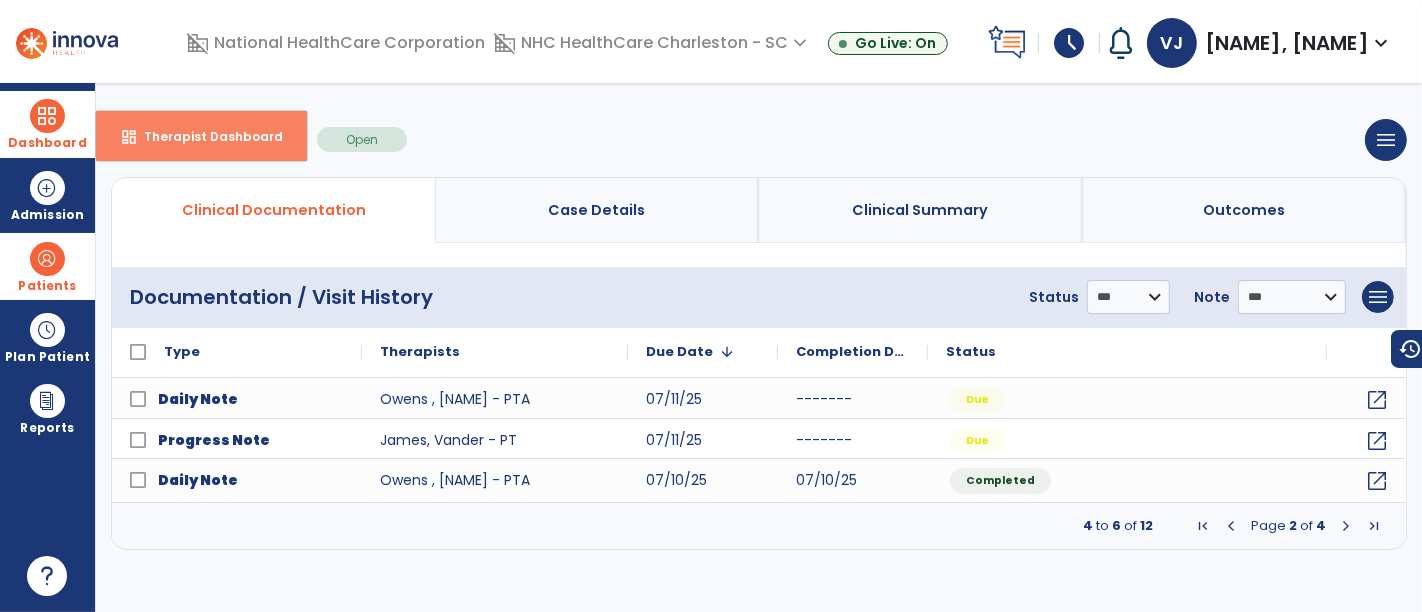 click on "dashboard  Therapist Dashboard" at bounding box center (201, 136) 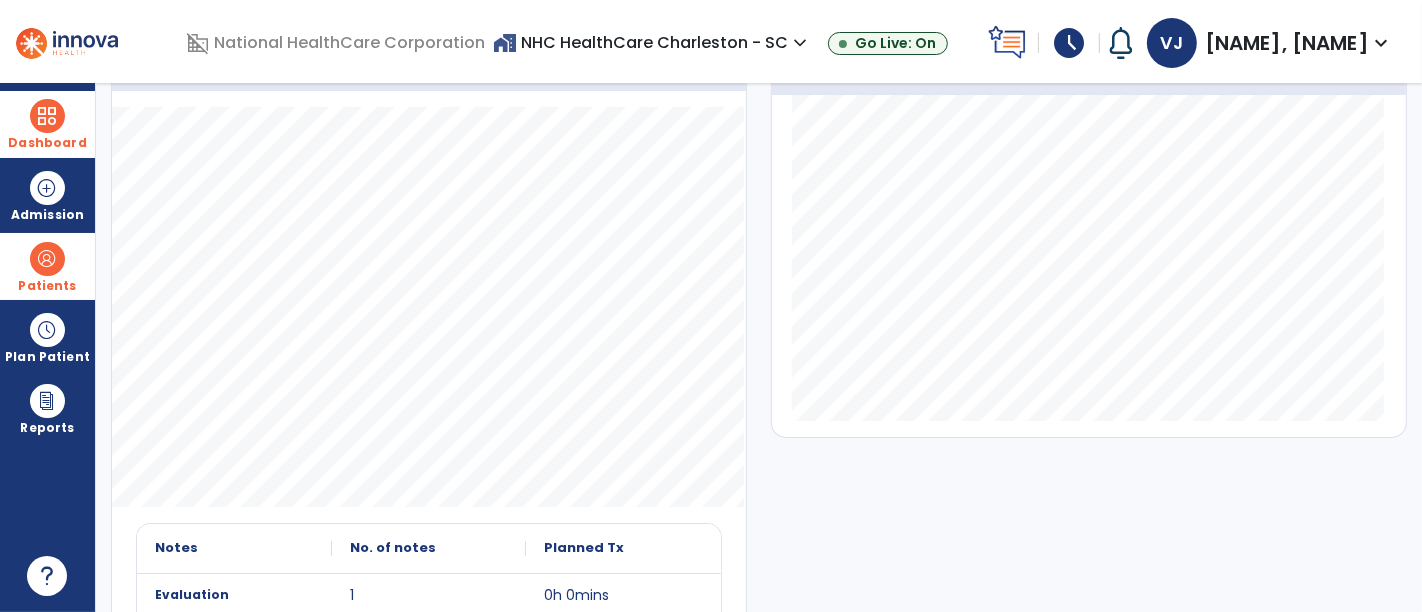 scroll, scrollTop: 0, scrollLeft: 0, axis: both 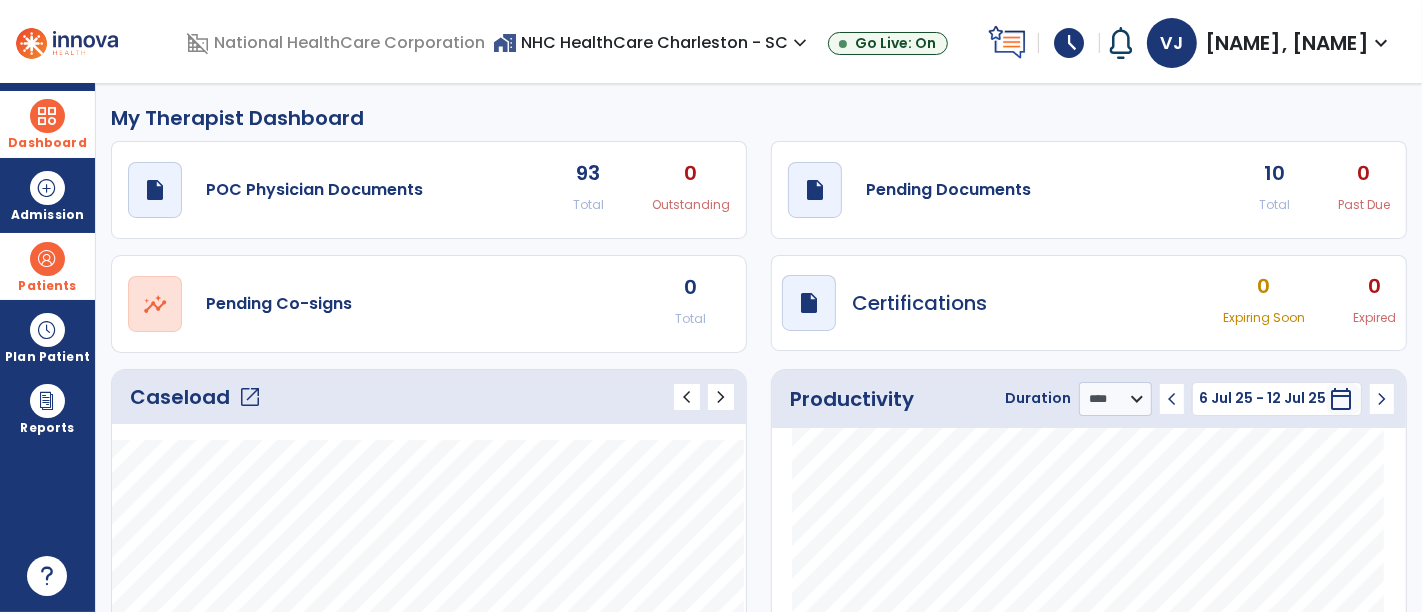 click at bounding box center [47, 259] 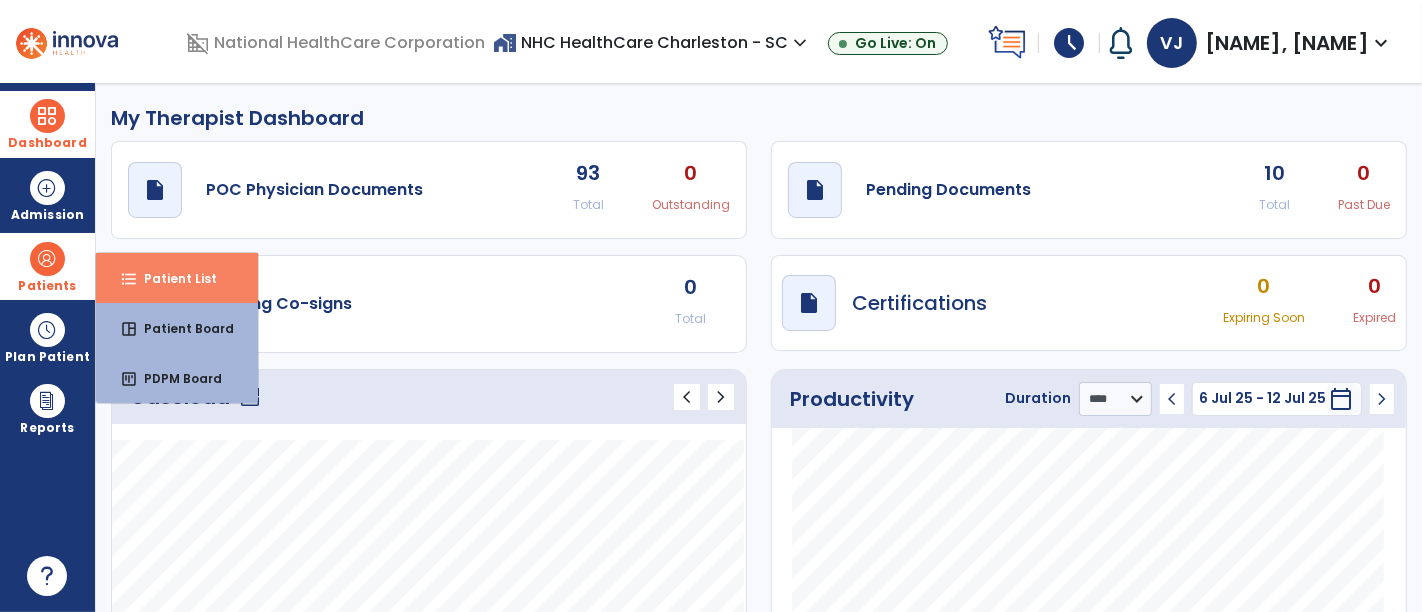 click on "Patient List" at bounding box center [172, 278] 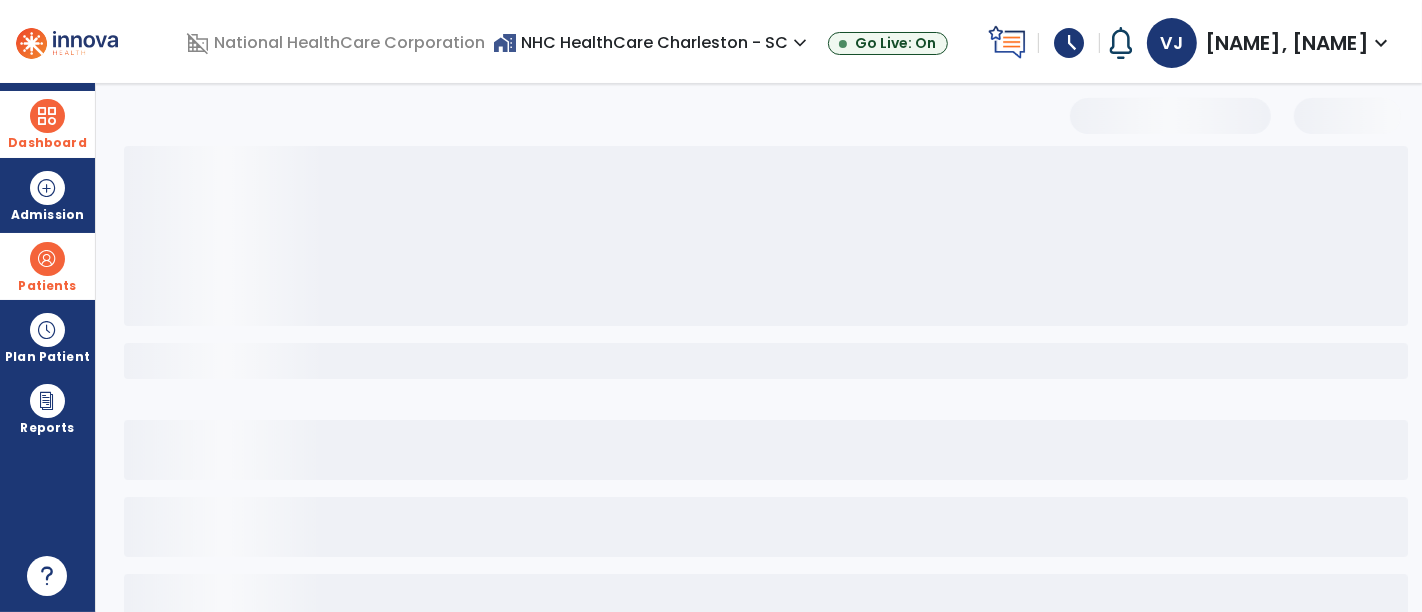 select on "***" 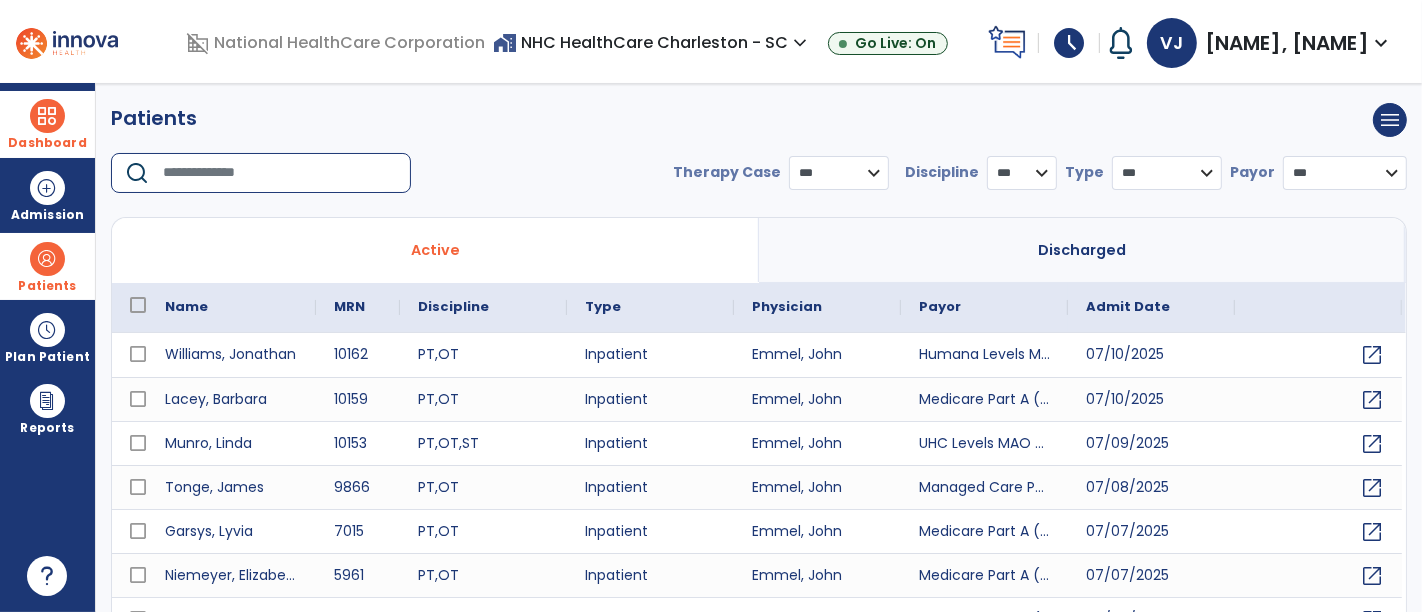click at bounding box center [280, 173] 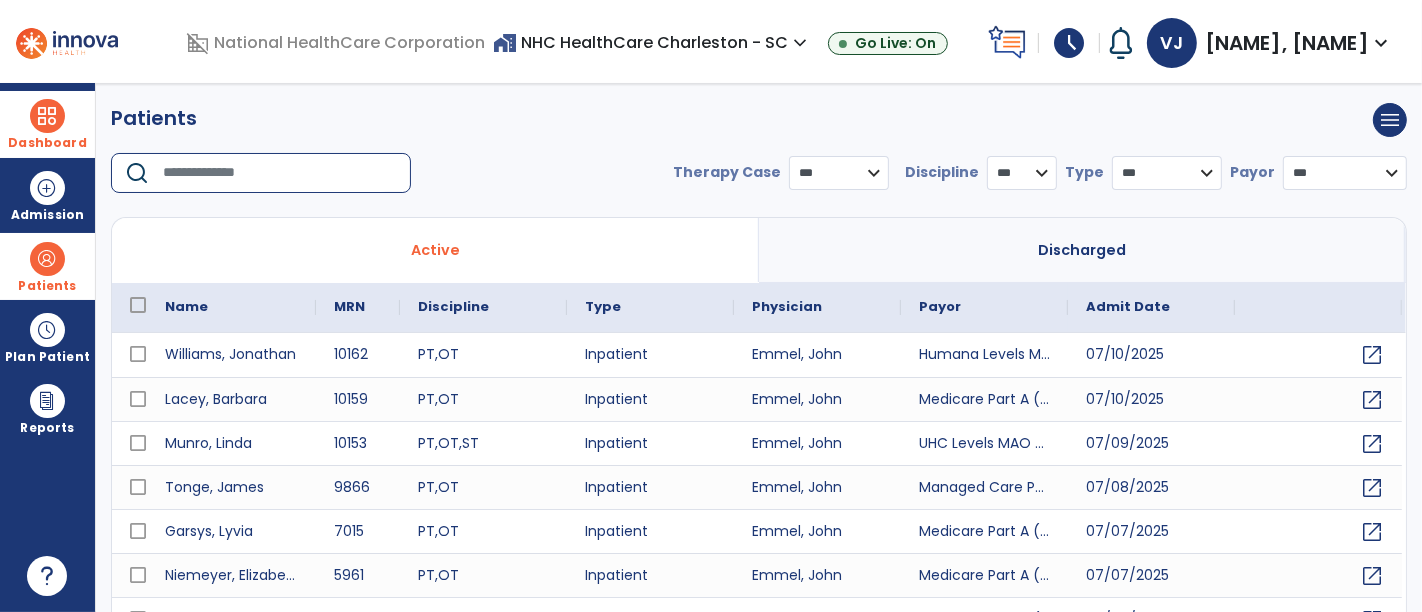 click at bounding box center (280, 173) 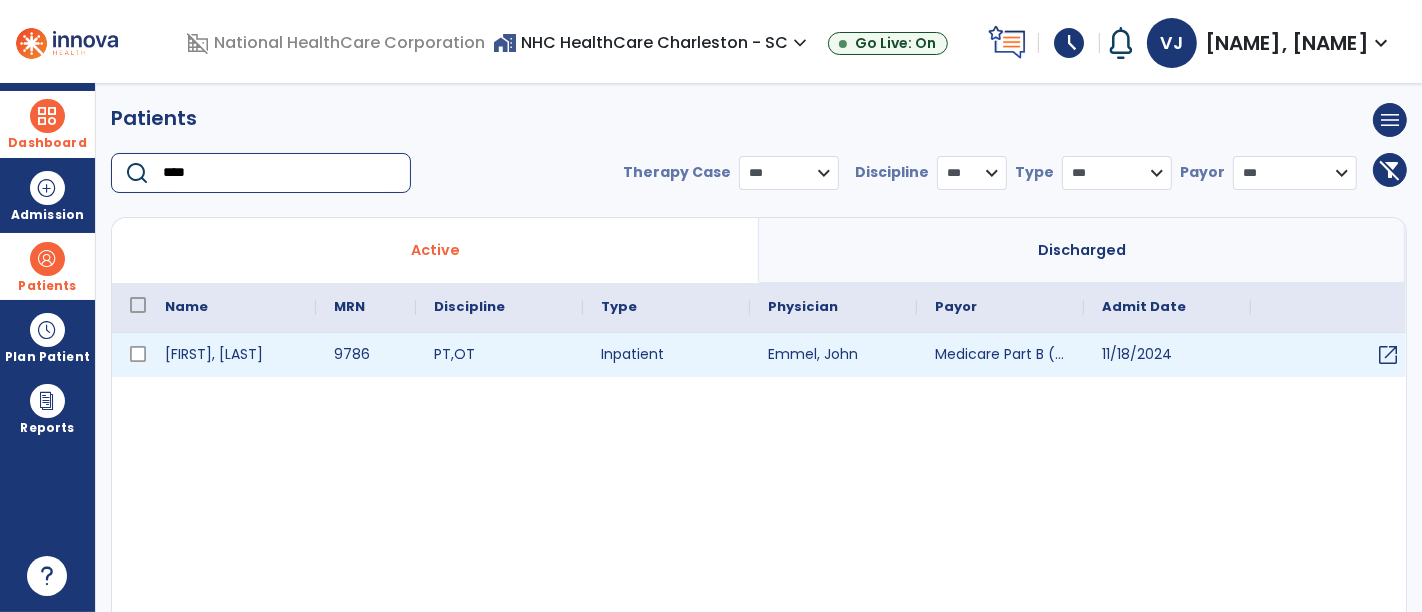 type on "****" 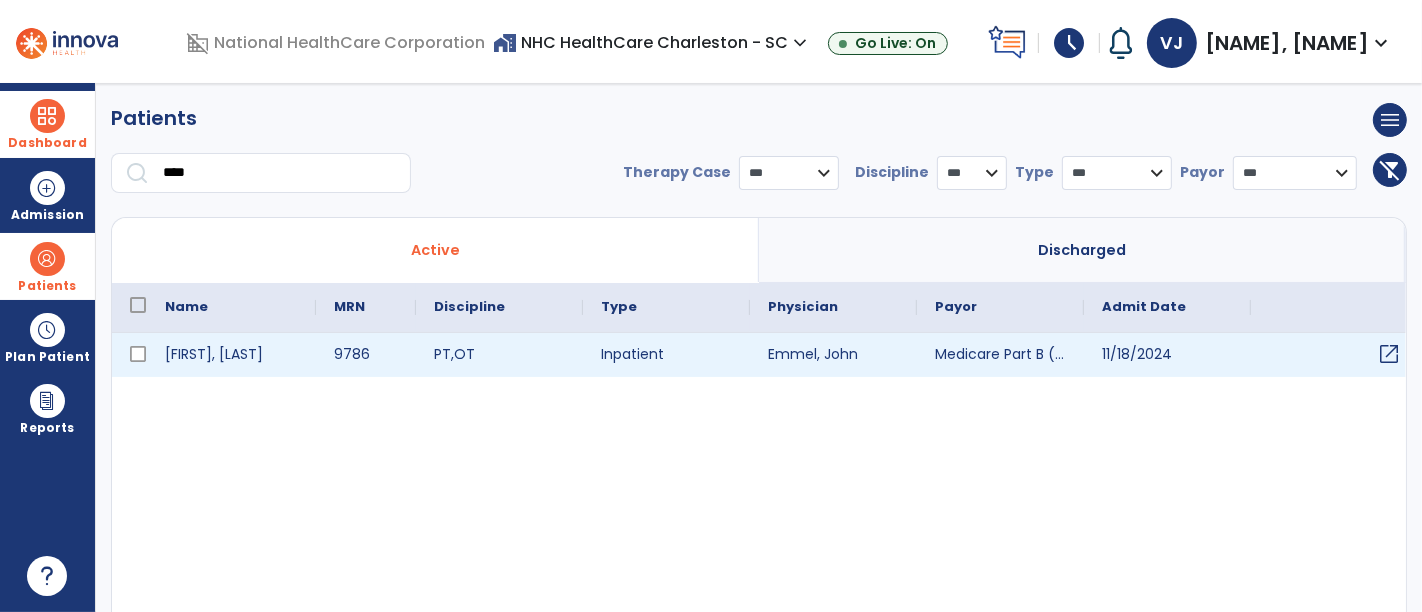 click on "open_in_new" at bounding box center (1389, 354) 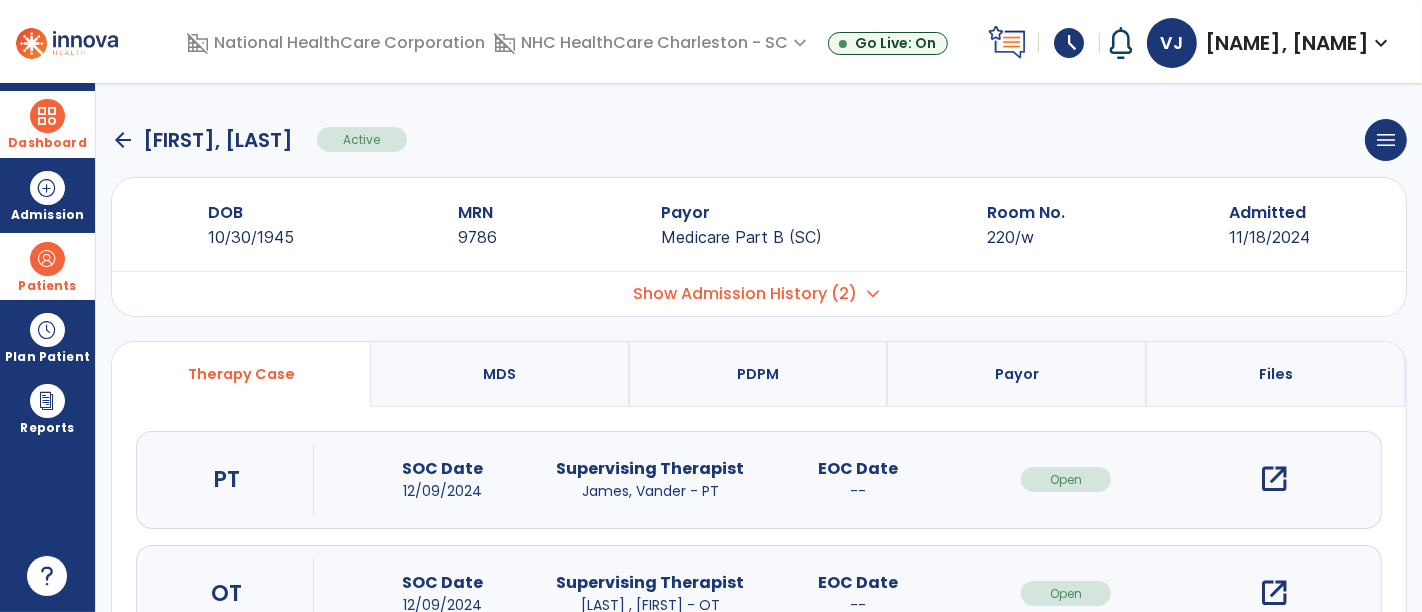 click on "open_in_new" at bounding box center [1274, 479] 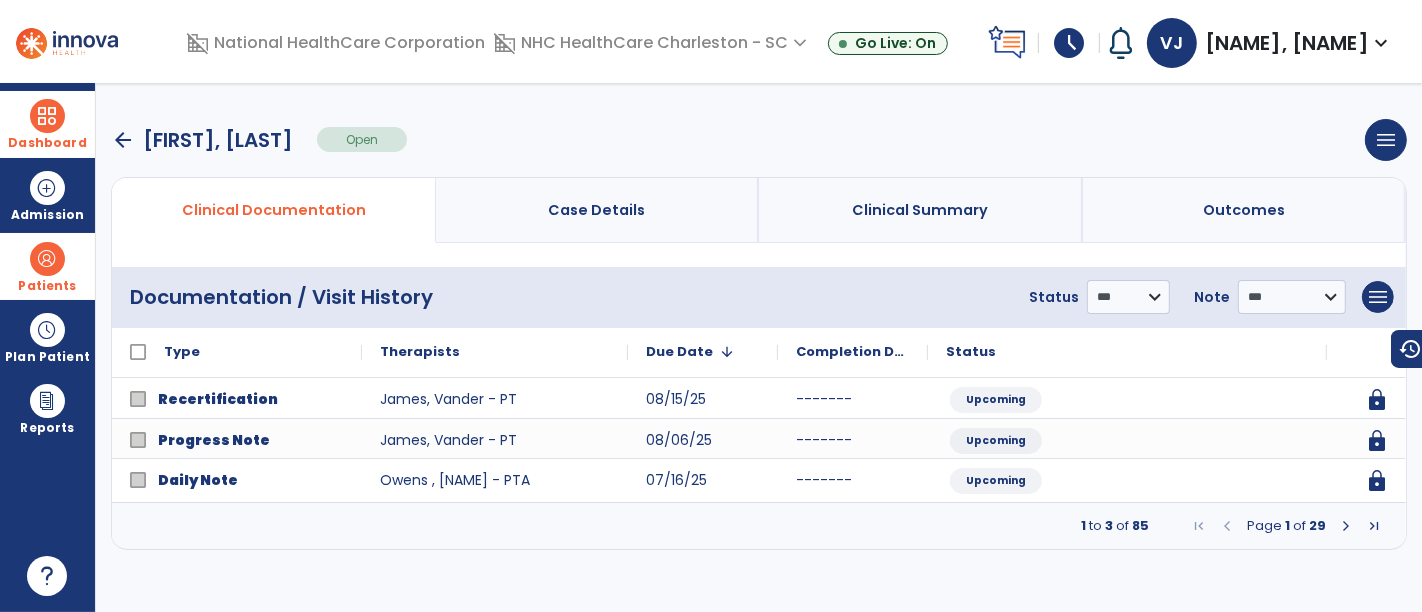 click at bounding box center (1346, 526) 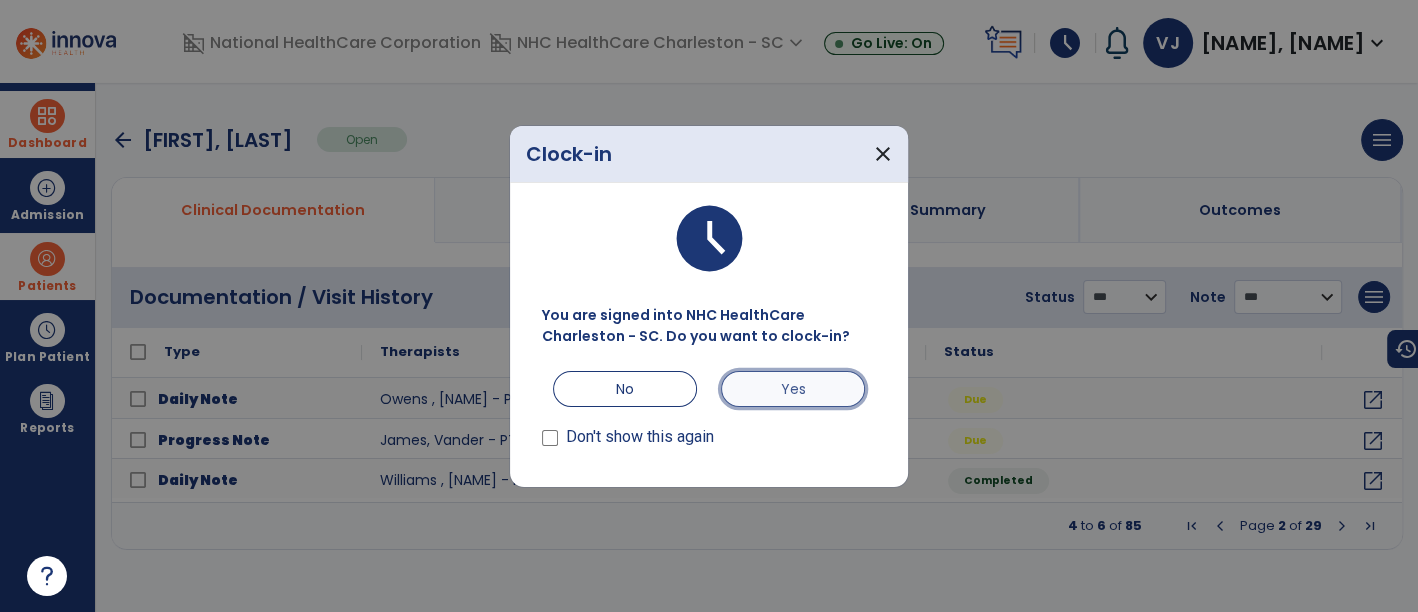 click on "Yes" at bounding box center (793, 389) 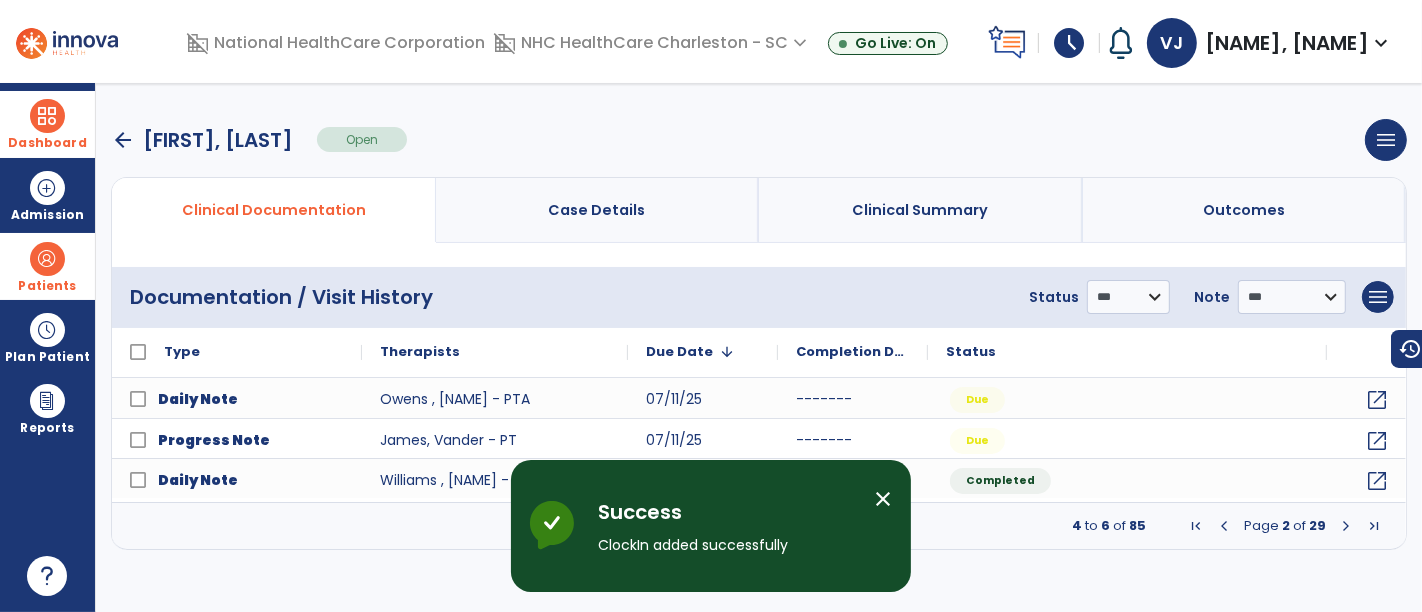 click on "Patients" at bounding box center [47, 286] 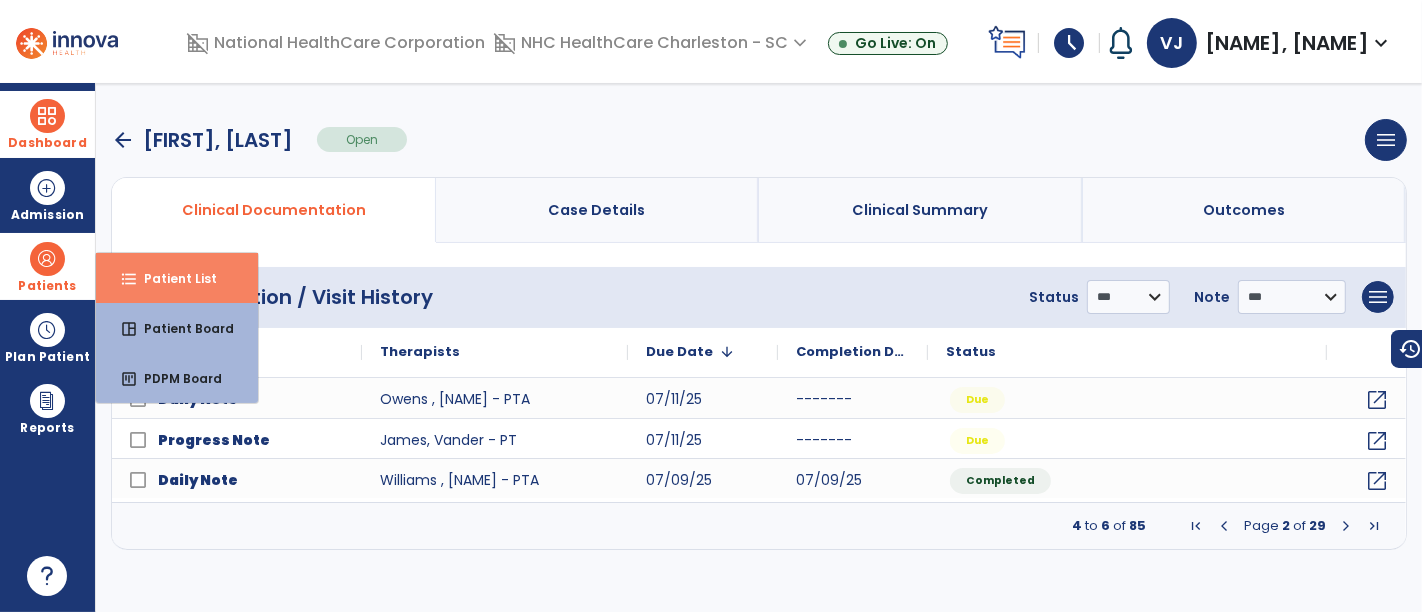 click on "format_list_bulleted" at bounding box center (129, 279) 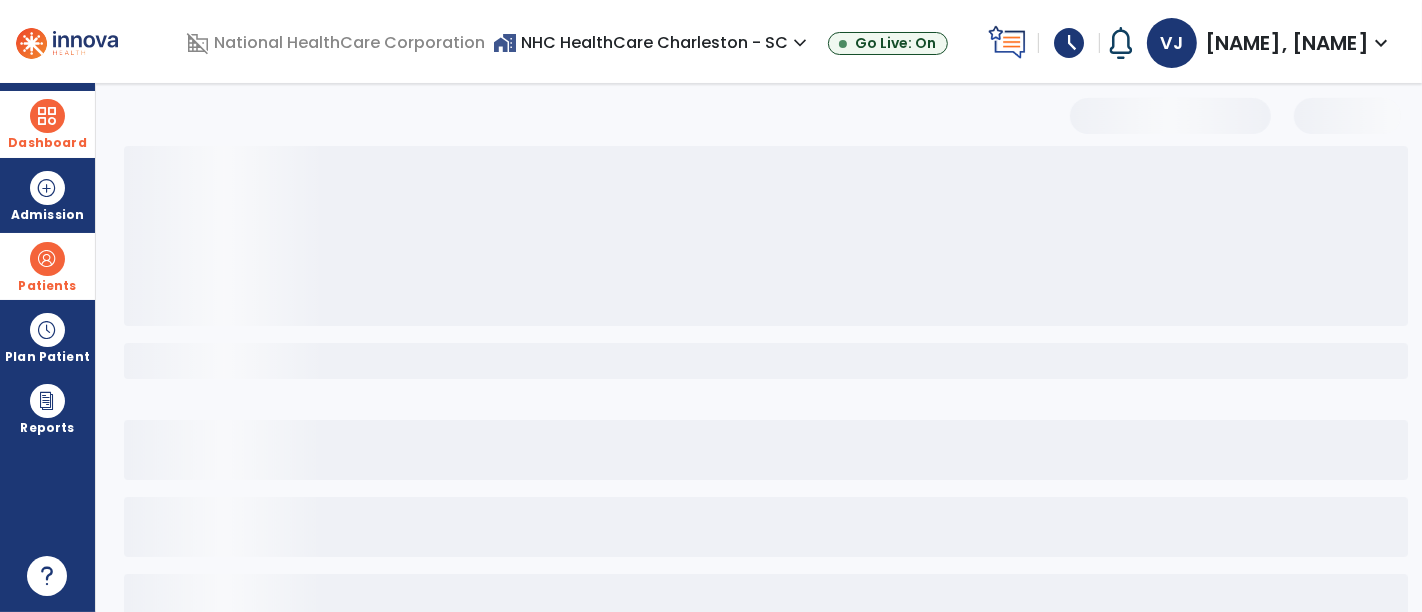 select on "***" 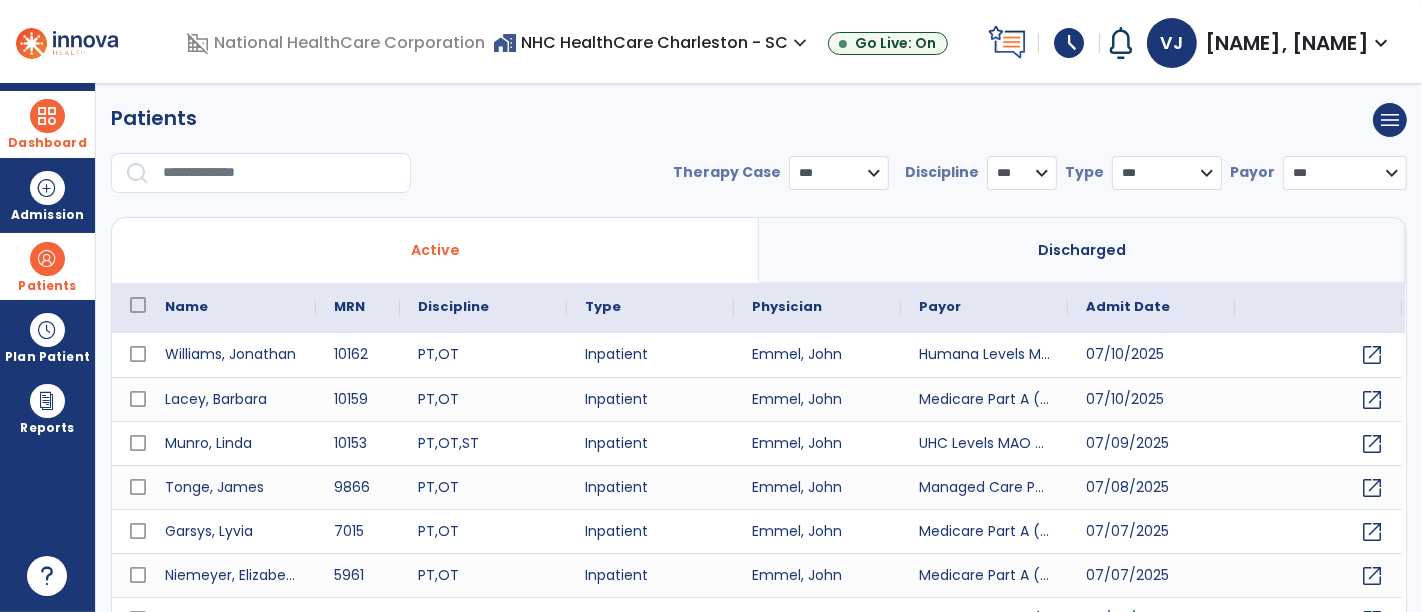 click at bounding box center (280, 173) 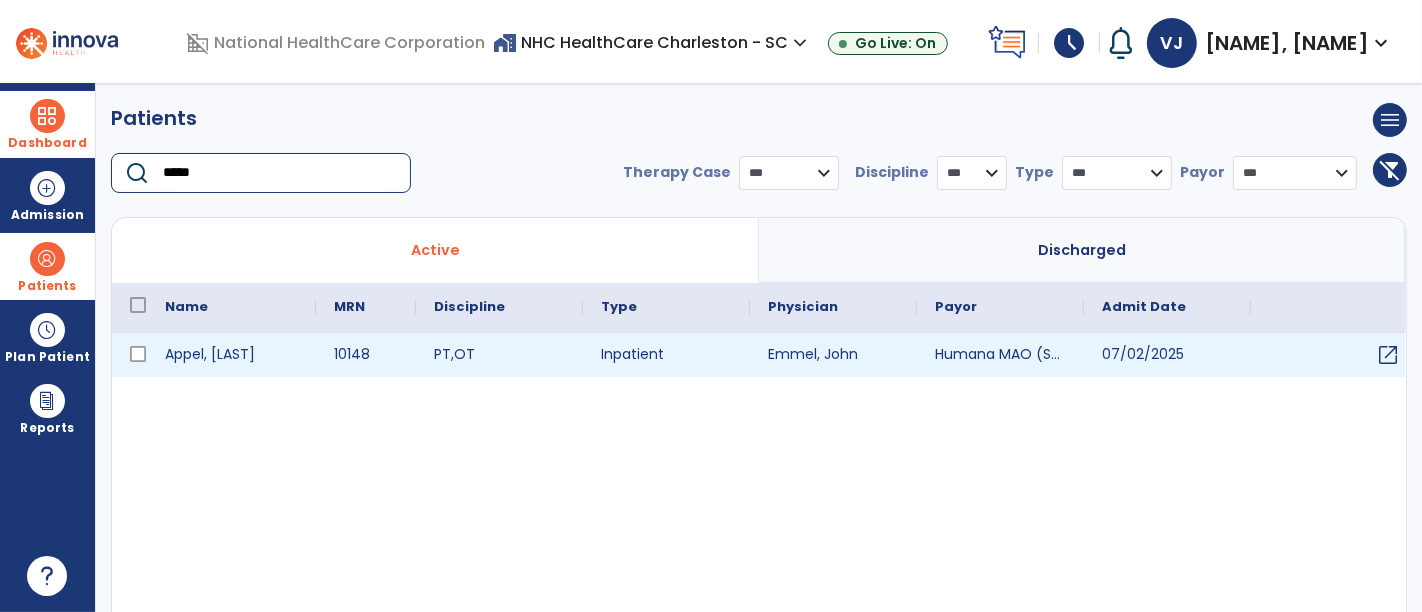 type on "*****" 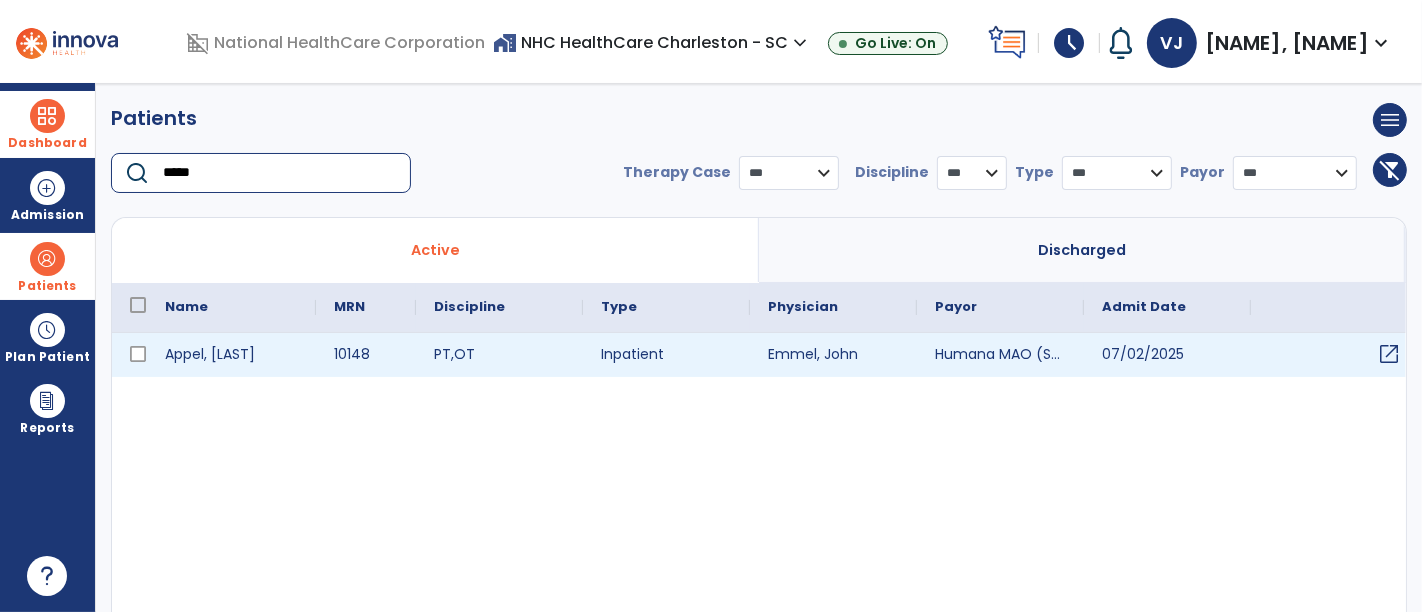 click on "open_in_new" at bounding box center (1389, 354) 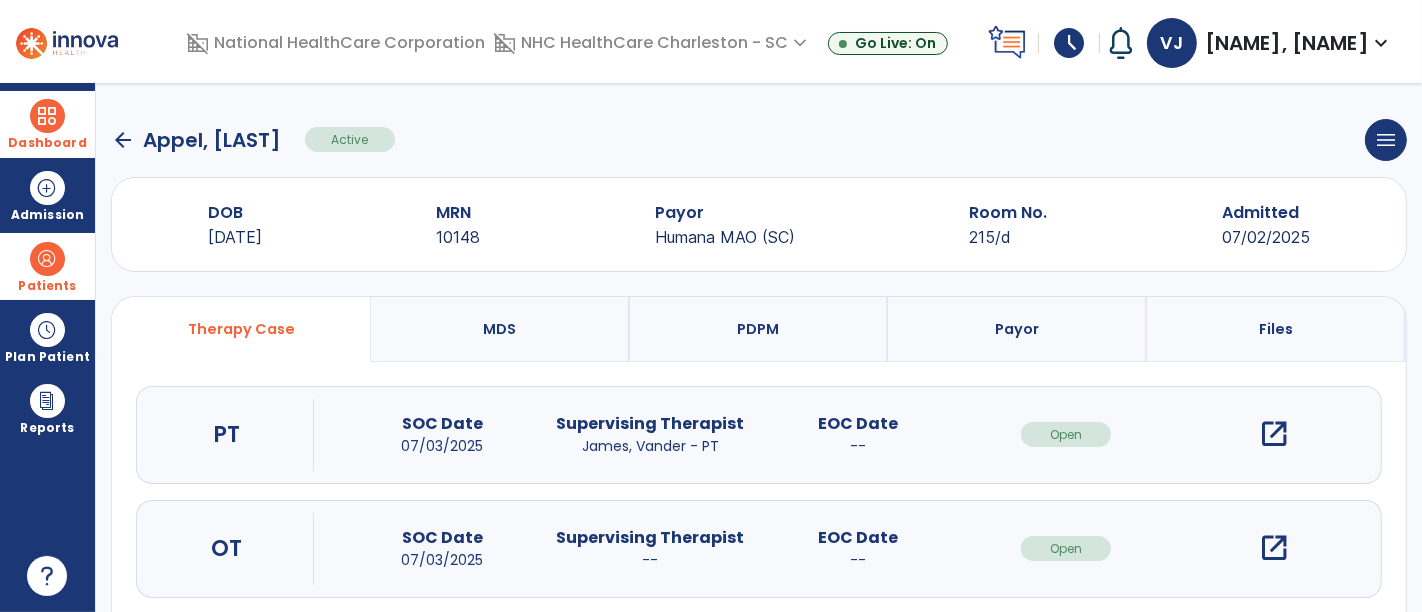 click on "open_in_new" at bounding box center (1274, 434) 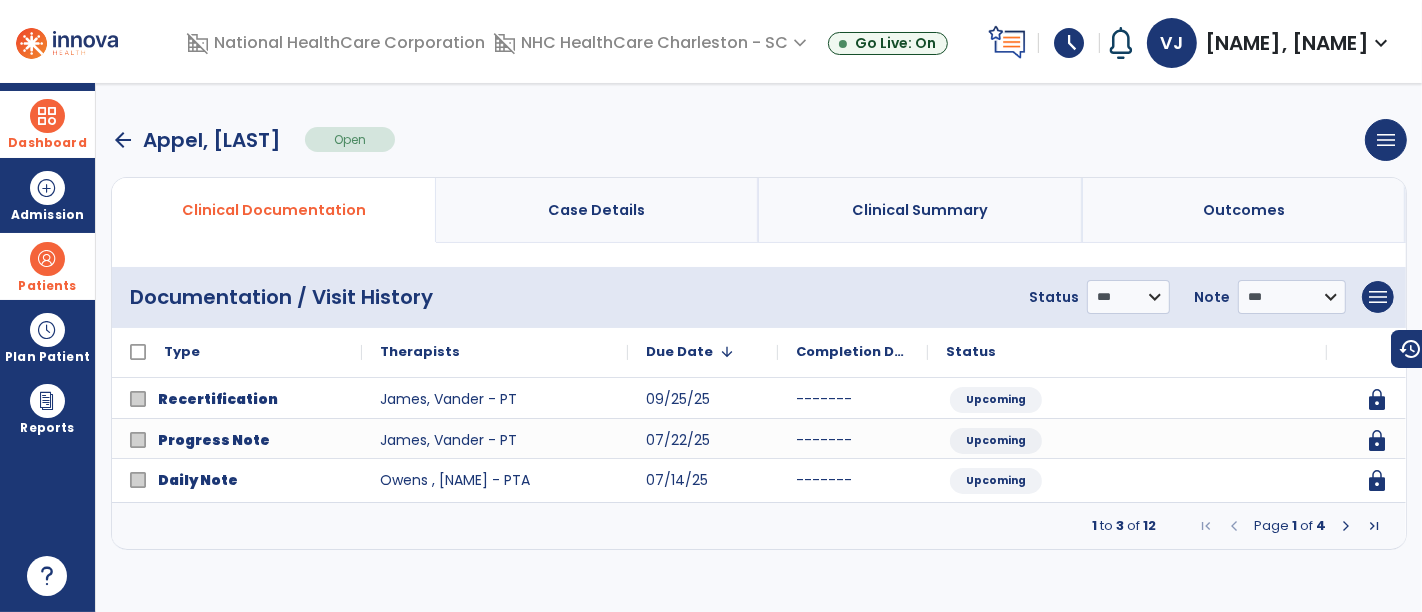 click at bounding box center (1346, 526) 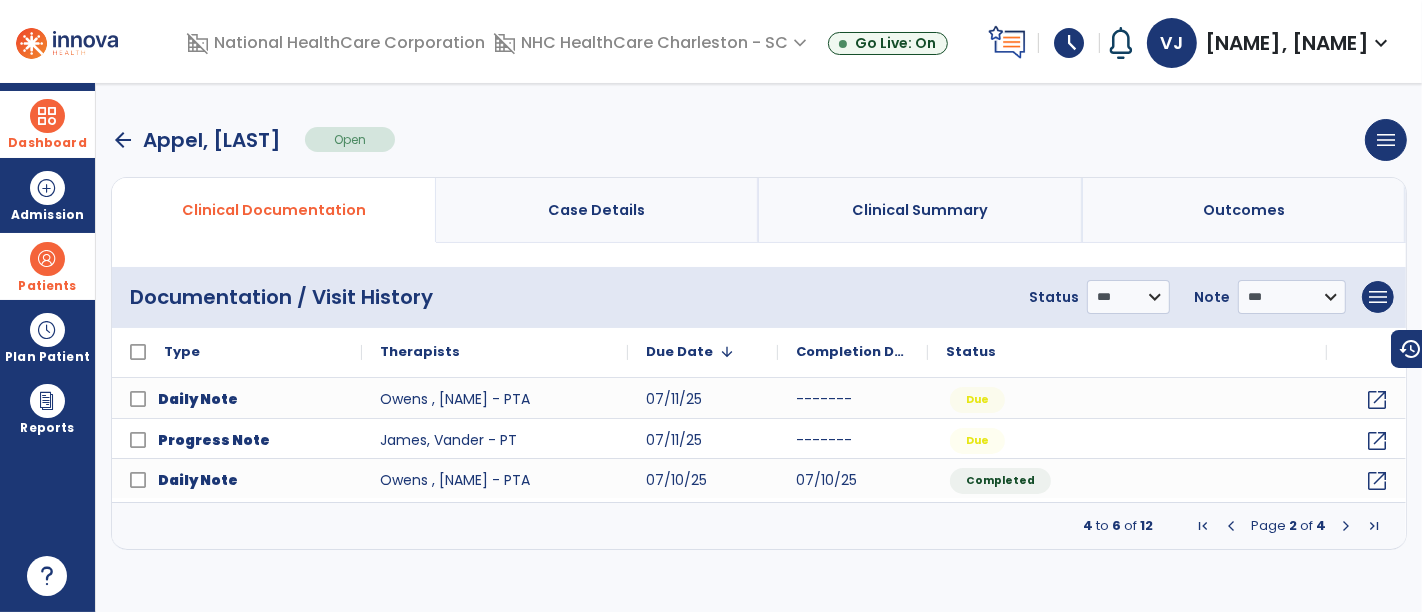 click at bounding box center (1346, 526) 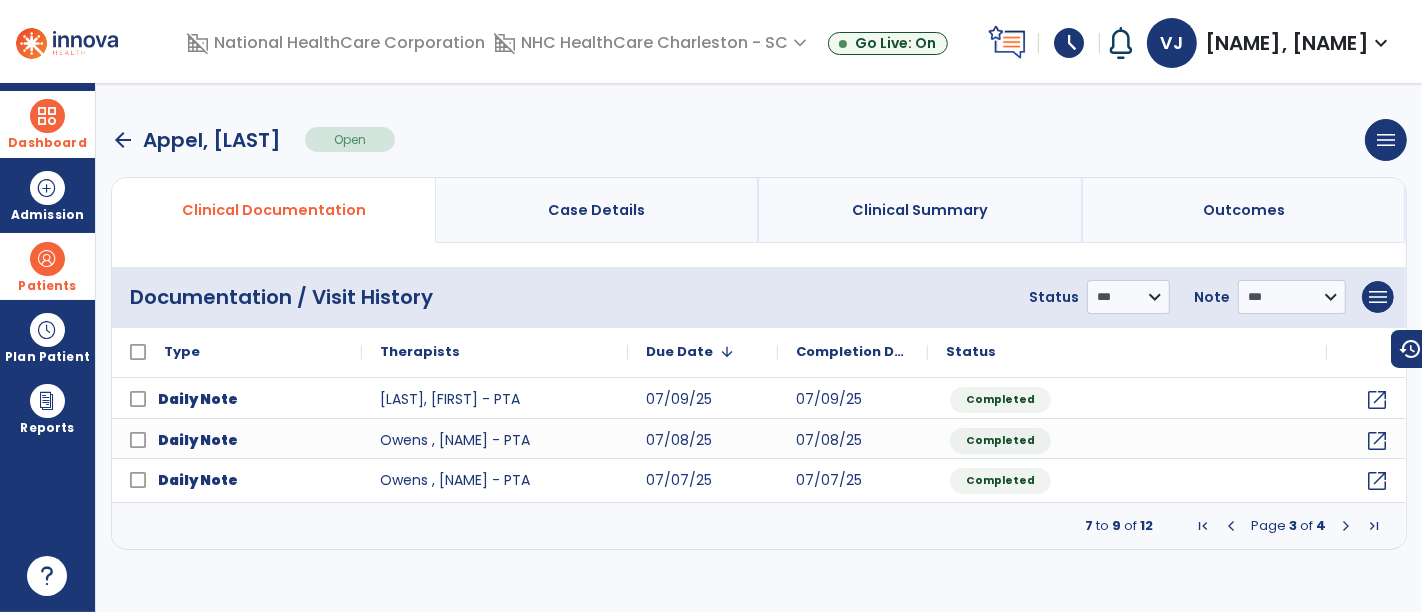 click at bounding box center [1346, 526] 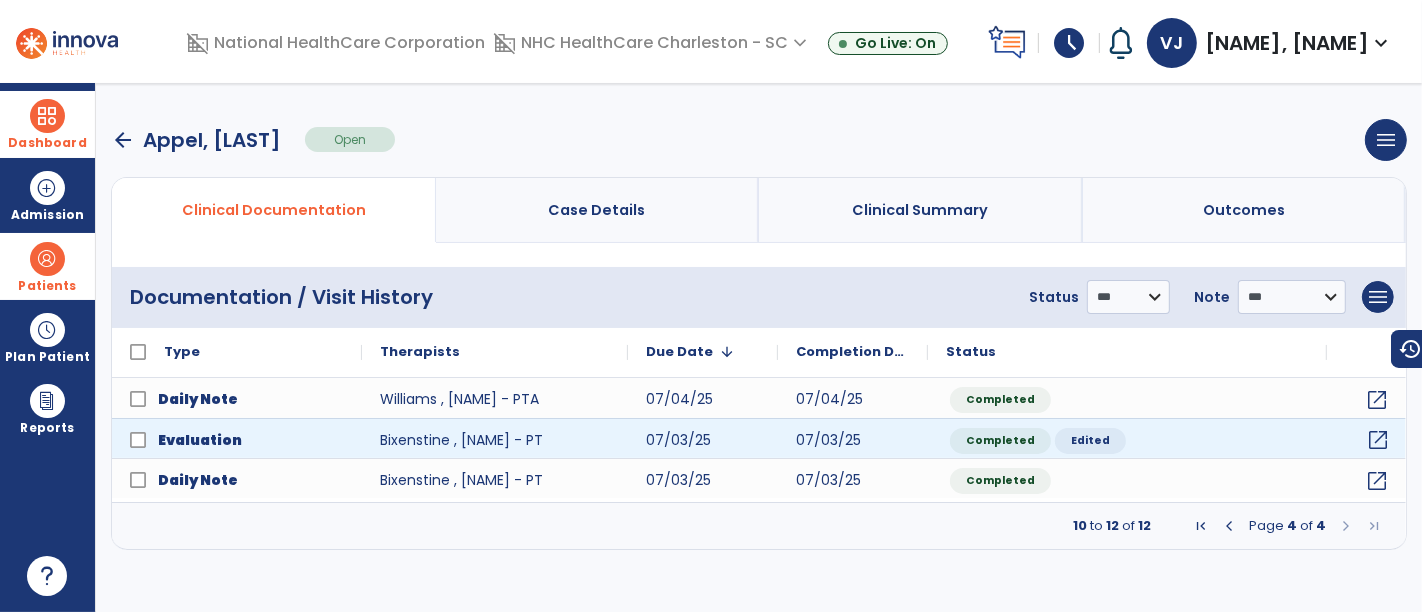 click on "open_in_new" 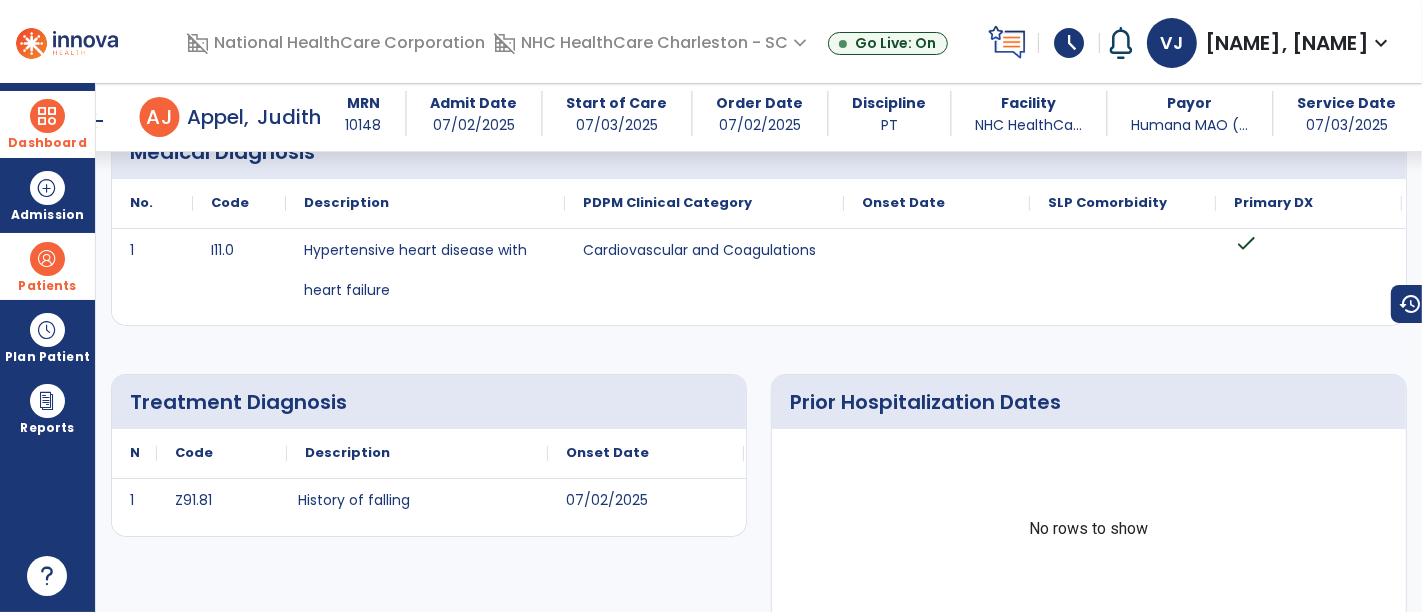 scroll, scrollTop: 0, scrollLeft: 0, axis: both 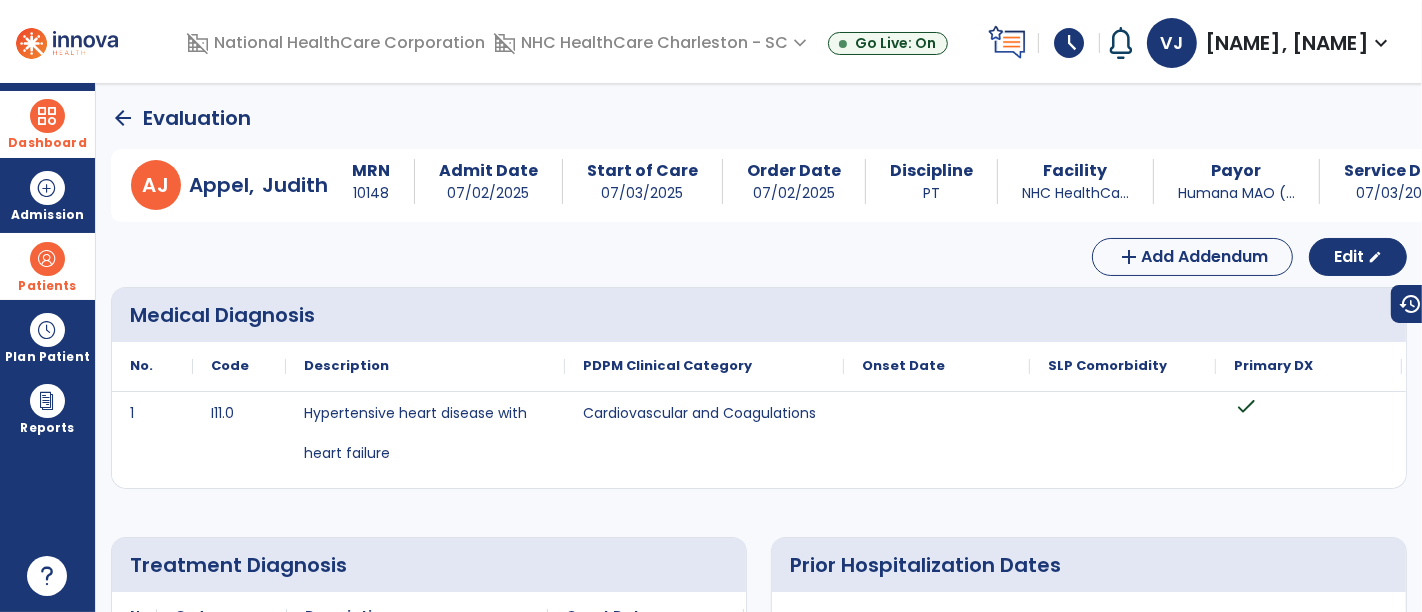 click on "arrow_back" 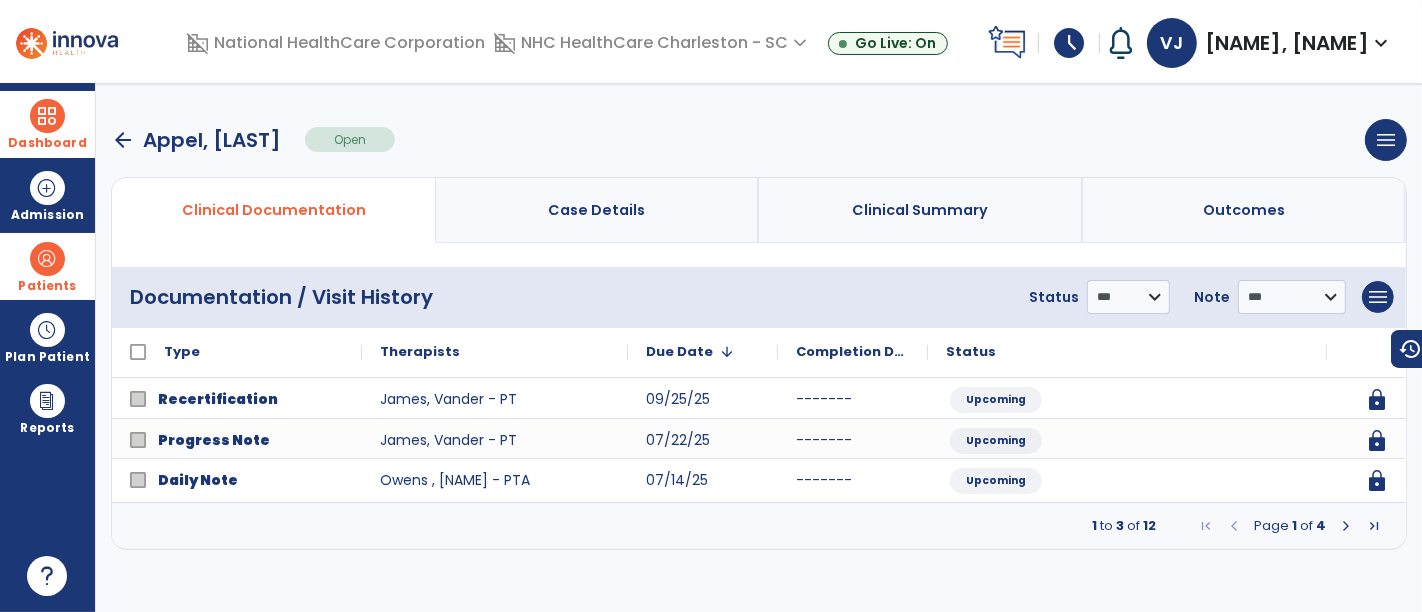 click on "Patients" at bounding box center (47, 286) 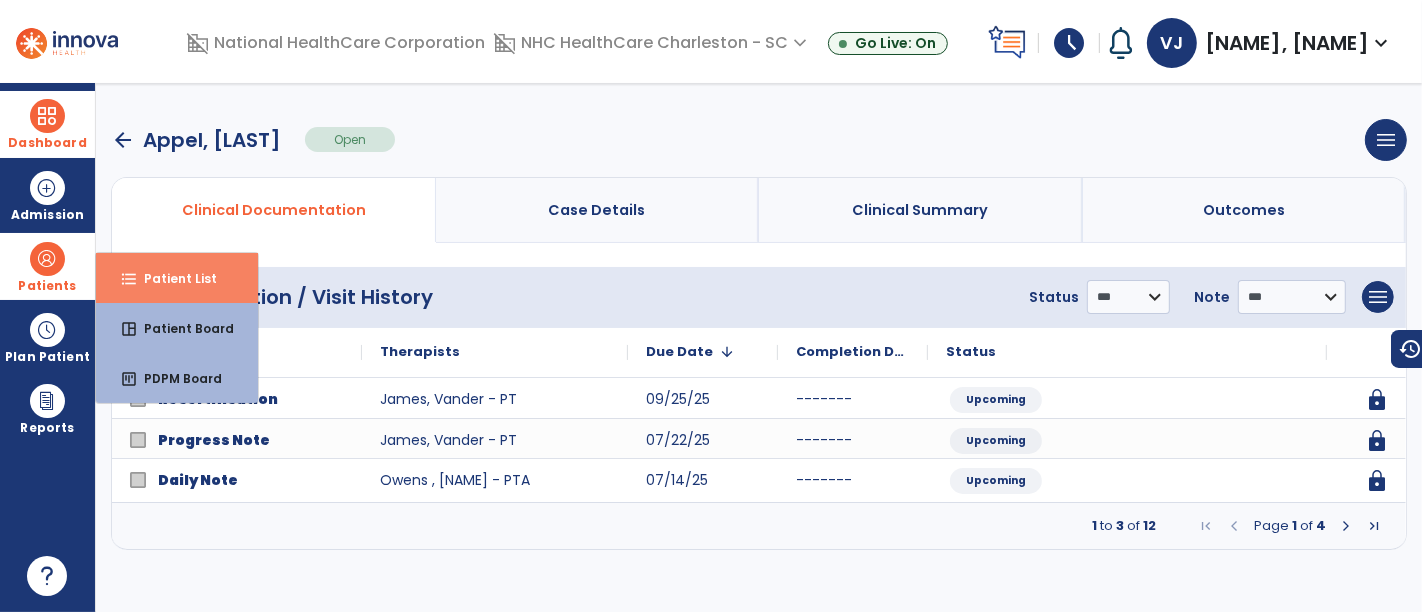 click on "Patient List" at bounding box center [172, 278] 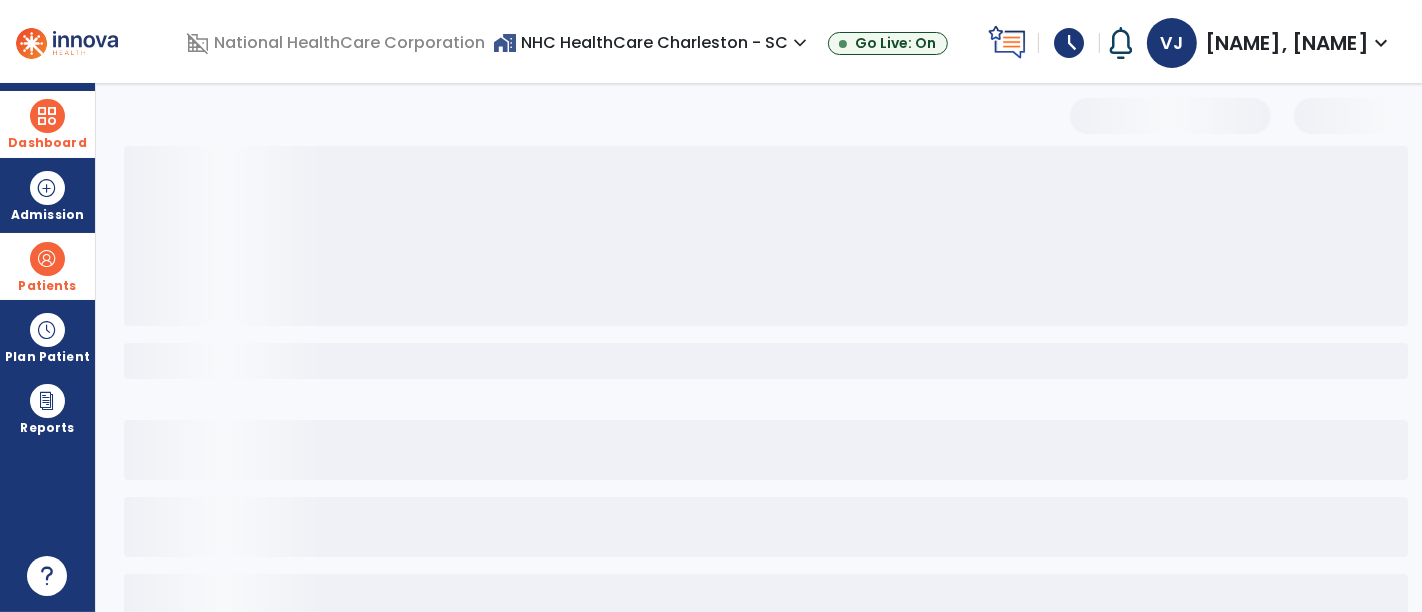 select on "***" 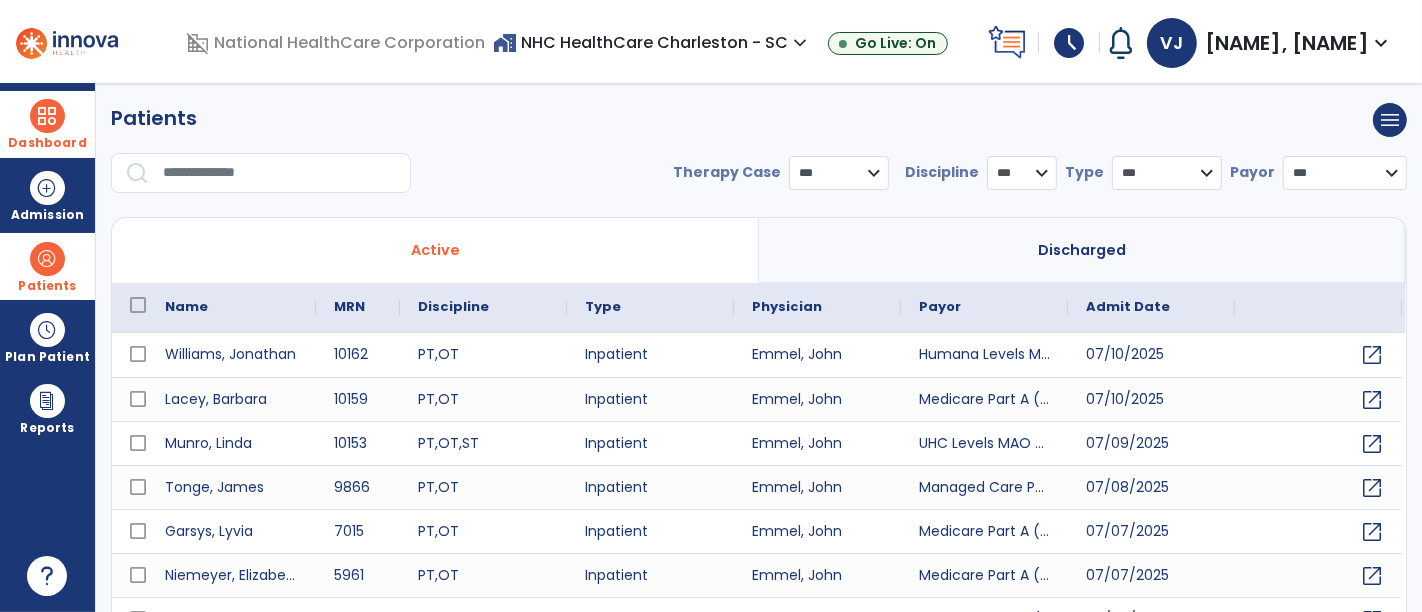 click at bounding box center (280, 173) 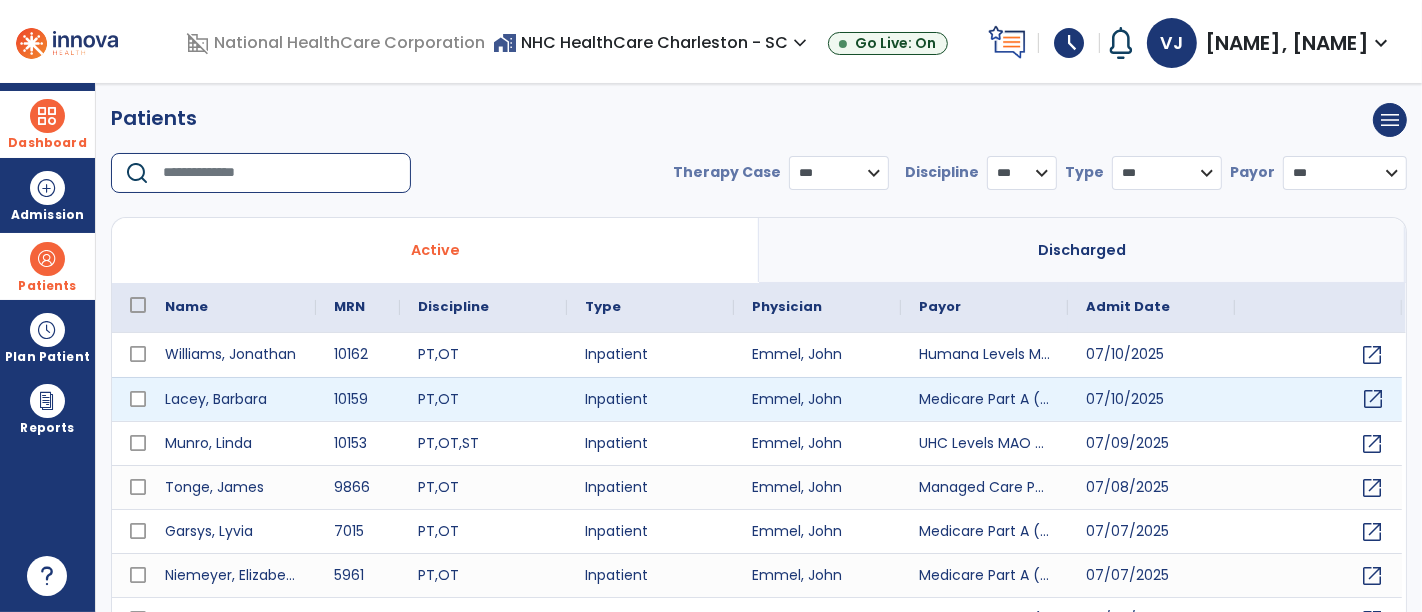 click on "open_in_new" at bounding box center [1373, 399] 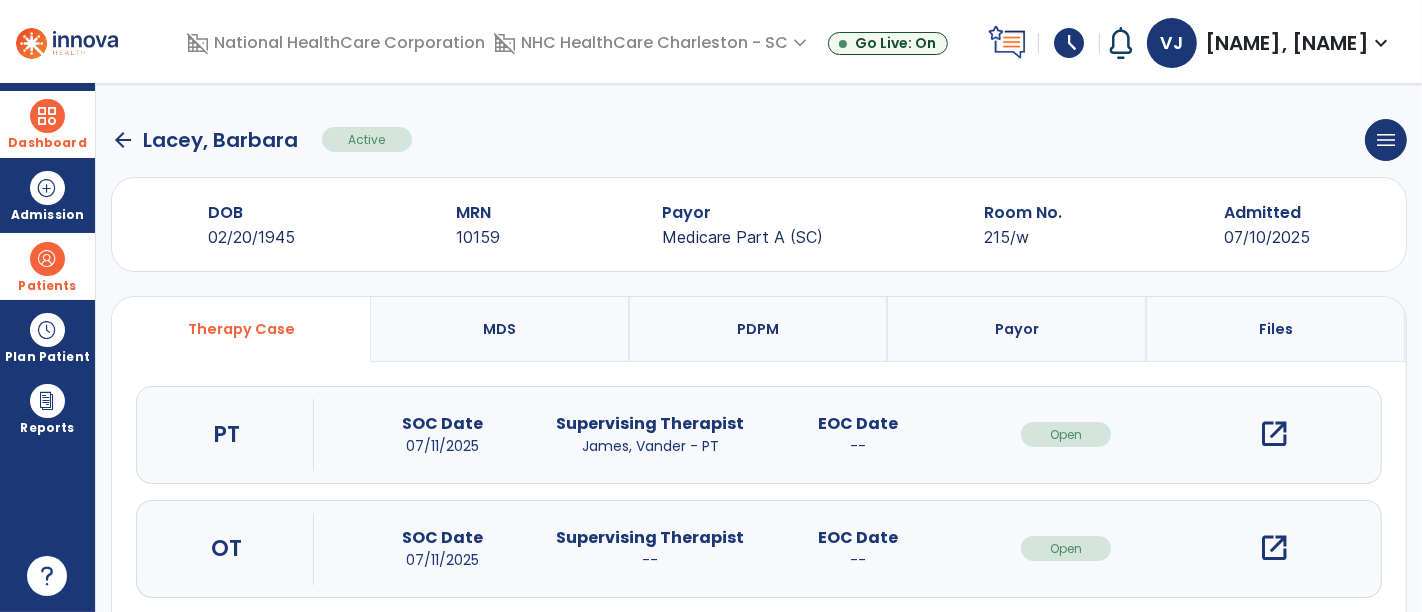 click on "open_in_new" at bounding box center [1274, 548] 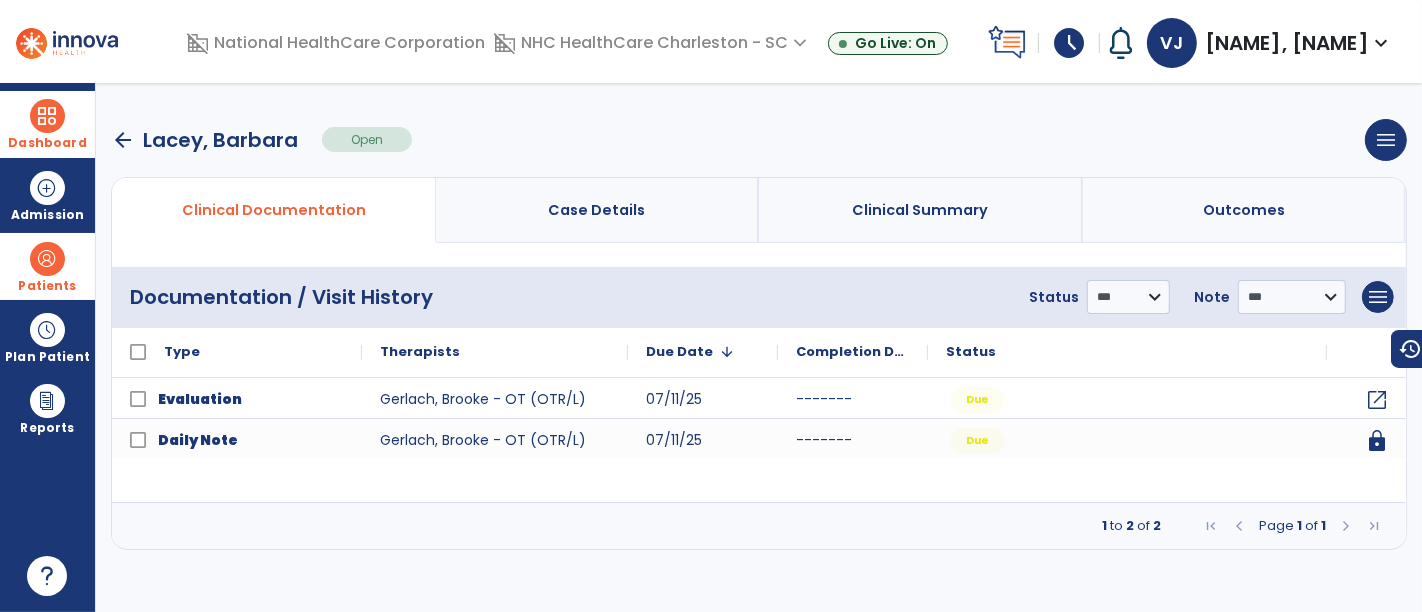 click at bounding box center (47, 116) 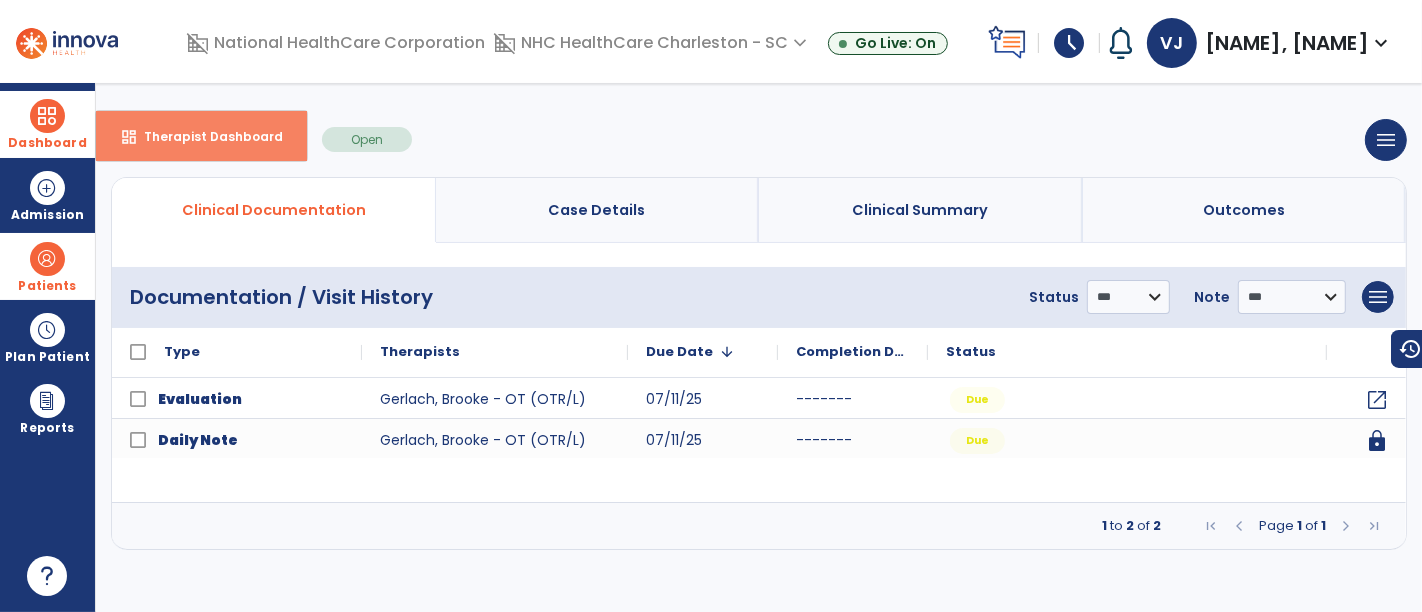 click on "dashboard  Therapist Dashboard" at bounding box center [201, 136] 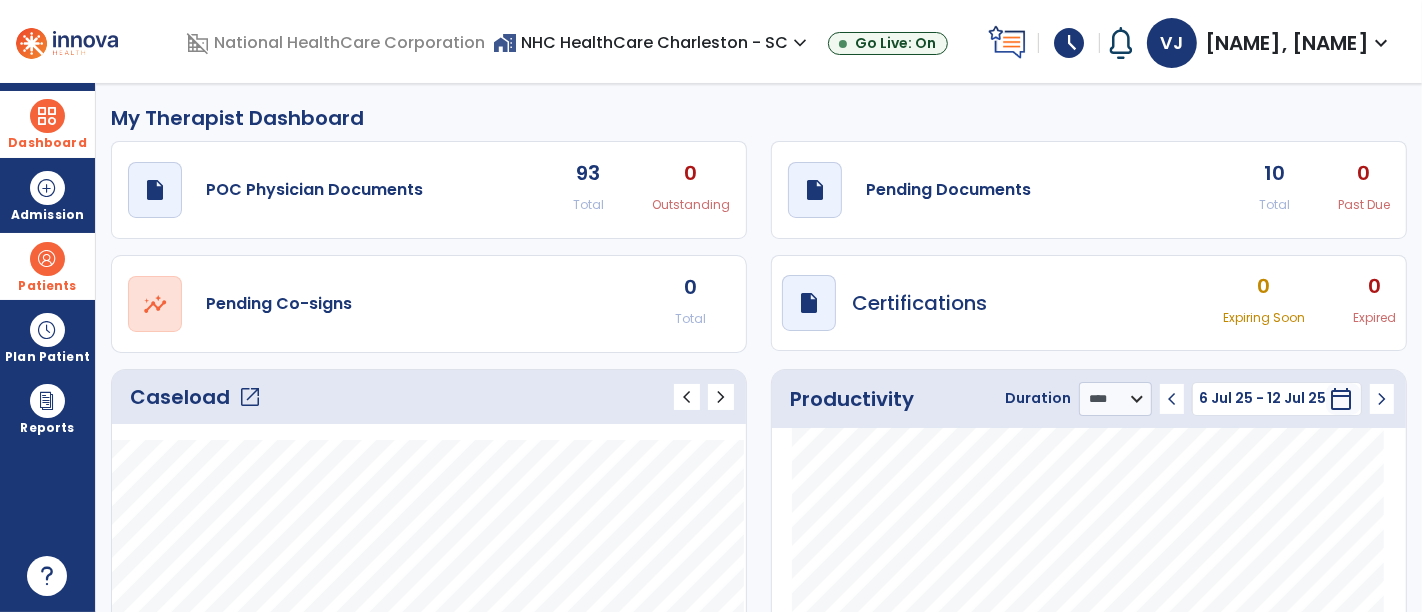click on "open_in_new" 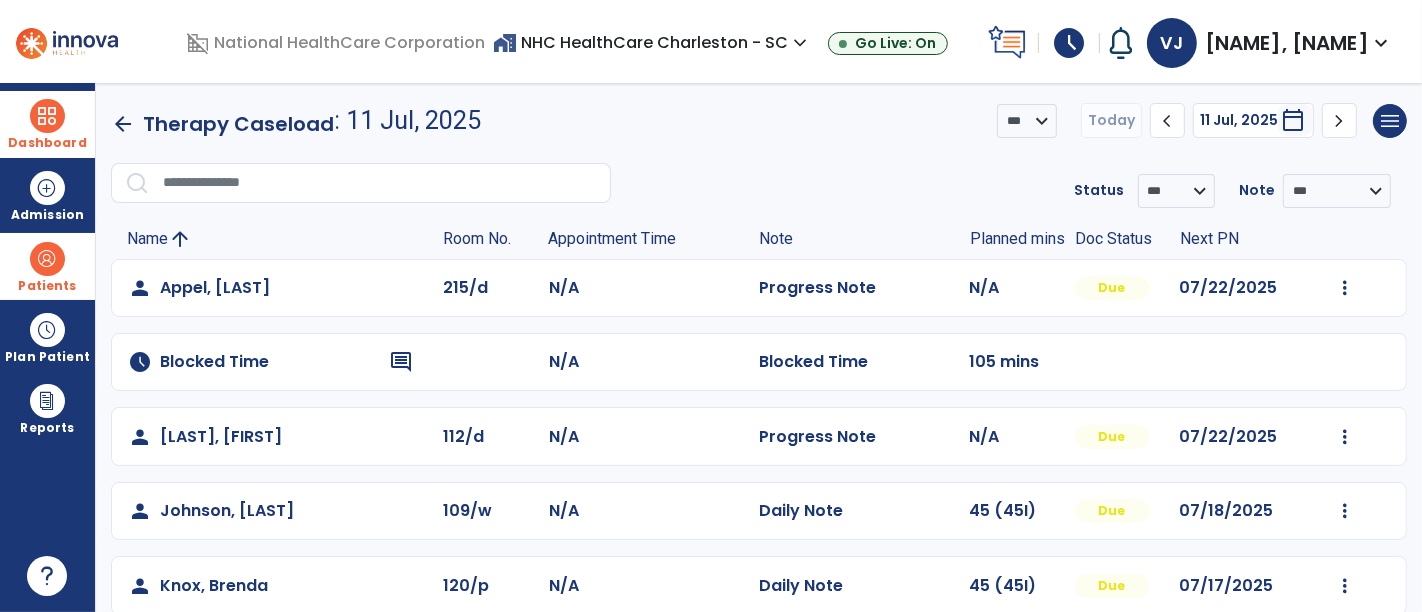 scroll, scrollTop: 468, scrollLeft: 0, axis: vertical 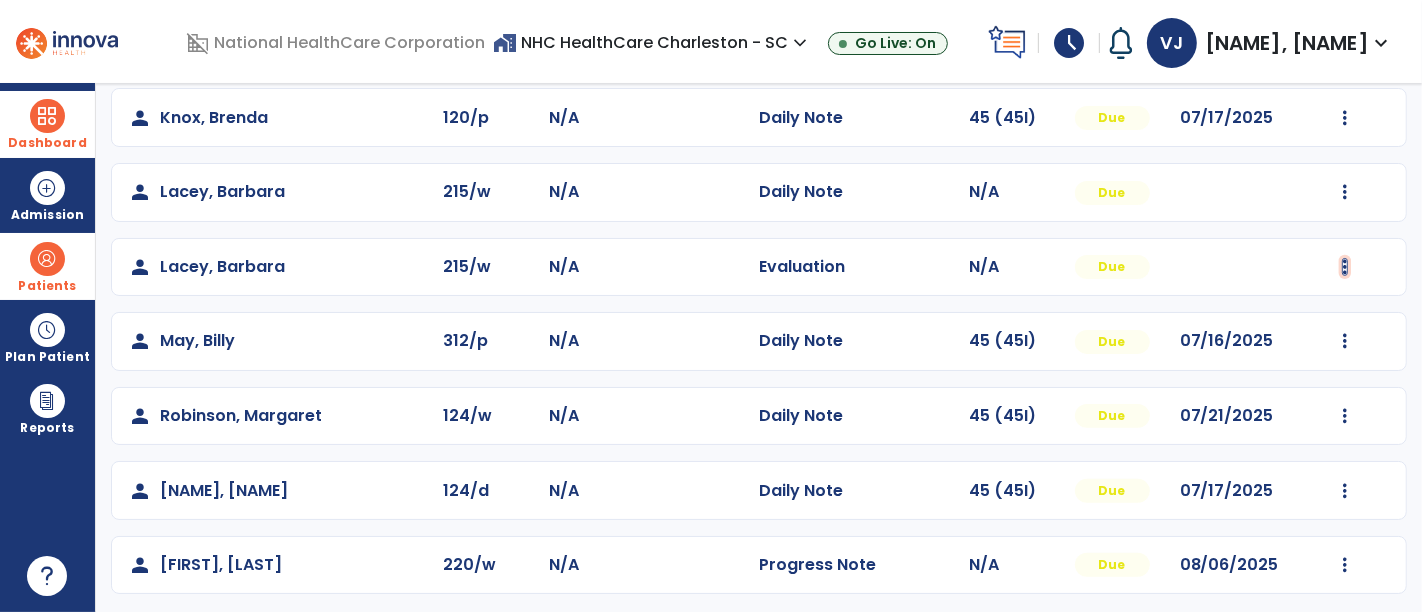 click at bounding box center (1345, -180) 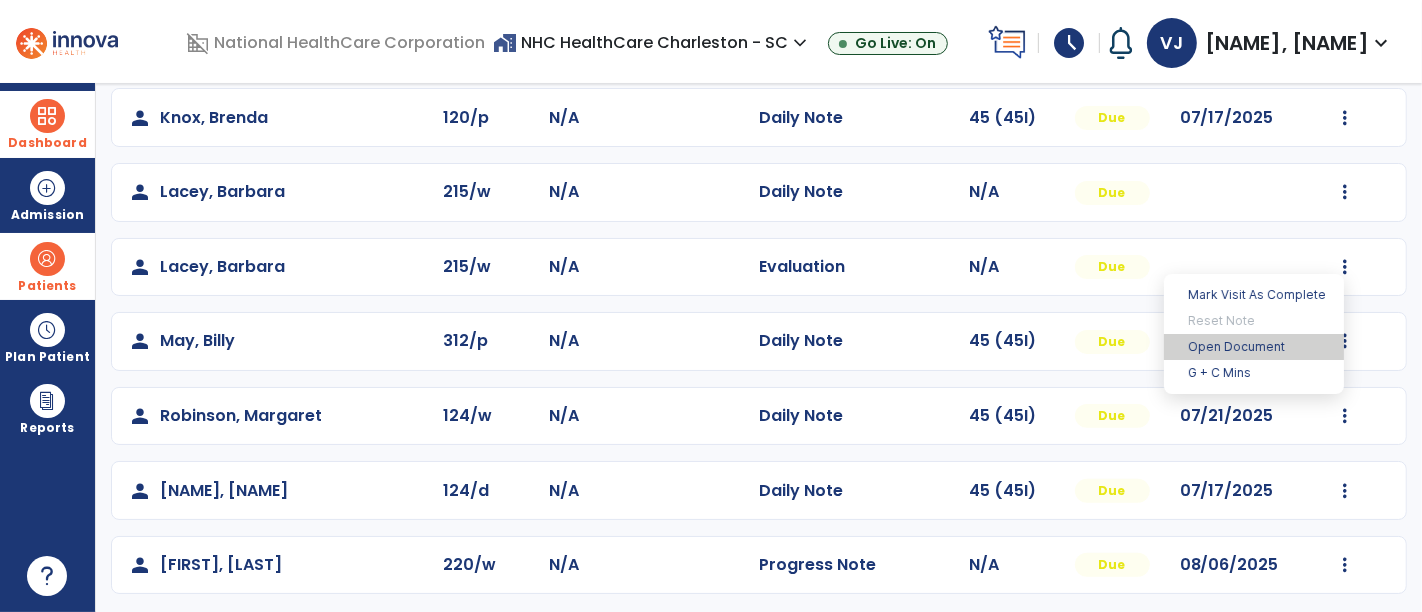 click on "Open Document" at bounding box center (1254, 347) 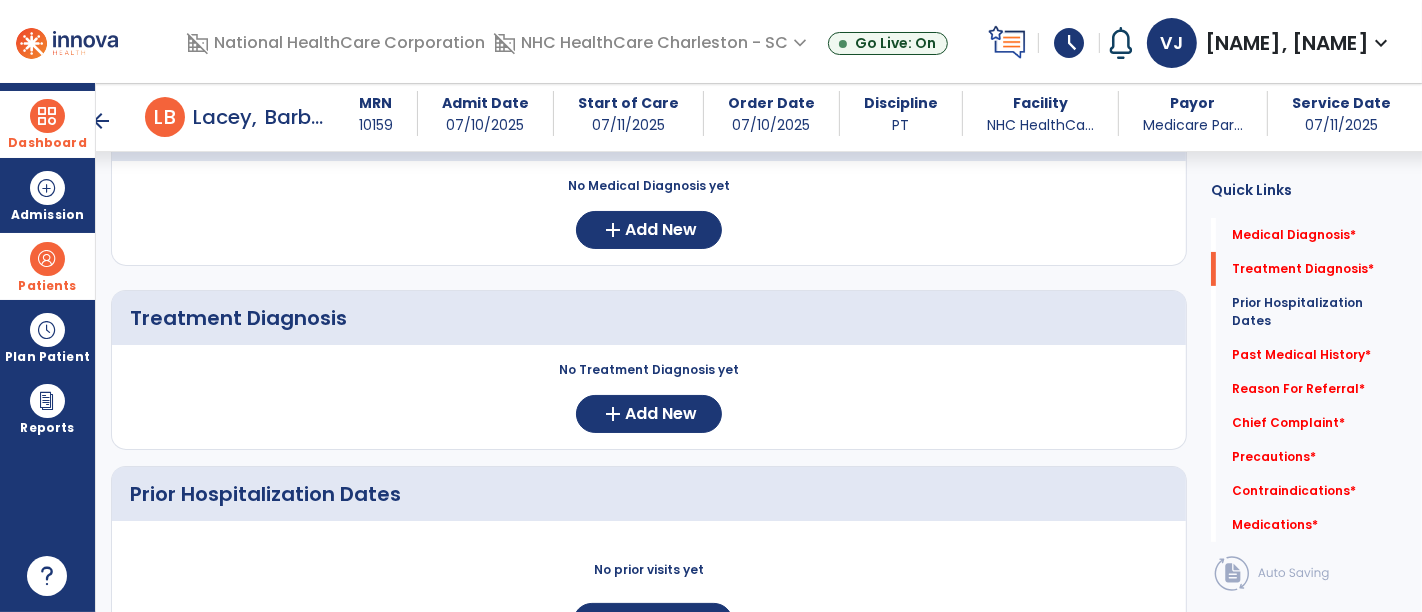 scroll, scrollTop: 444, scrollLeft: 0, axis: vertical 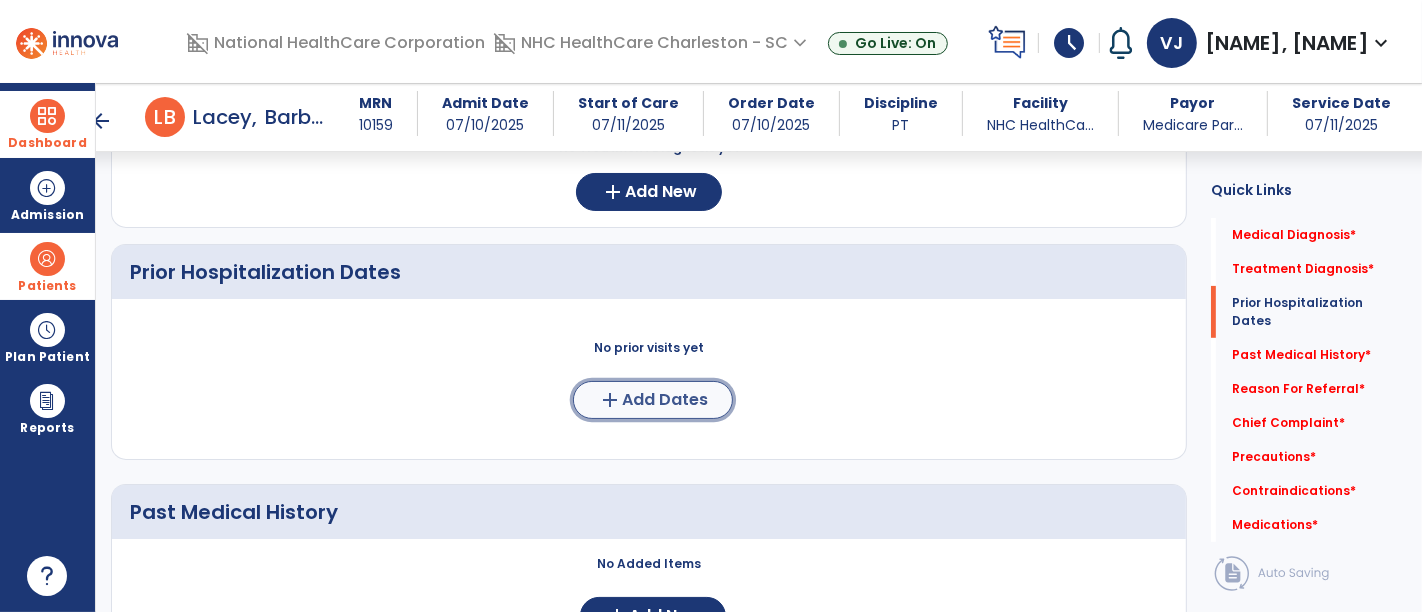 click on "Add Dates" 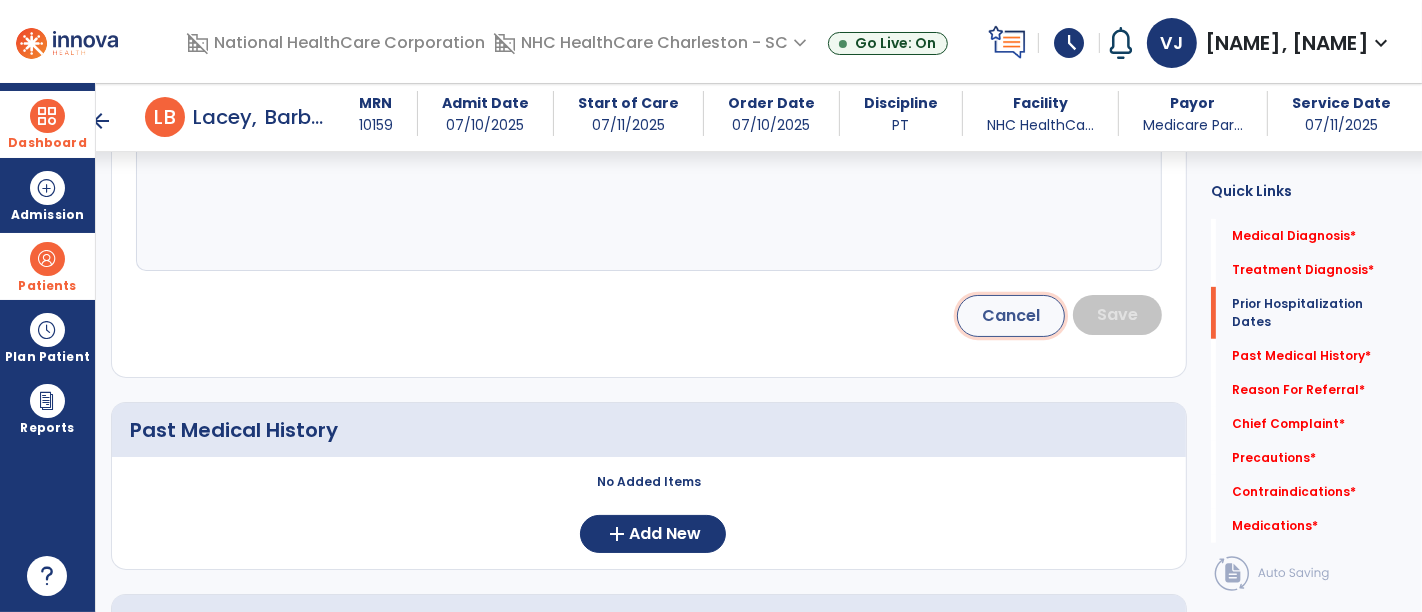 click on "Cancel" 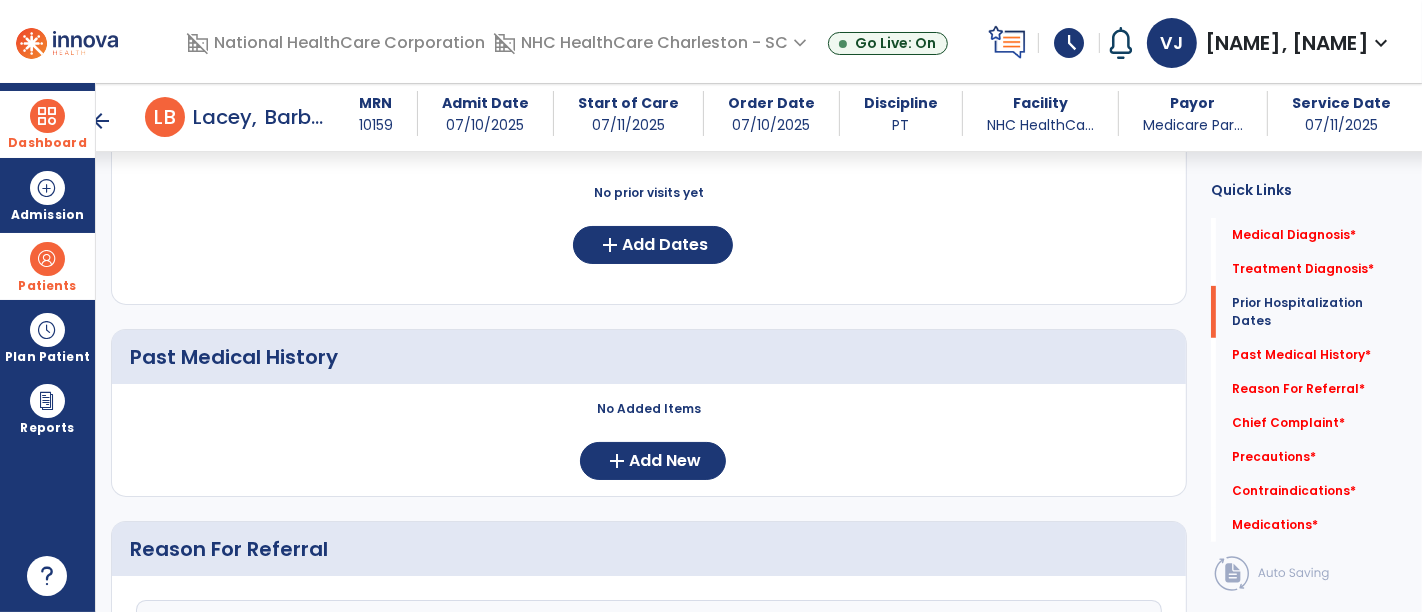scroll, scrollTop: 639, scrollLeft: 0, axis: vertical 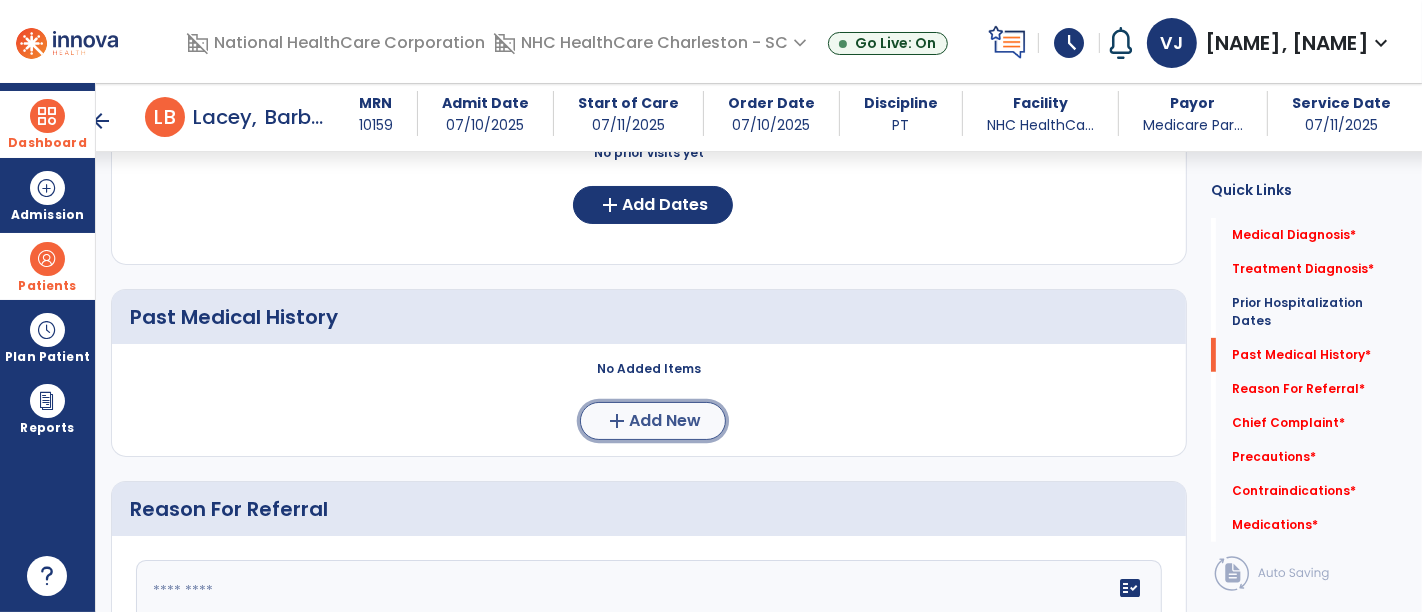 click on "Add New" 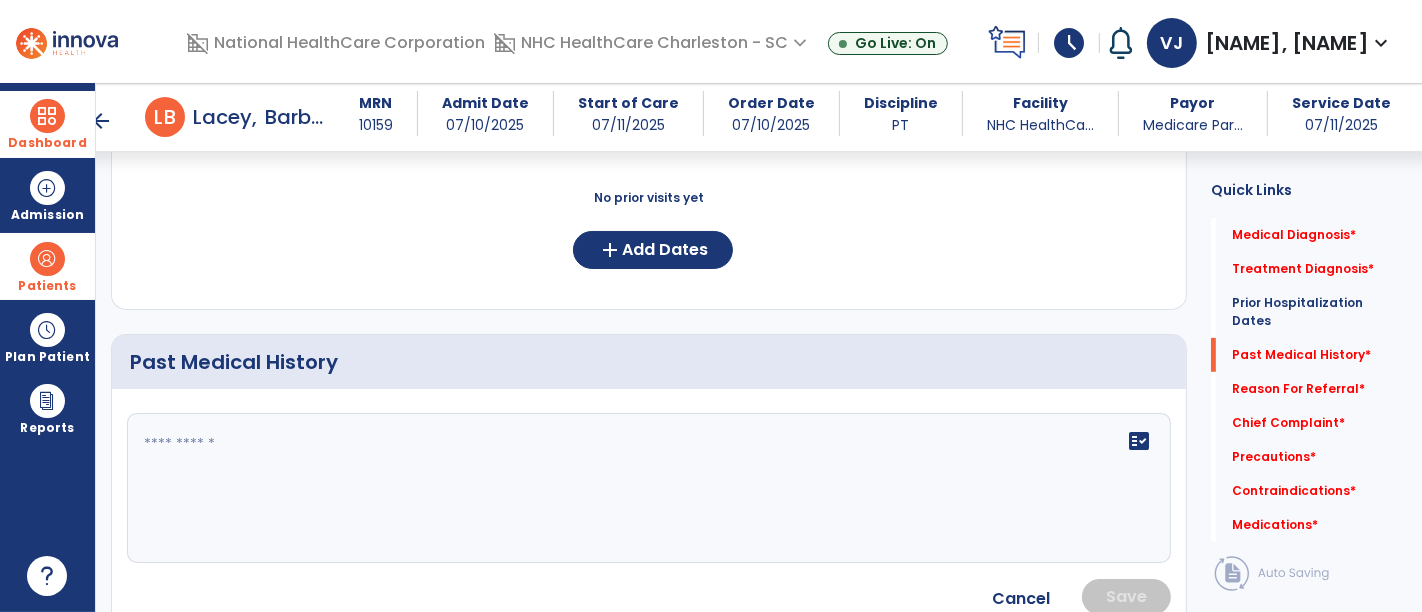 scroll, scrollTop: 639, scrollLeft: 0, axis: vertical 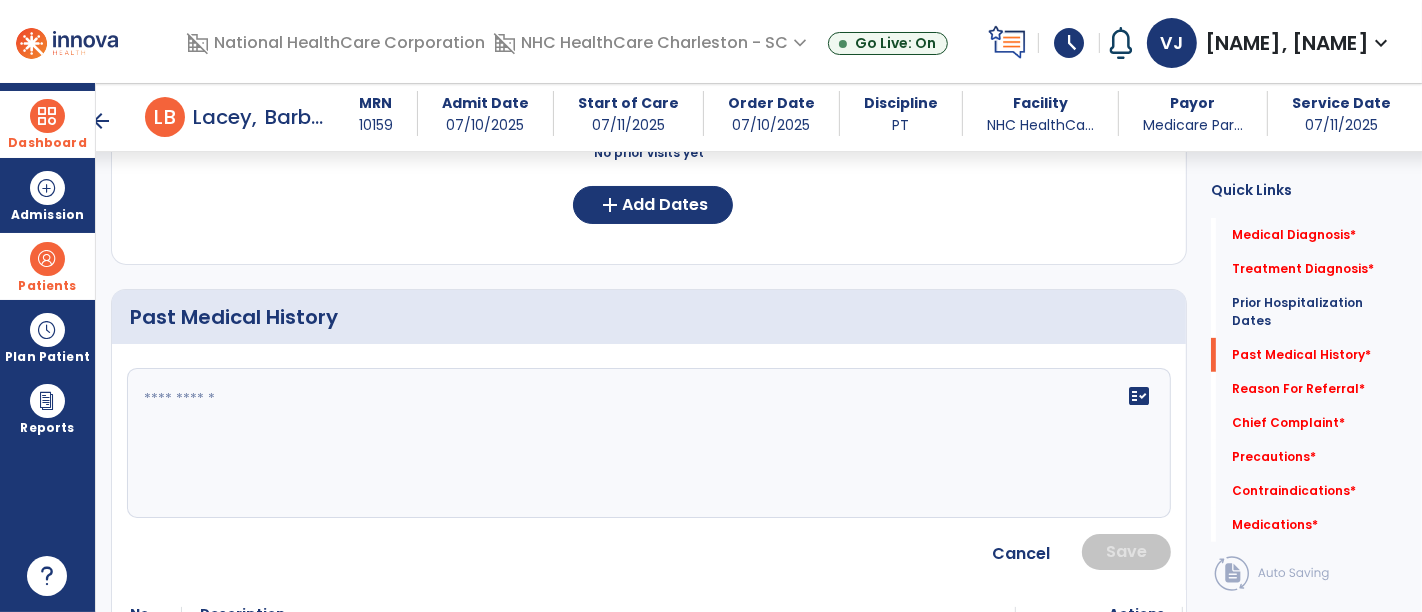 click on "fact_check" 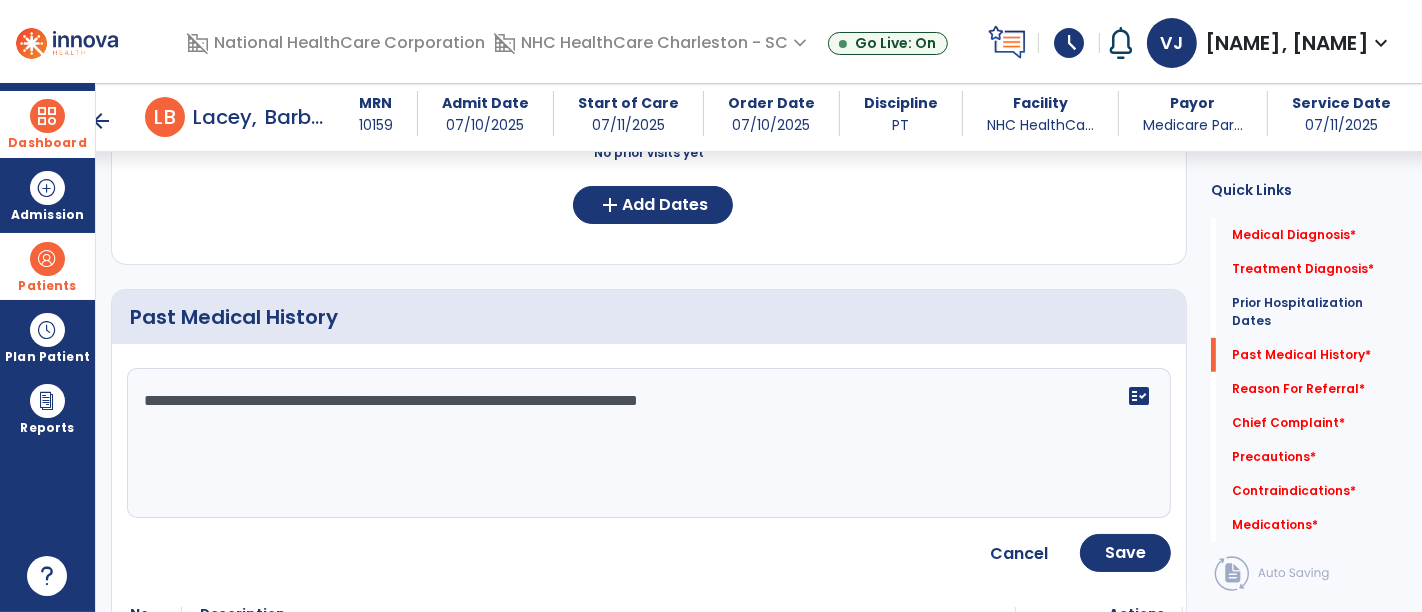 click on "**********" 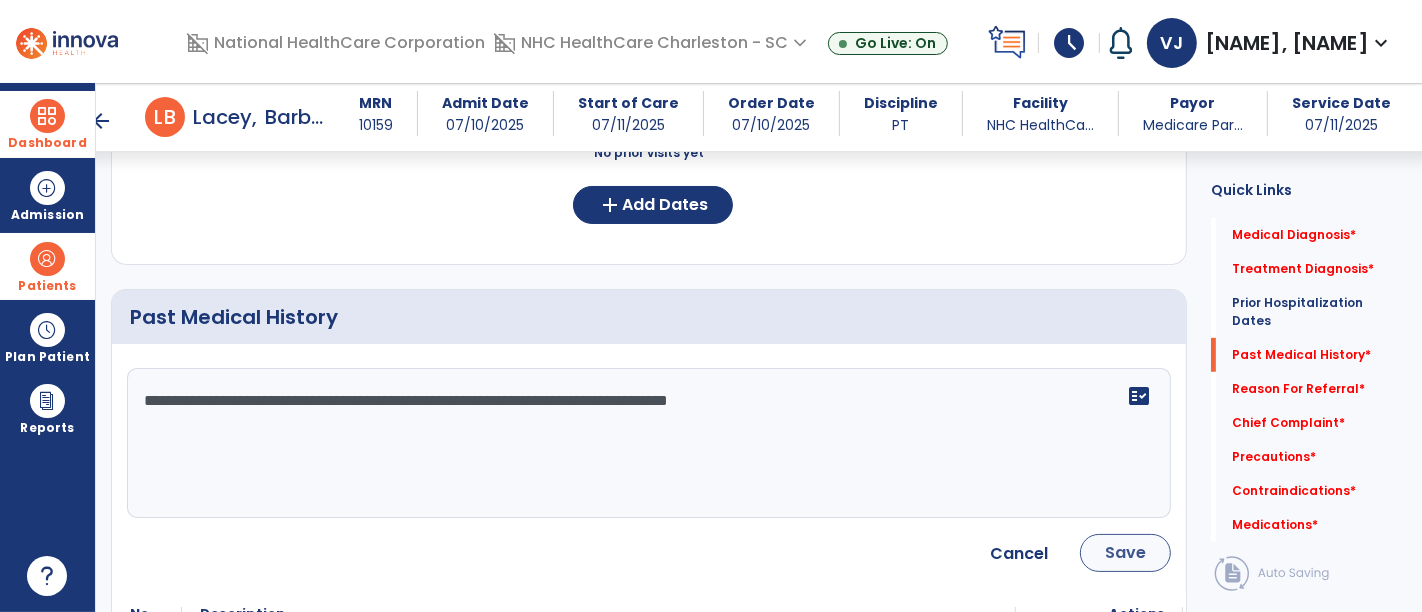 type on "**********" 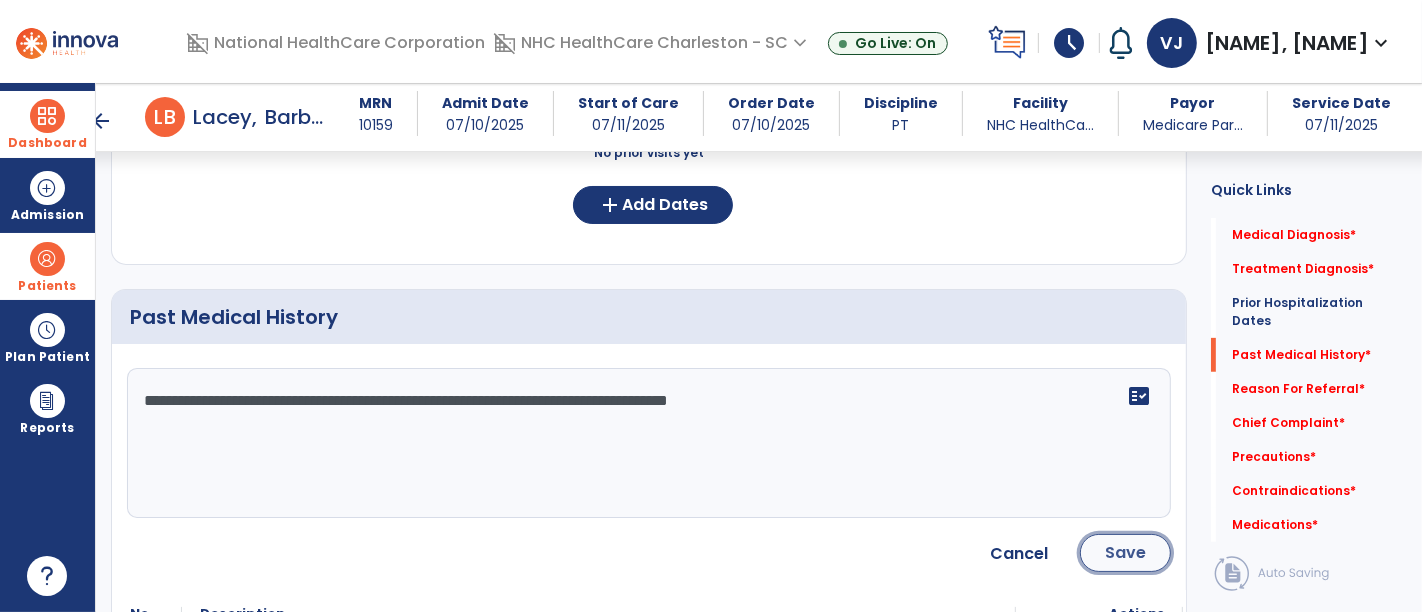 click on "Save" 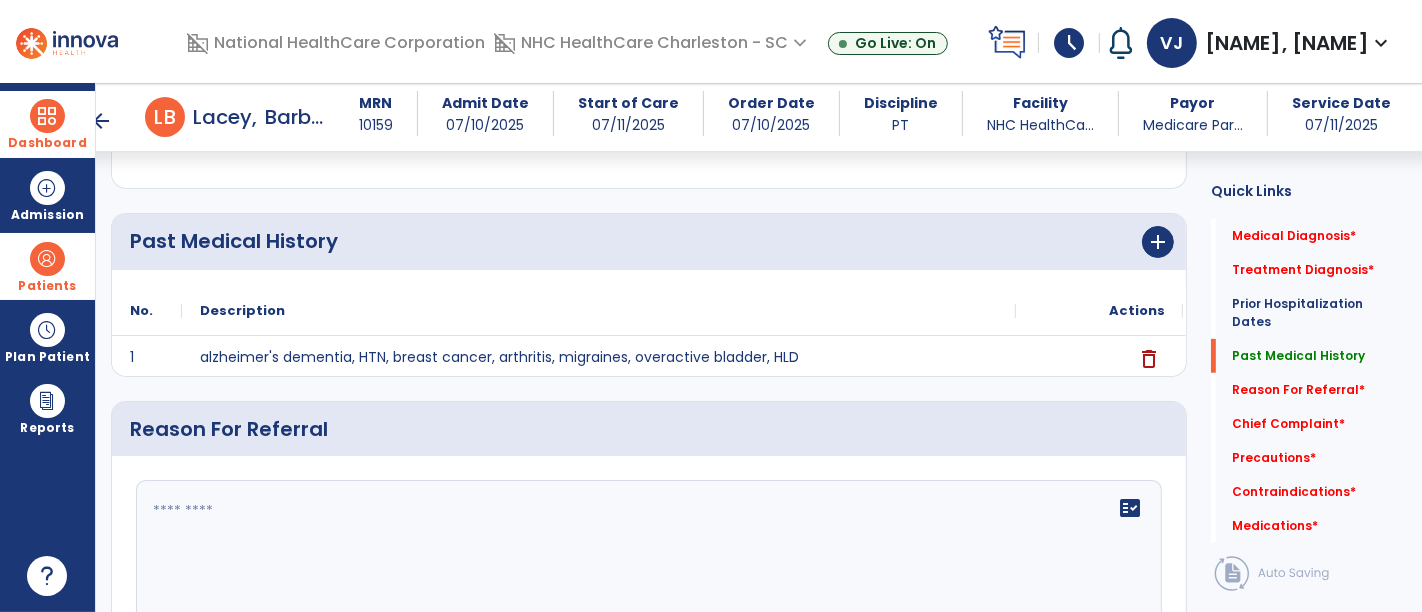 scroll, scrollTop: 750, scrollLeft: 0, axis: vertical 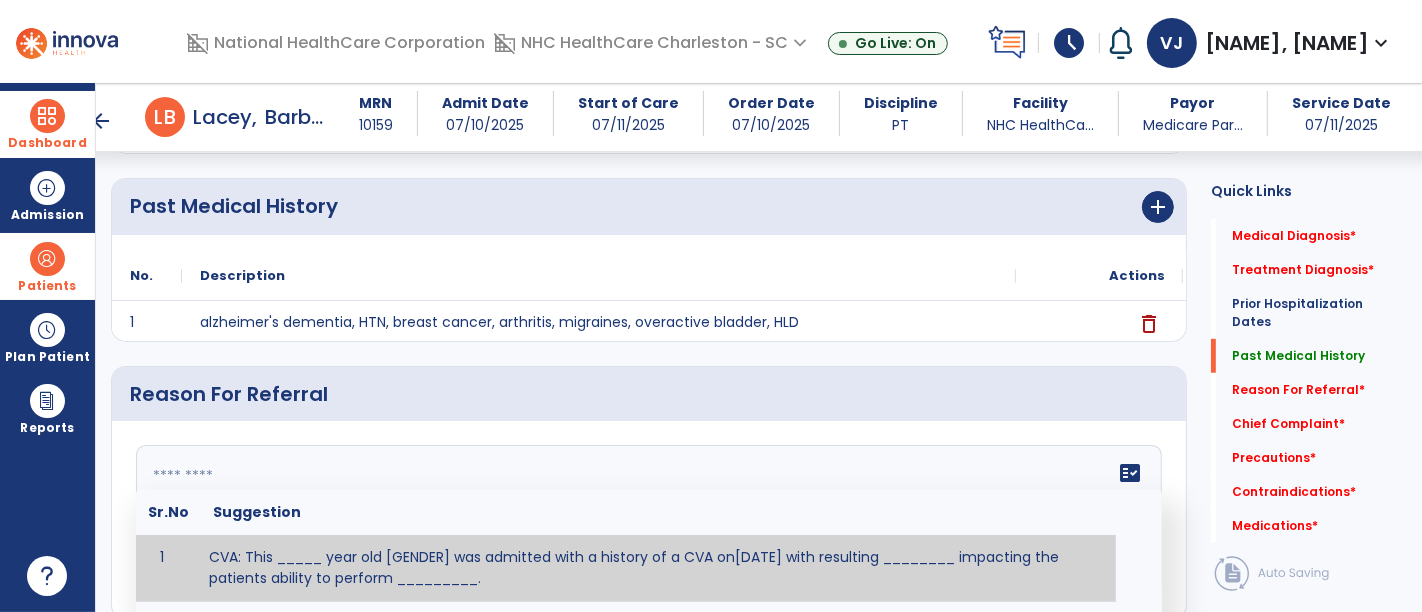 click on "fact_check  Sr.No Suggestion 1 CVA: This _____ year old [GENDER] was admitted with a history of a CVA on[DATE] with resulting ________ impacting the patients ability to perform _________. 2 Fall: This _____ year old [GENDER] presents to therapy due to a fall on [DATE] as a result of _______ resulting in _______.  Patient has complaints of _________ with resulting impairments in _________. 3 Maintenance Program: This ____ year old [GENDER] would benefit from the development of a maintenance program.  This program is needed to maintain the patient's ability to ________ in order to decrease risk of ____________.  The specialized skill, knowledge, and judgment of a Physical  4 Fall at Home: This _____ year old [GENDER] fell at home, resulting  in ________.  This has impacted this patient's _______.  As a result of these noted limitations in functional activities, this patient is unable to safely return to home.  This patient requires skilled therapy in order to improve safety and function. 5 6 7 8 9 10" 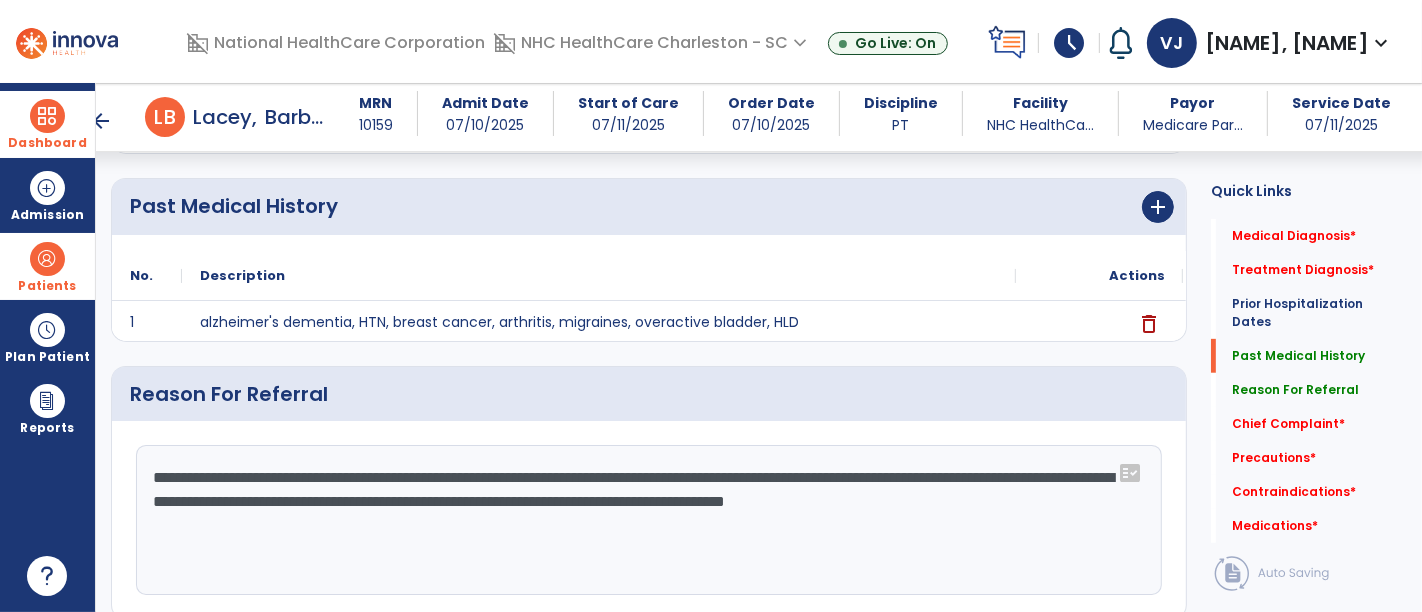 click on "**********" 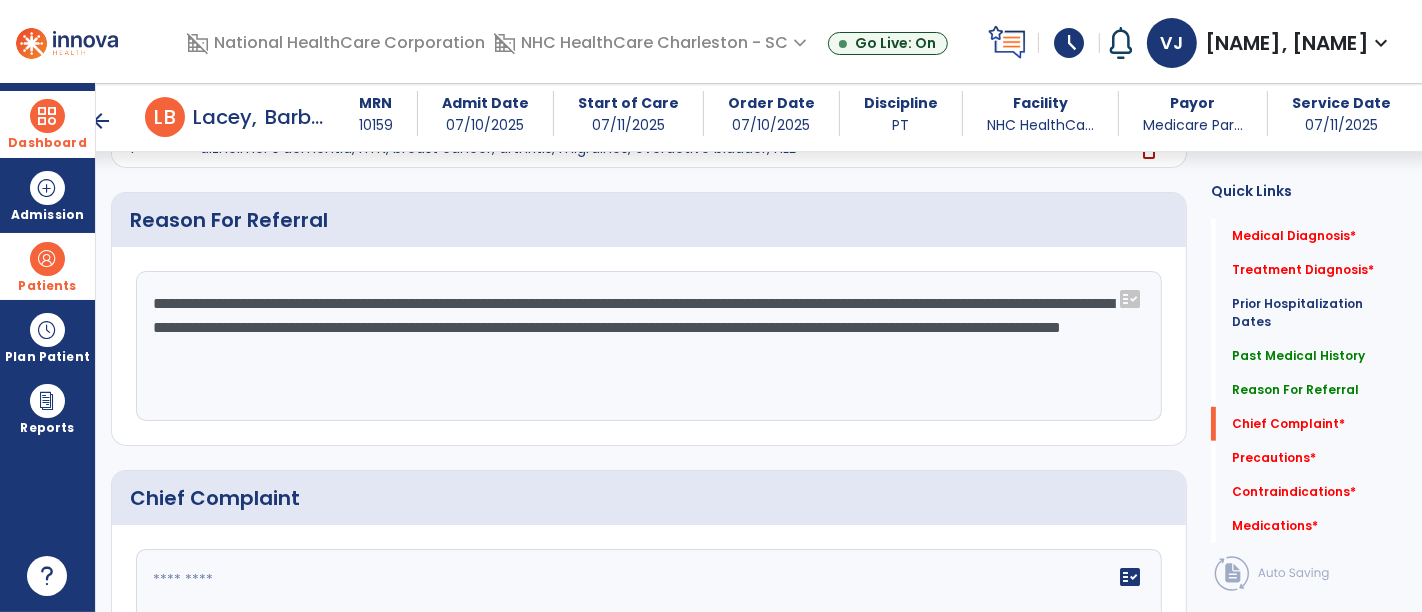 scroll, scrollTop: 1194, scrollLeft: 0, axis: vertical 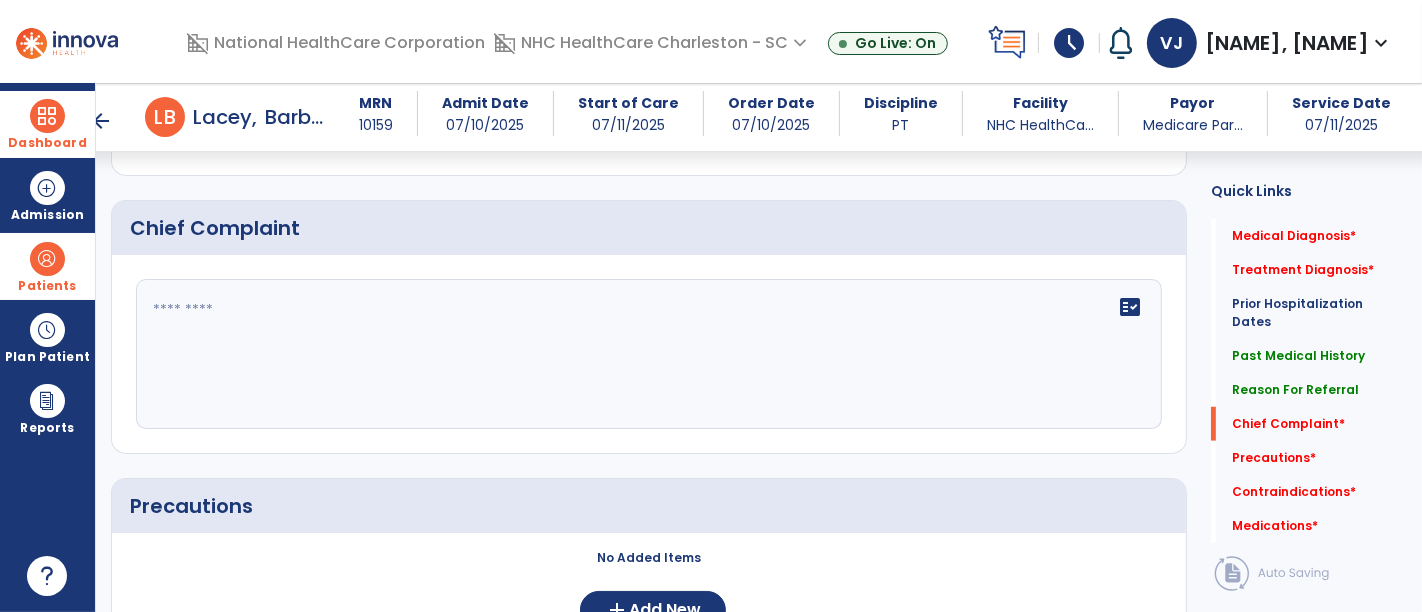 type on "**********" 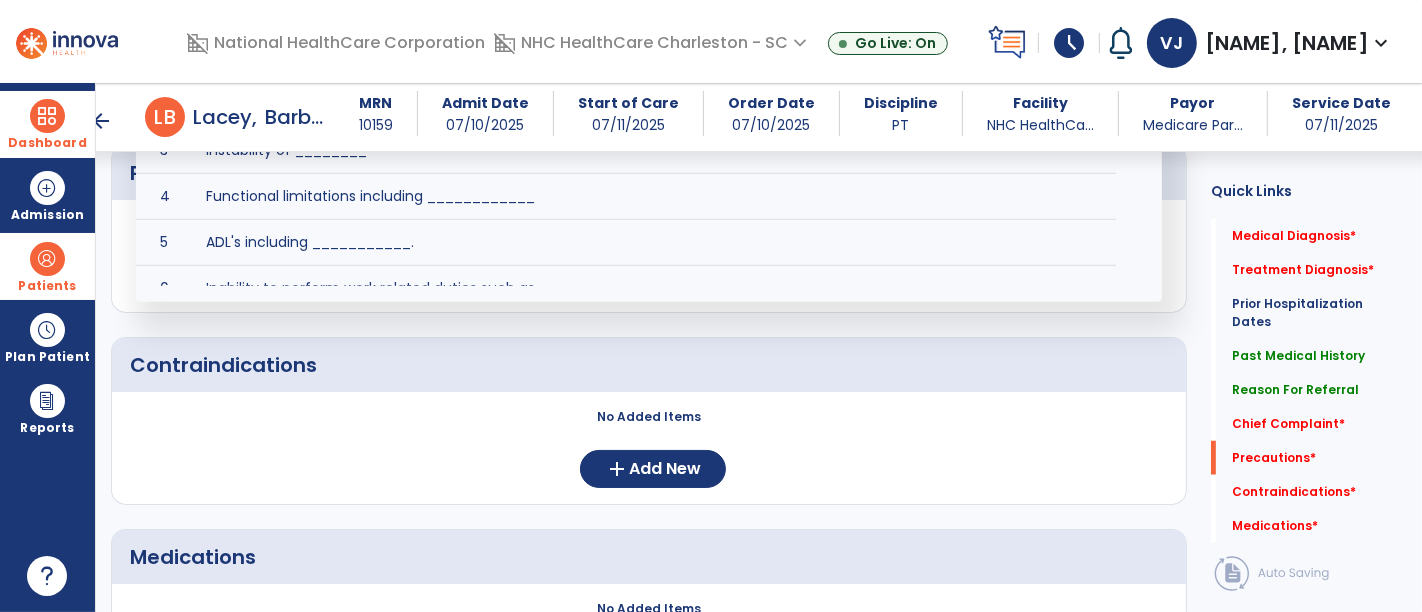 scroll, scrollTop: 1528, scrollLeft: 0, axis: vertical 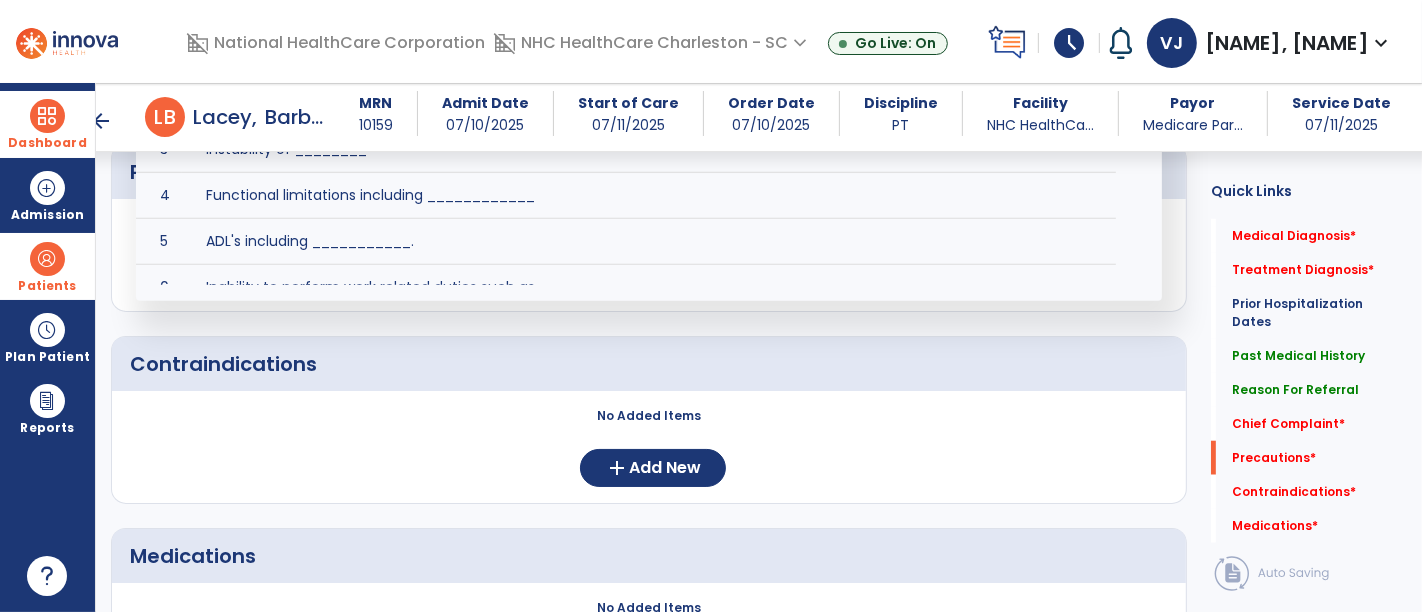 click on "Contraindications" 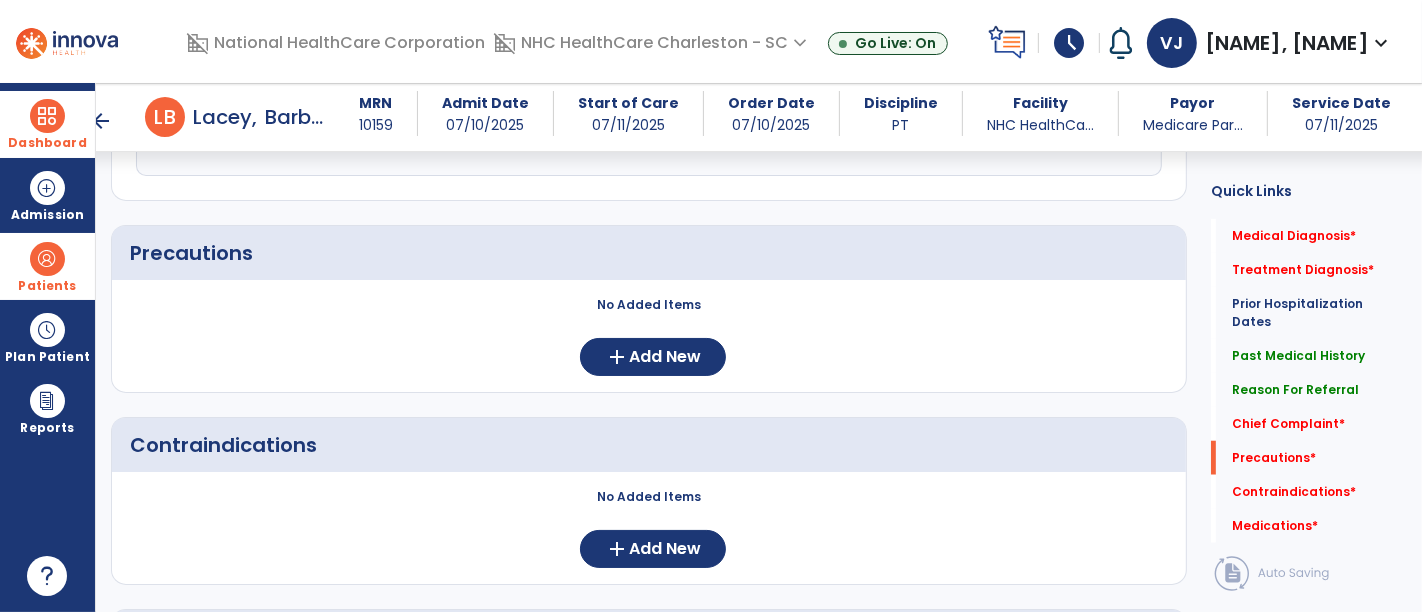 scroll, scrollTop: 1417, scrollLeft: 0, axis: vertical 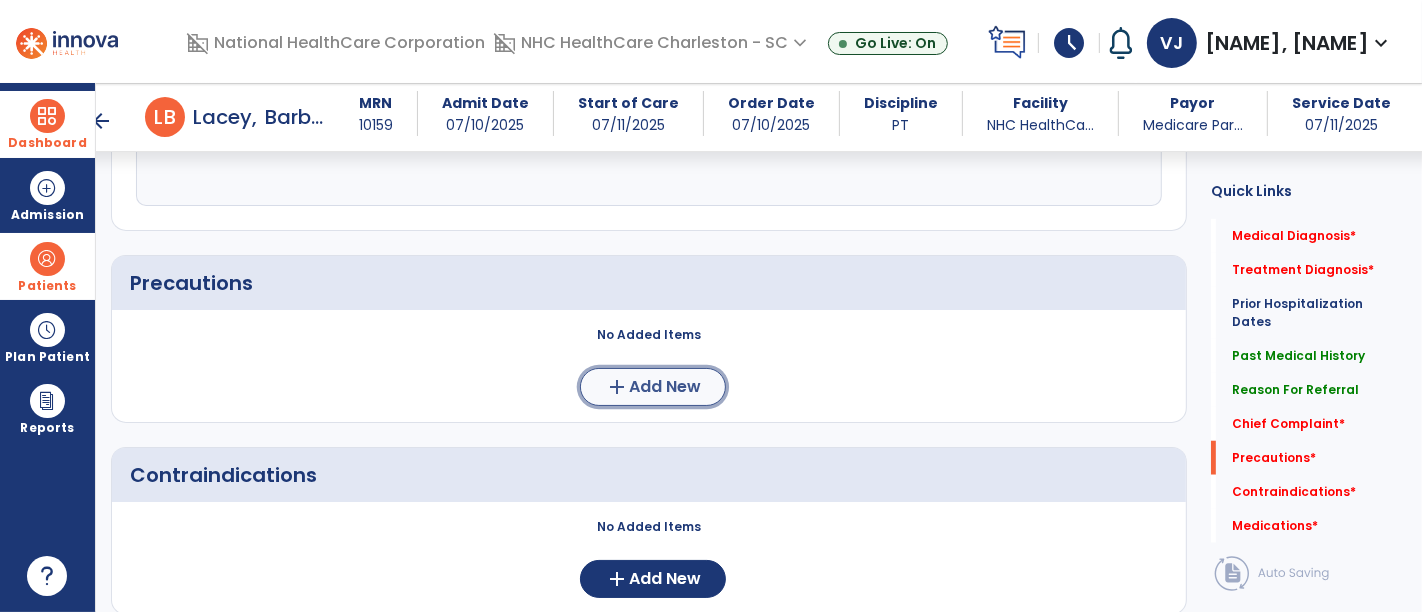 click on "add  Add New" 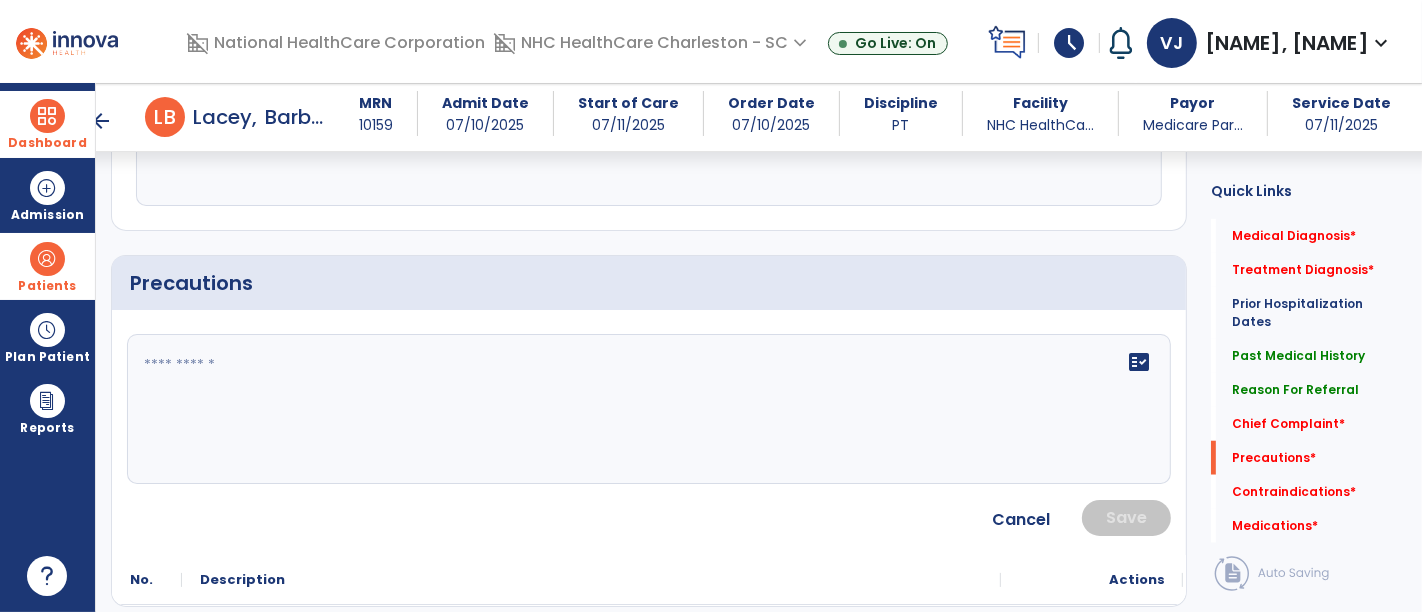 click on "fact_check" 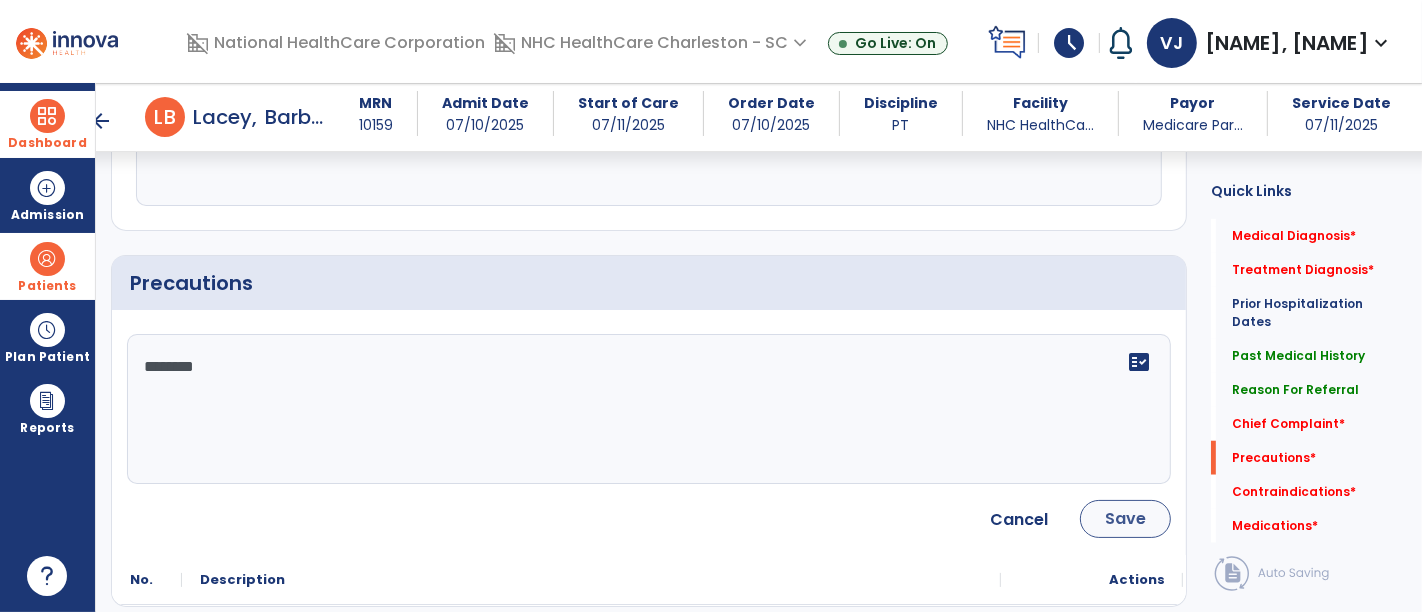 type on "********" 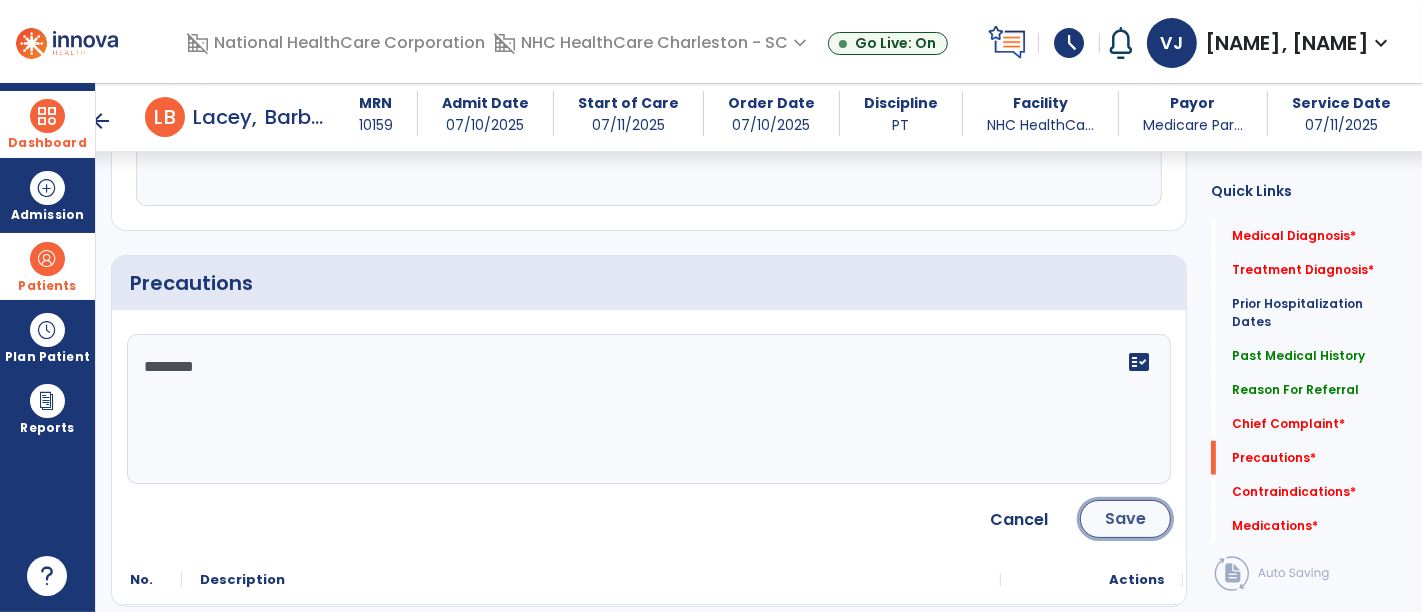 click on "Save" 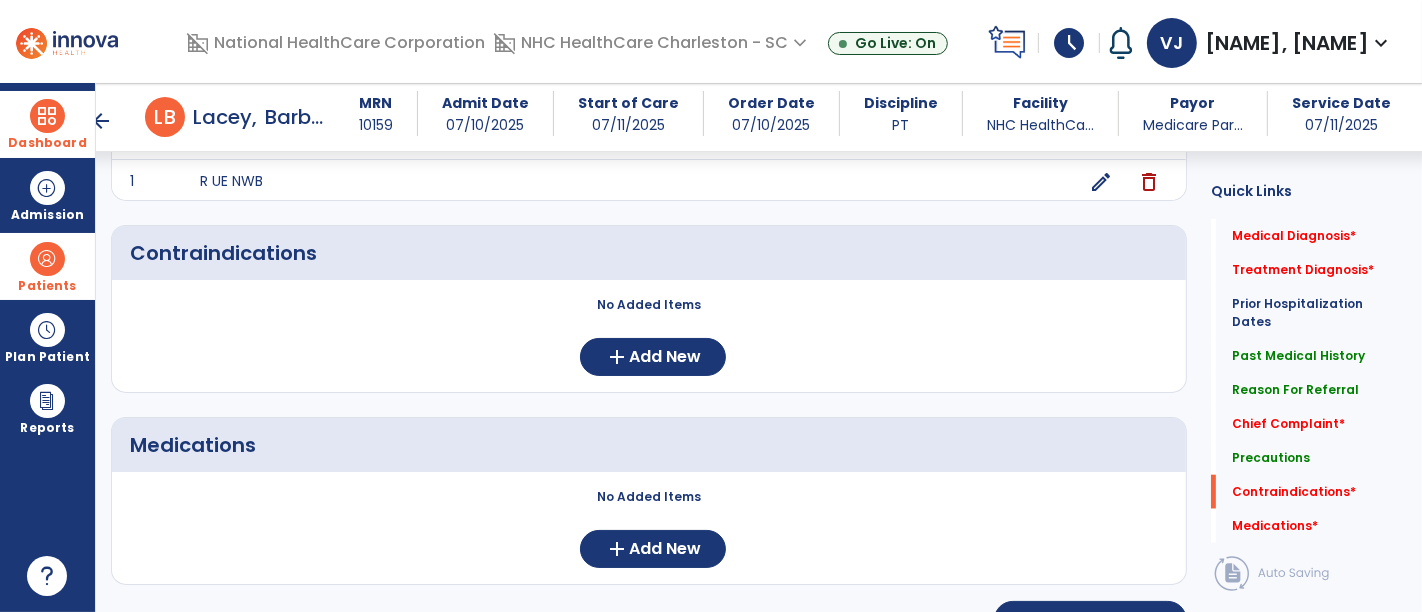 scroll, scrollTop: 1639, scrollLeft: 0, axis: vertical 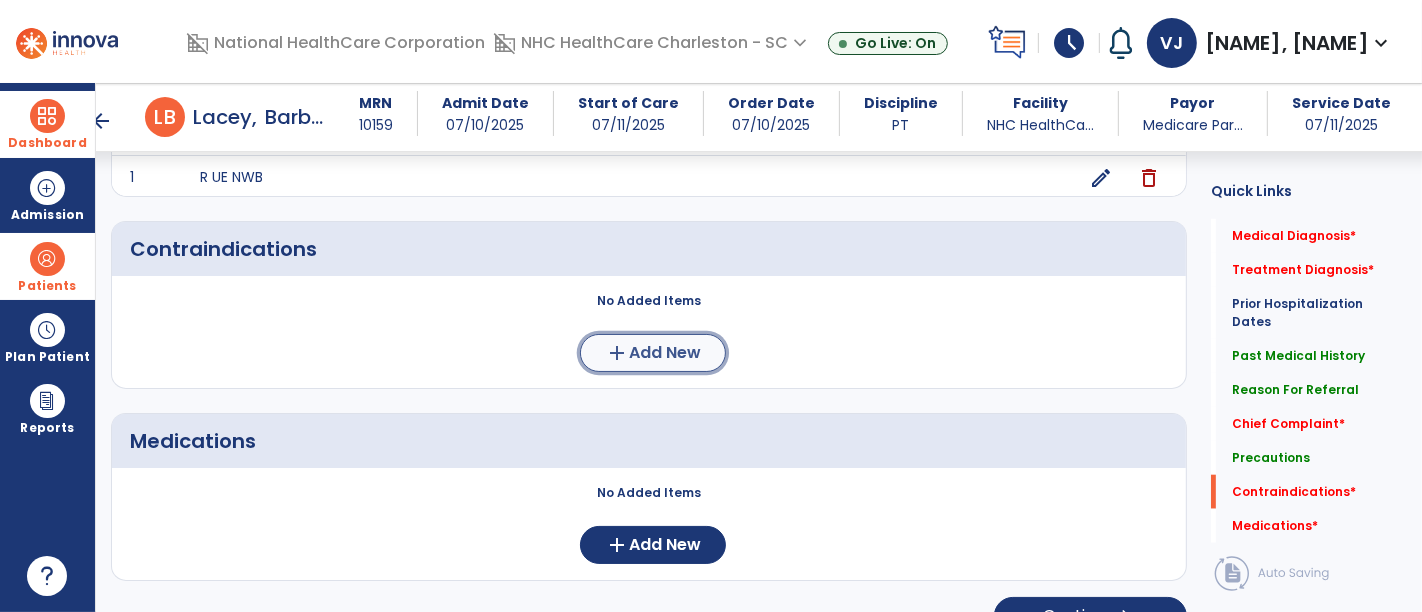 click on "add" 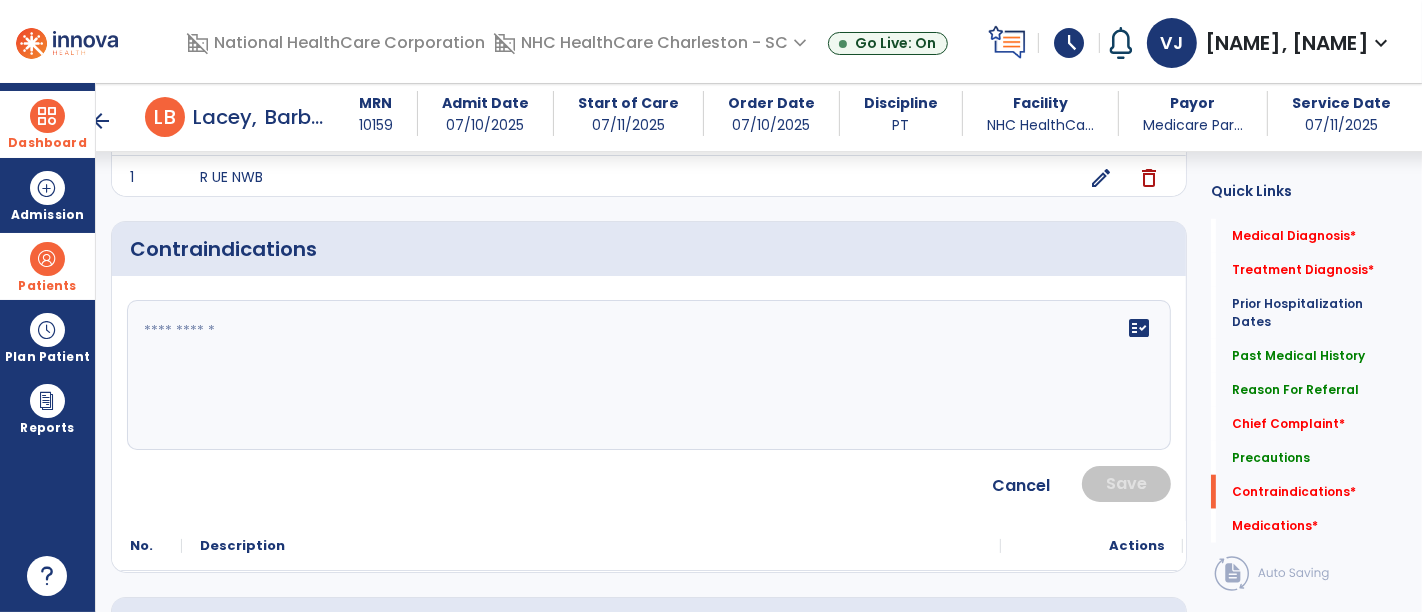 click on "fact_check" 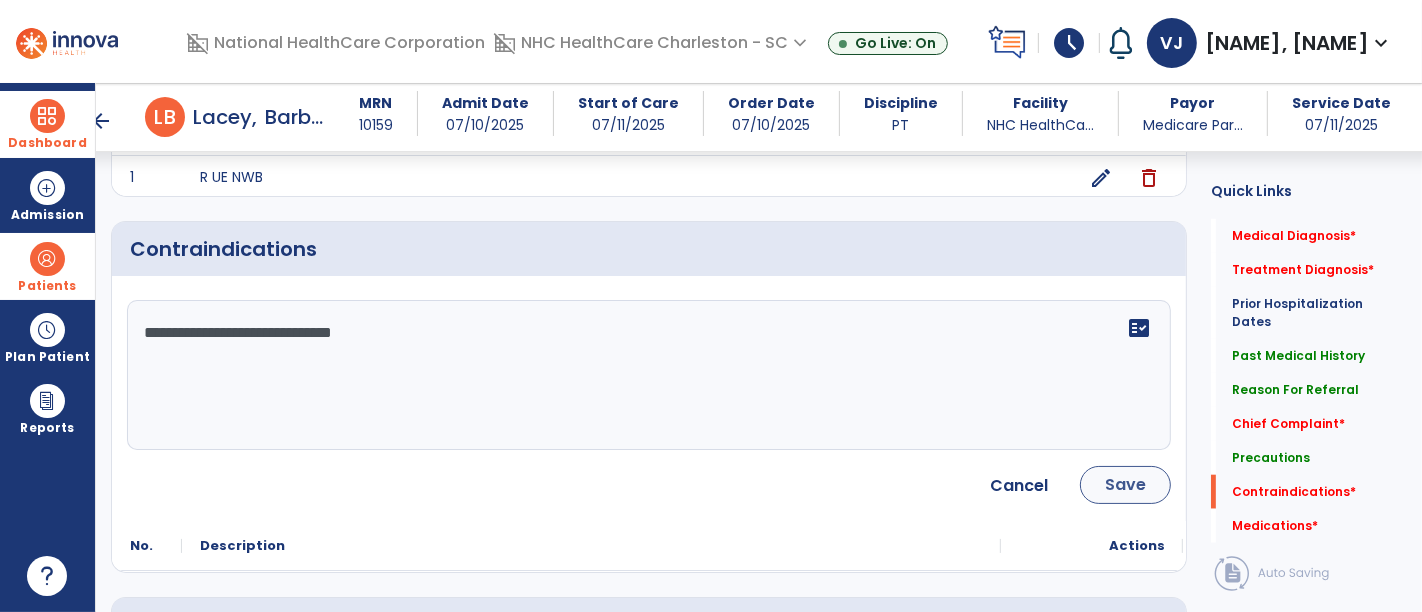 type on "**********" 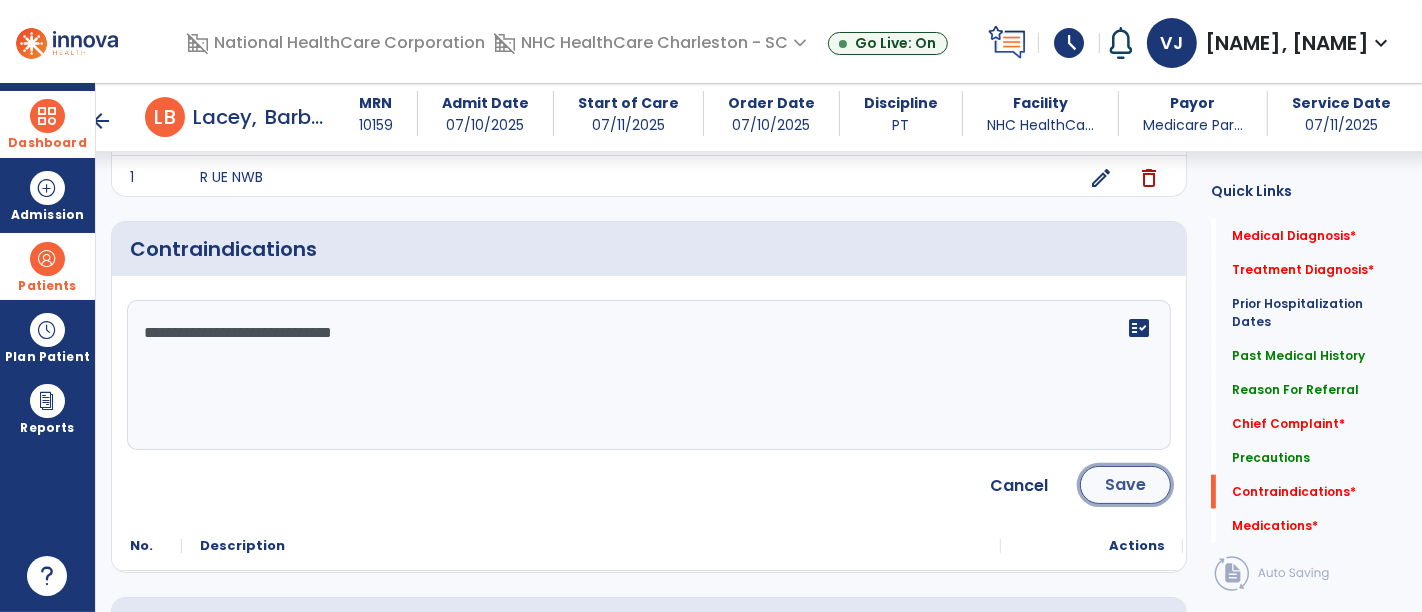 click on "Save" 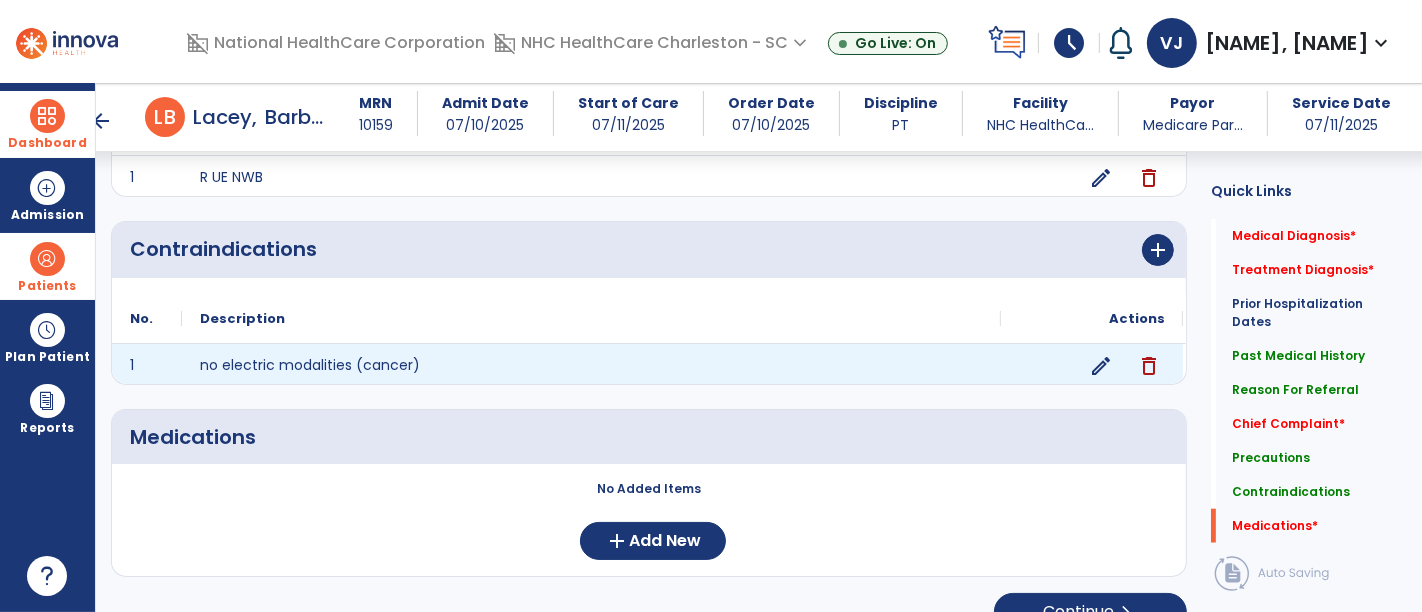 scroll, scrollTop: 1665, scrollLeft: 0, axis: vertical 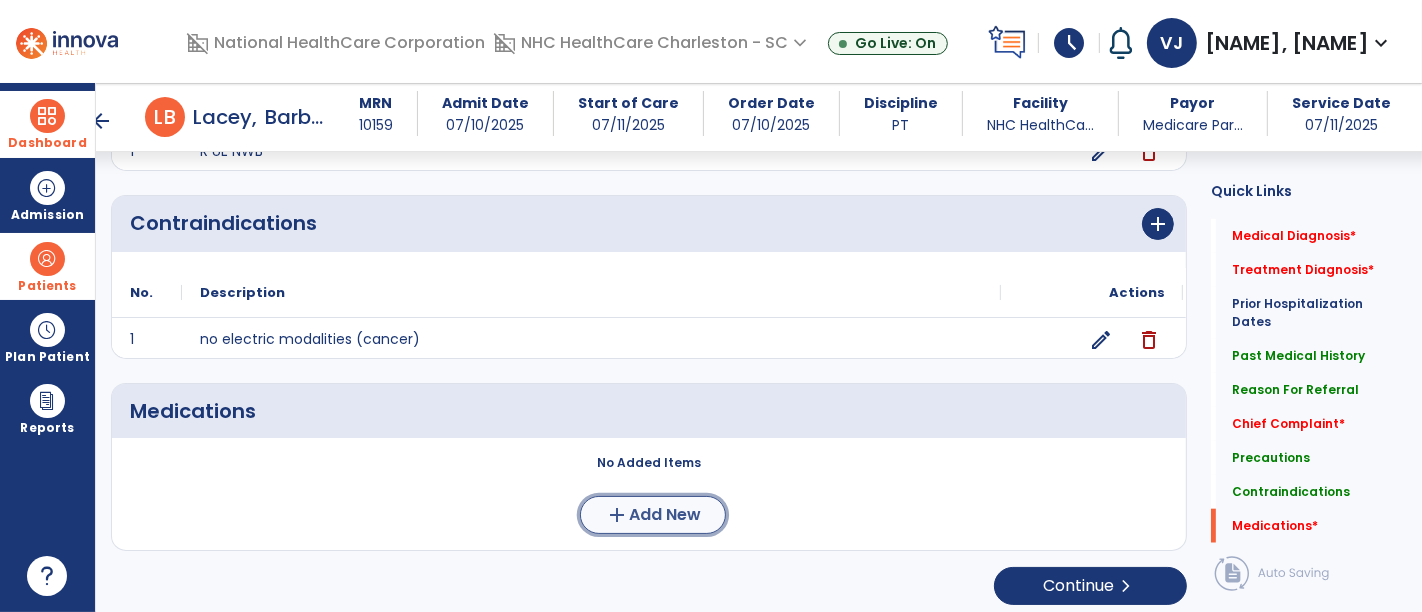 click on "add  Add New" 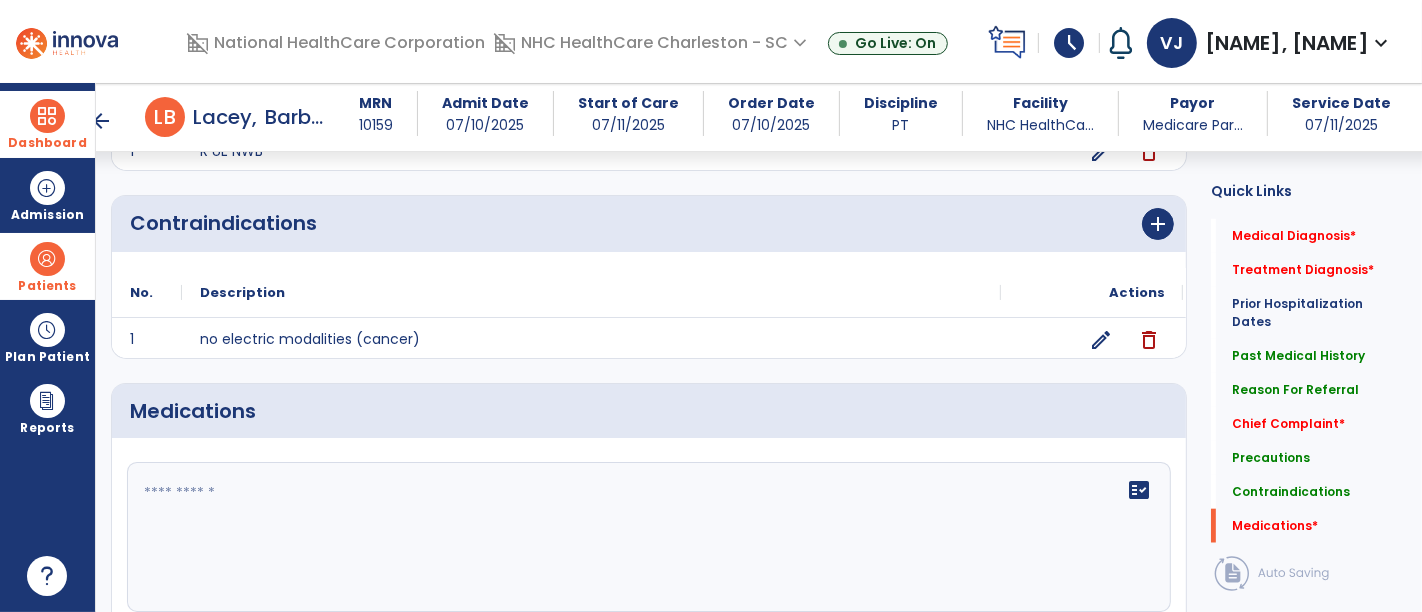 click 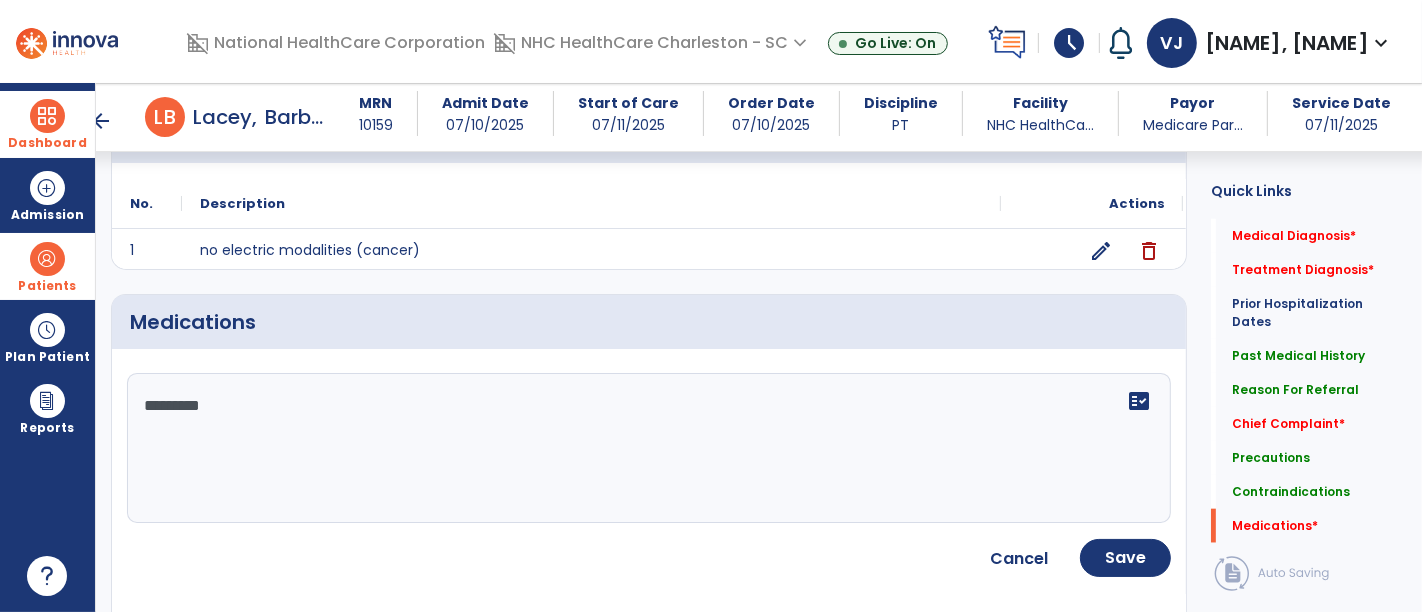 scroll, scrollTop: 1848, scrollLeft: 0, axis: vertical 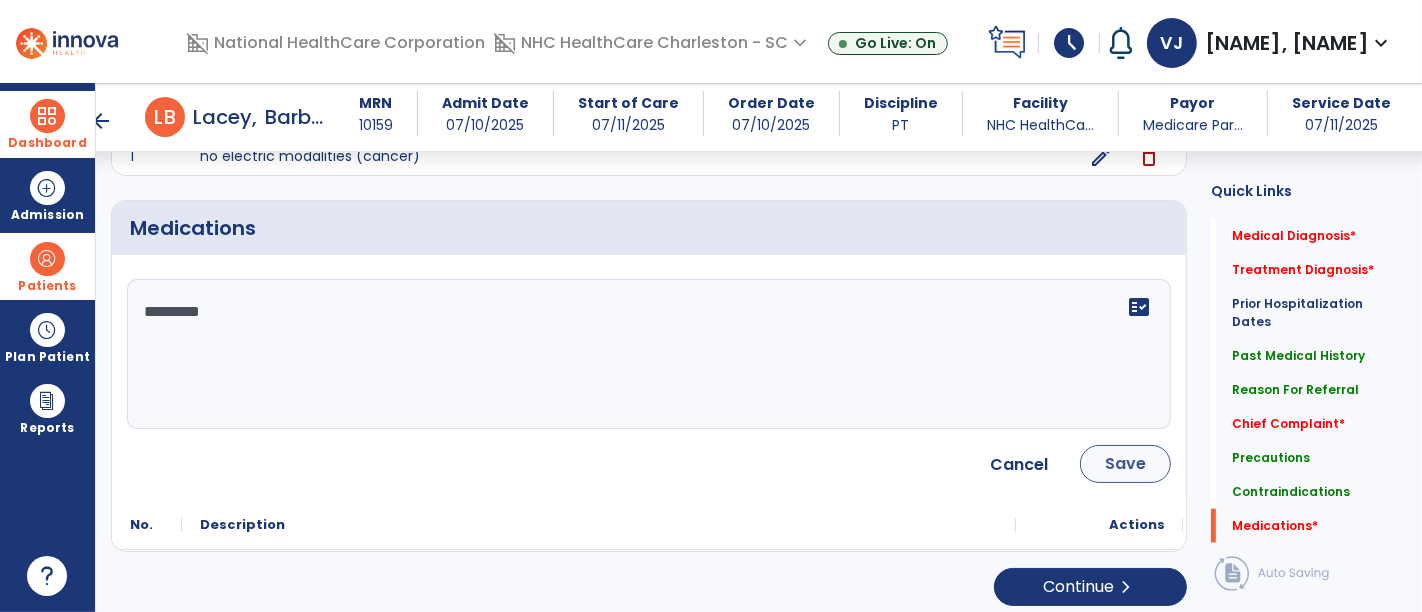 type on "********" 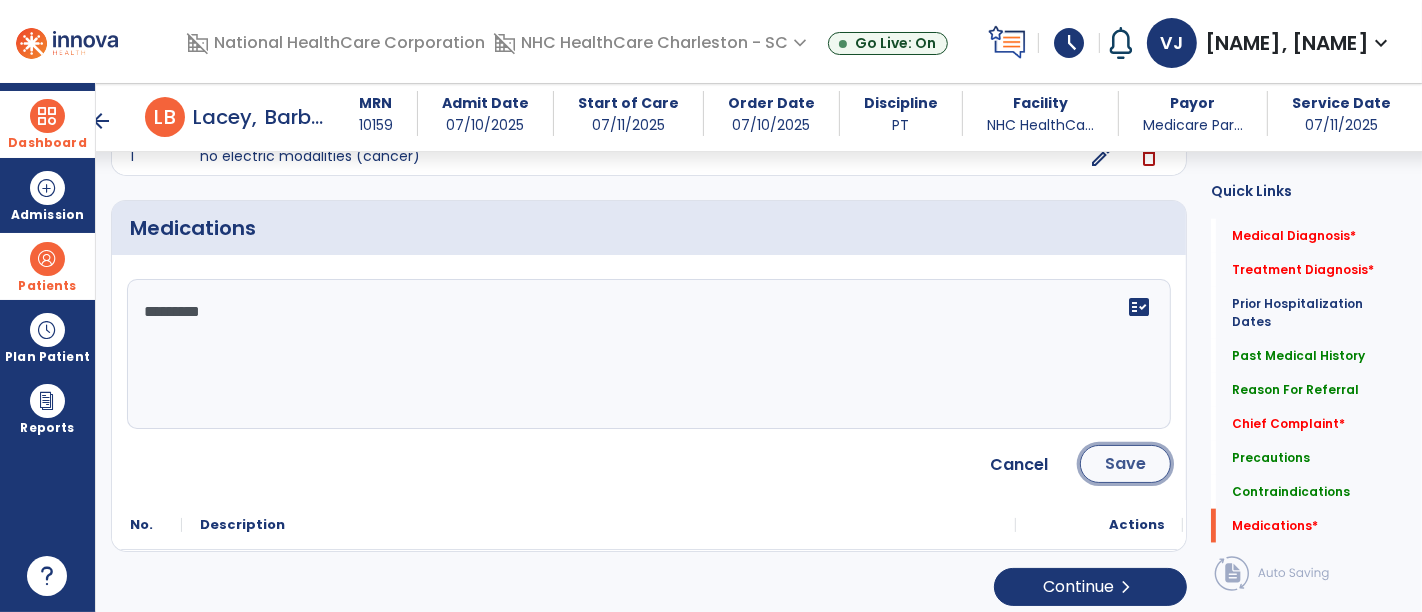 click on "Save" 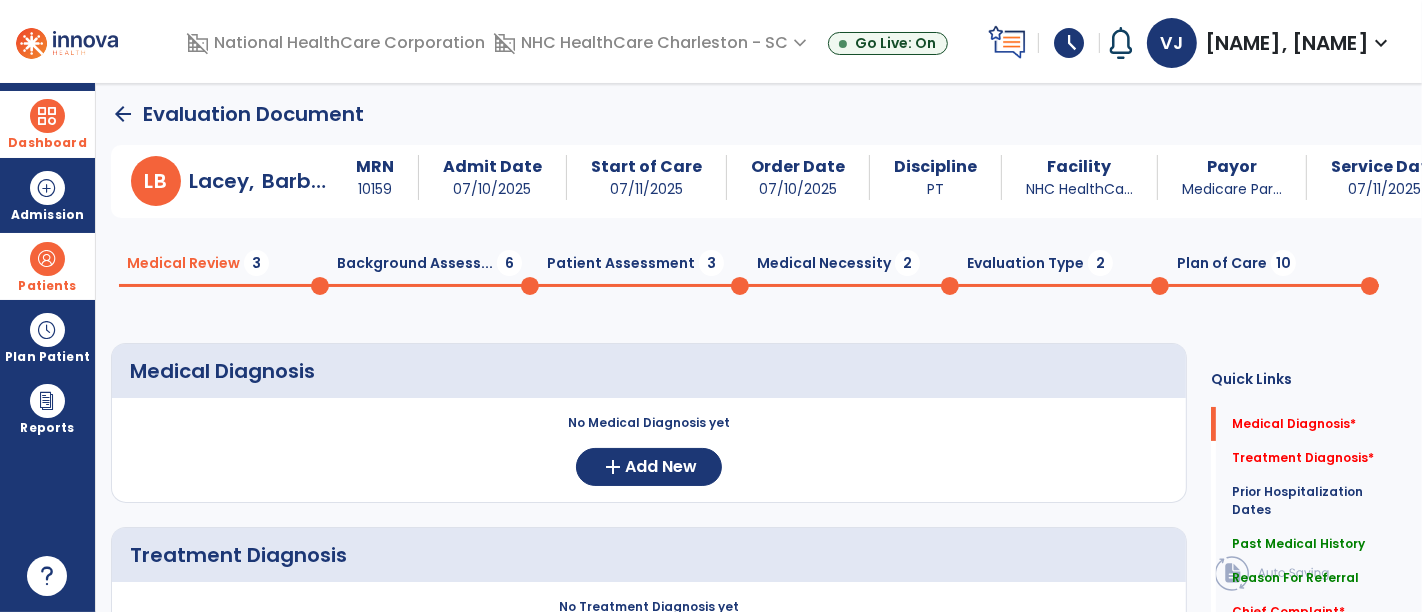 scroll, scrollTop: 0, scrollLeft: 0, axis: both 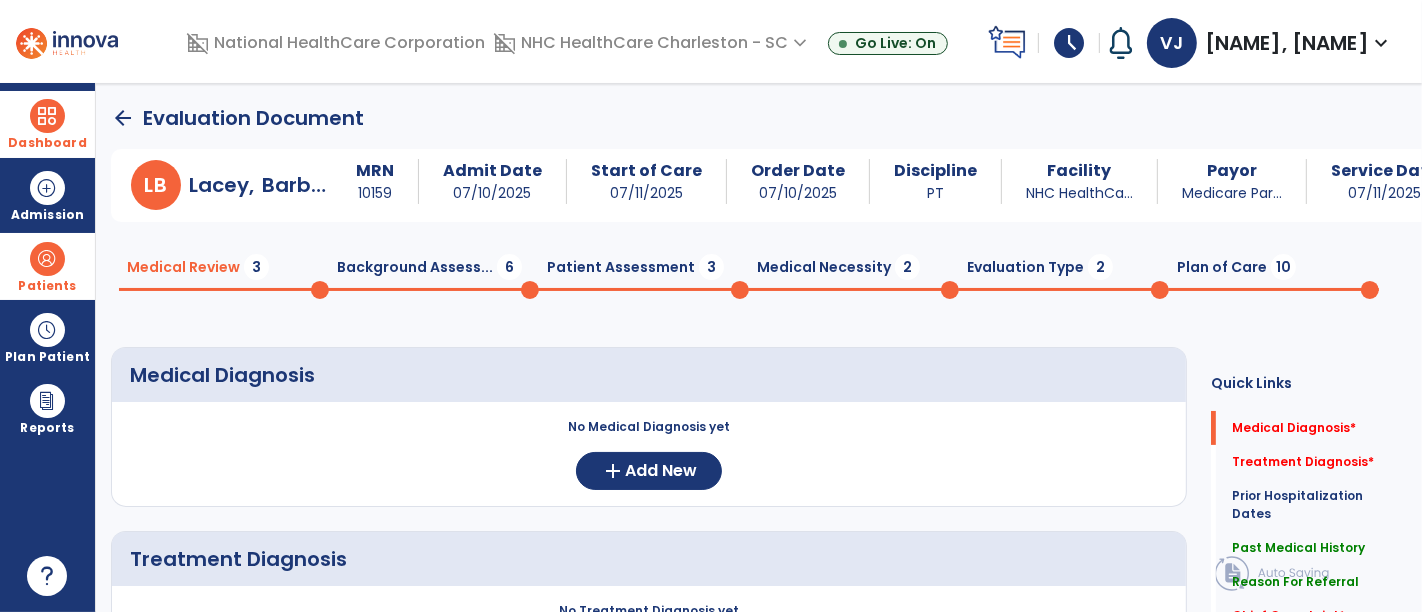 click on "Background Assess...  6" 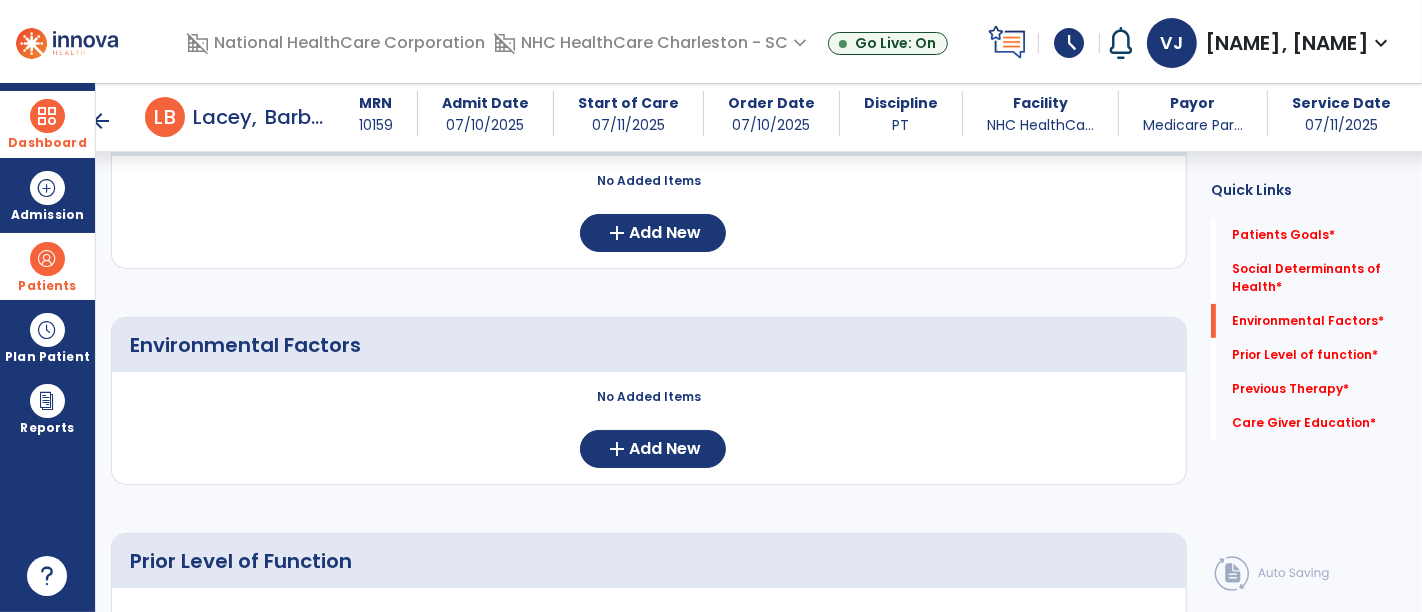 scroll, scrollTop: 444, scrollLeft: 0, axis: vertical 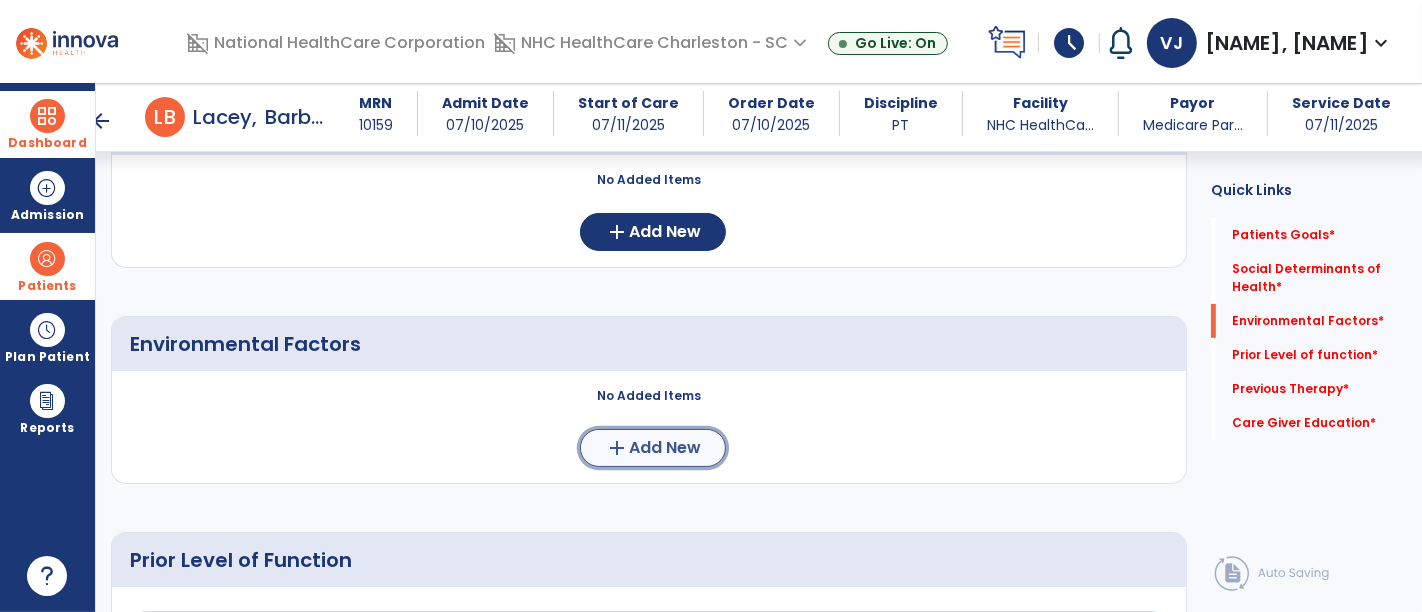 click on "add" 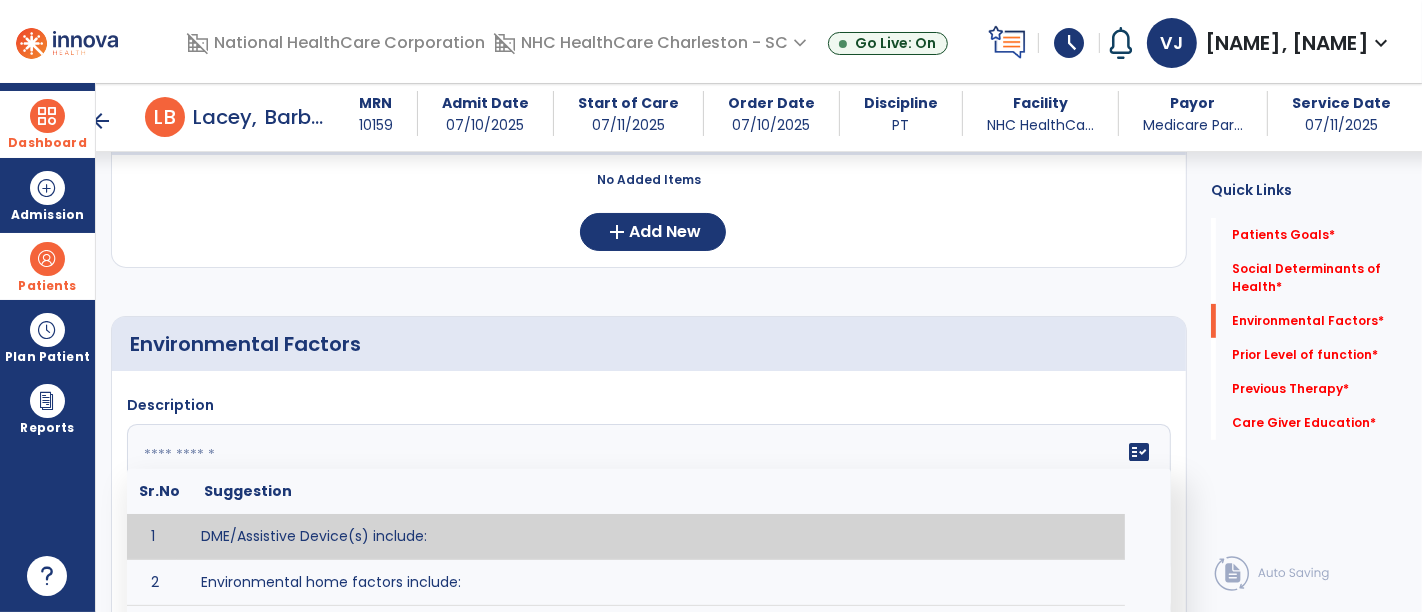 click 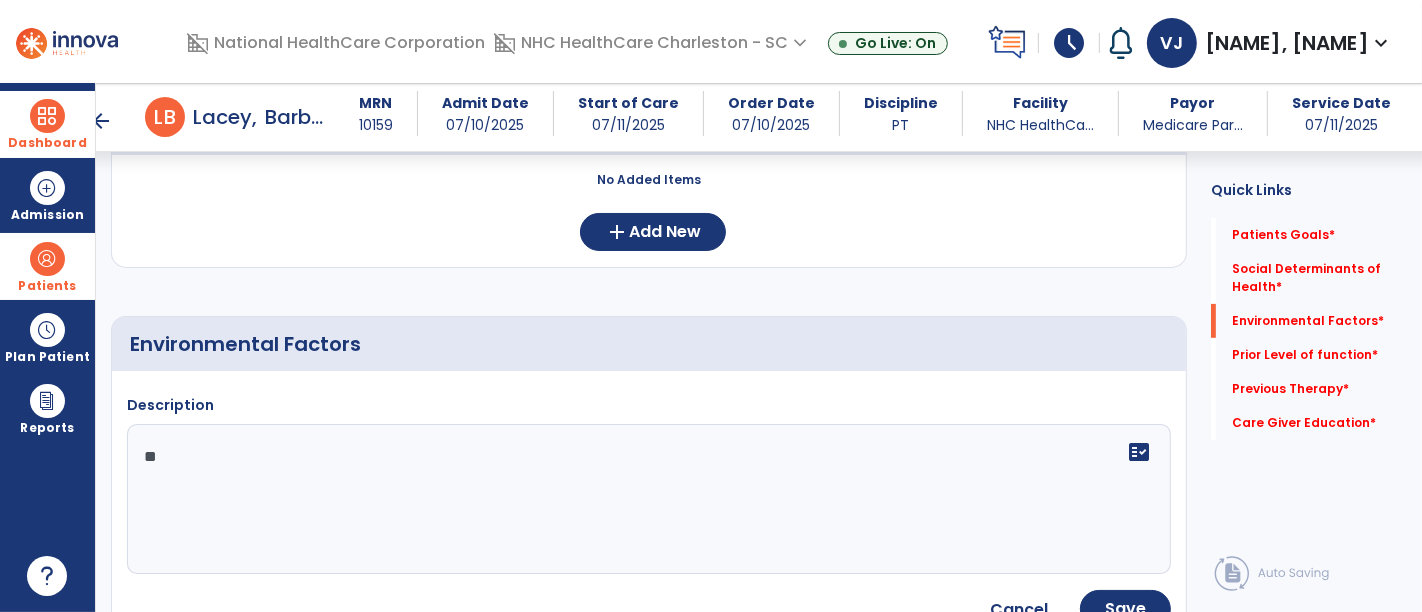 type on "*" 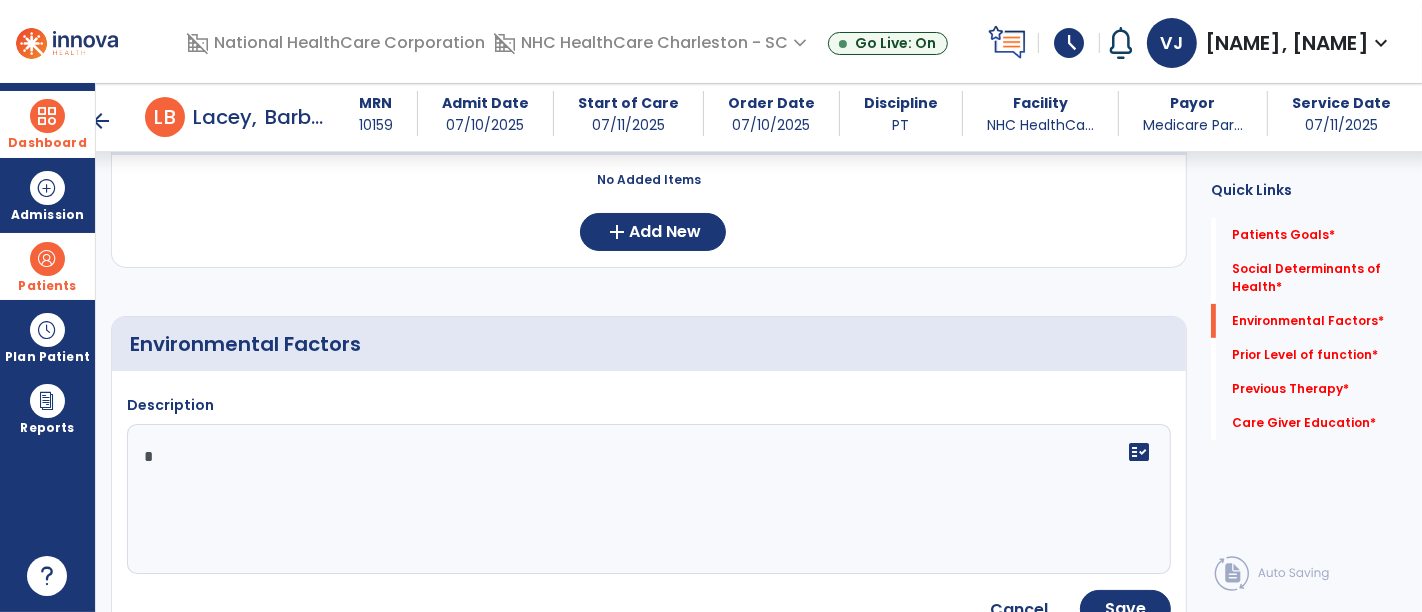 type 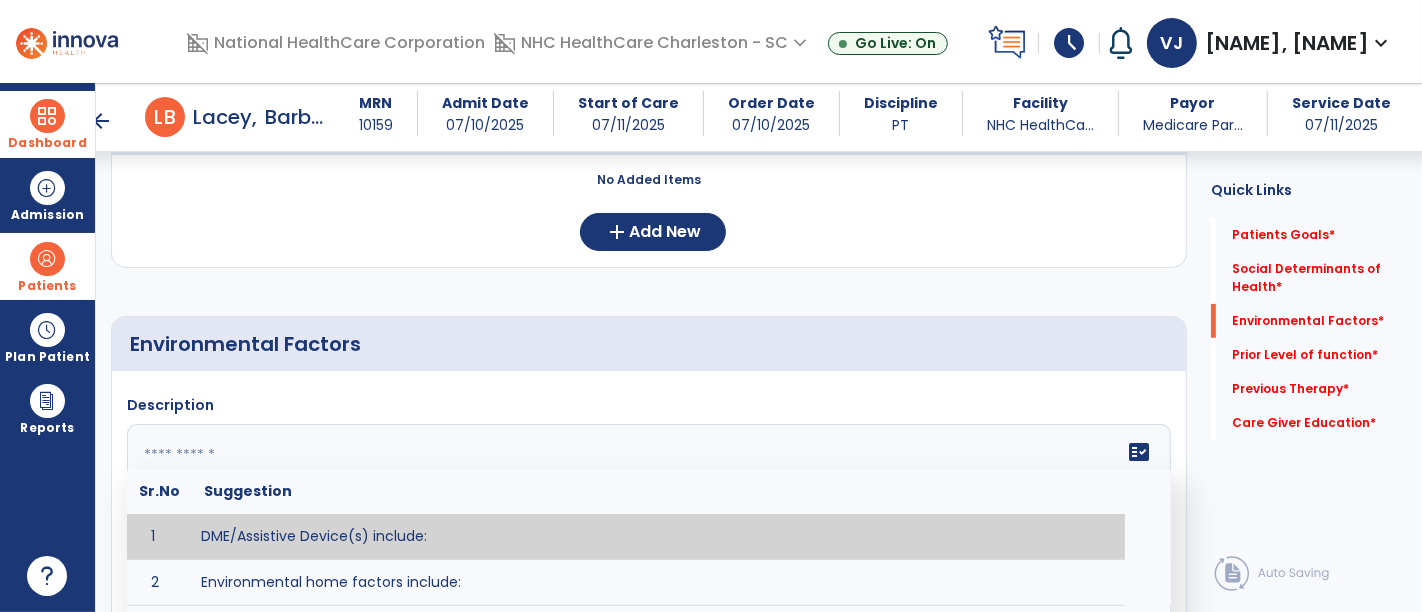click on "Description   fact_check  Sr.No Suggestion 1 DME/Assistive Device(s) include:  2 Environmental home factors include:  3 Patient requires assistance from [CAREGIVER] for [HOURS] for [ACTIVITIES/ADL'S]. 4 Patient did not use assistive devices or DME at home. 5 Patient had meals on wheels. 6 Patient has caregiver help at home who will be able to provide assistance upon discharge. 7 Patient lived alone at home prior to admission and will [HAVE or HAVE NOT] assistance at home from [CAREGIVER] upon discharge. 8 Patient lives alone. 9 Patient lives with caregiver who provides support/aid for ____________. 10 Patient lives with spouse/significant other. 11 Patient needs to clime [NUMBER] stairs [WITH/WITHOUT] railing in order to reach [ROOM]. 12 Patient uses adaptive equipment at home including [EQUIPMENT] and has the following home modifications __________. 13 Patient was able to complete community activities (driving, shopping, community ambulation, etc.) independently. 14 15 16 17" 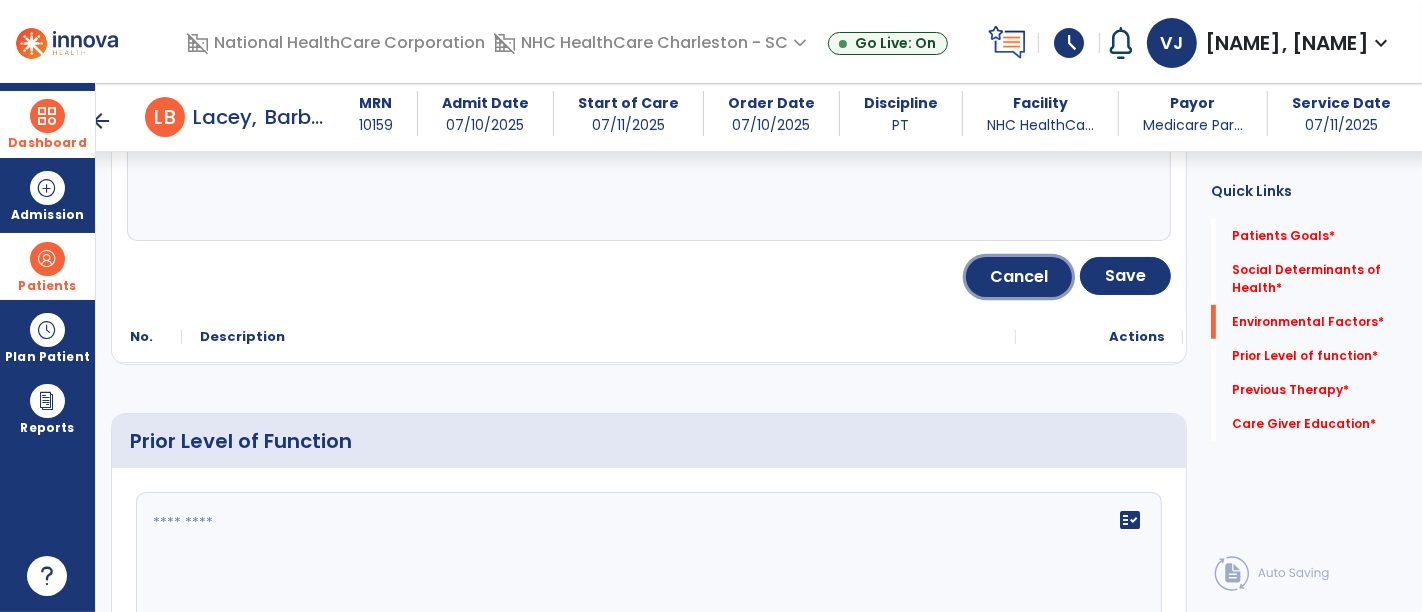 click on "Cancel" 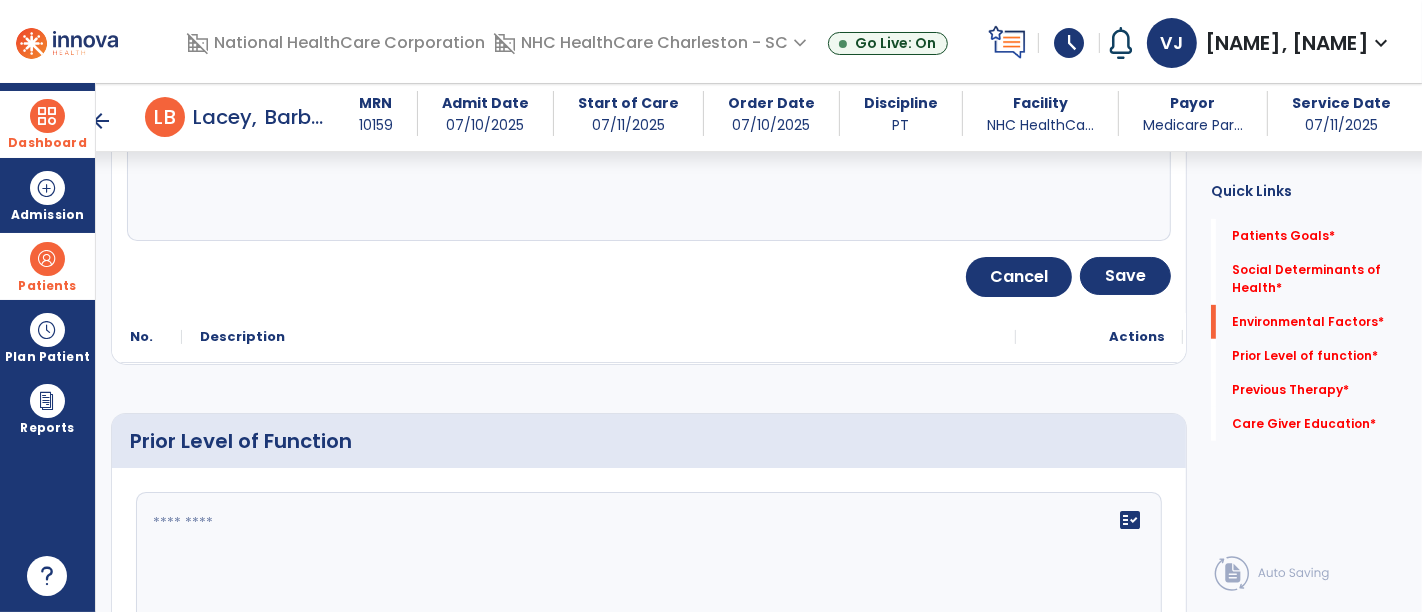 scroll, scrollTop: 569, scrollLeft: 0, axis: vertical 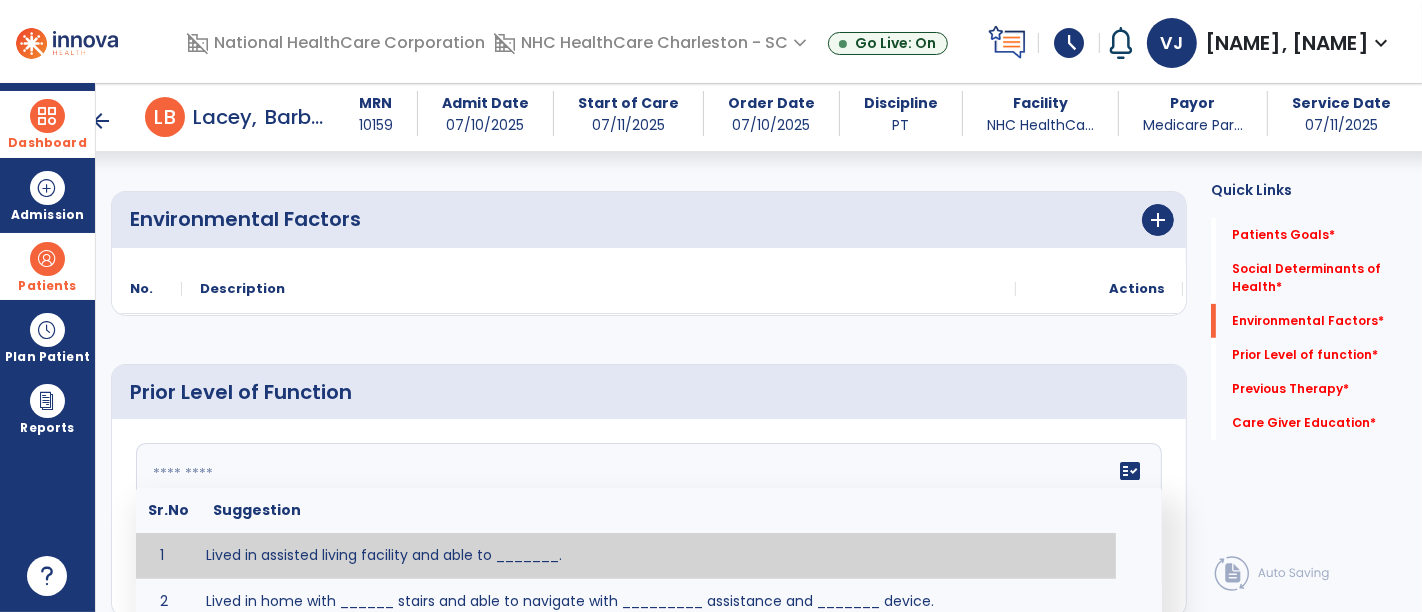 click on "fact_check  Sr.No Suggestion 1 Lived in assisted living facility and able to _______. 2 Lived in home with ______ stairs and able to navigate with _________ assistance and _______ device. 3 Lived in single story home and did not have to navigate stairs or steps. 4 Lived in SNF and began to develop increase in risk for ______. 5 Lived in SNF and skin was intact without pressure sores or wounds. 6 Lived independently at home with _________ and able to __________. 7 Wheelchair bound, non ambulatory and able to ______. 8 Worked as a __________." 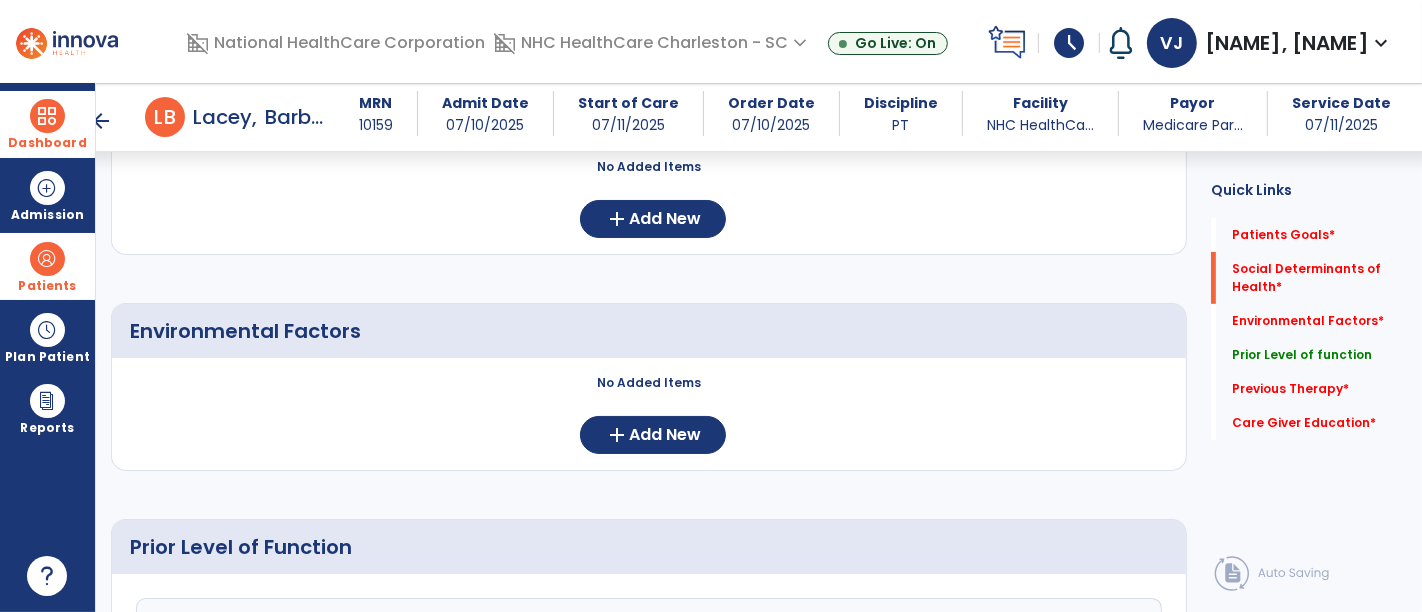 scroll, scrollTop: 347, scrollLeft: 0, axis: vertical 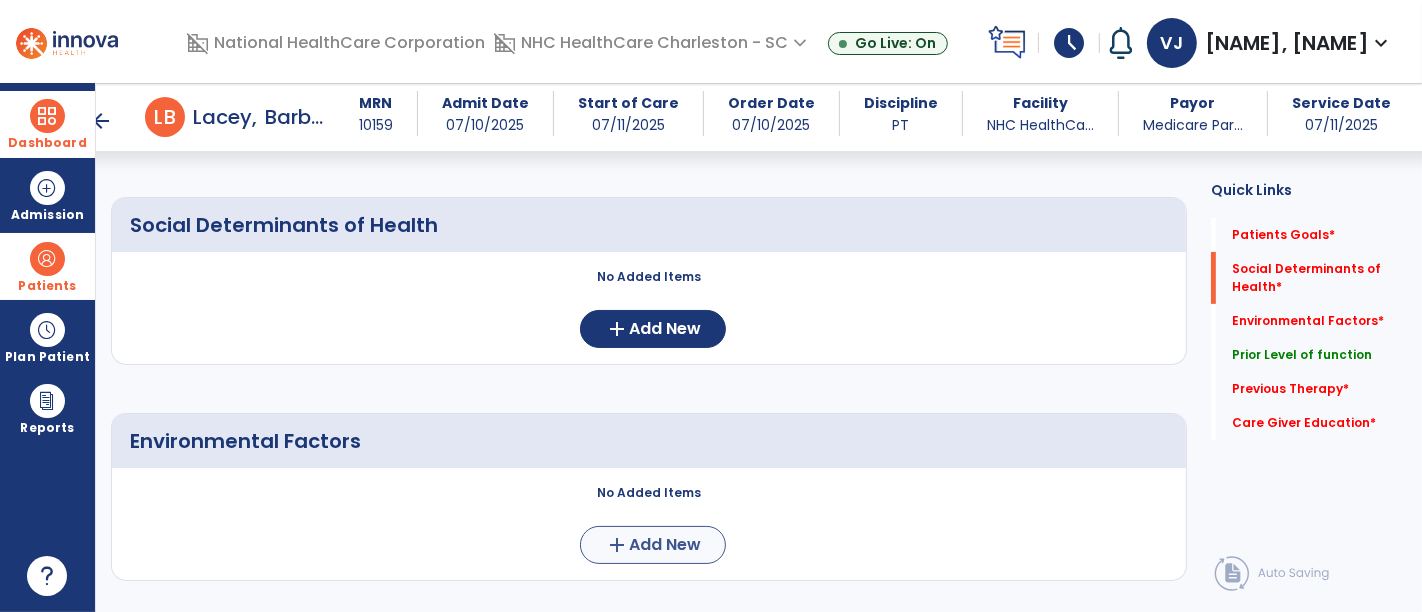 type on "**********" 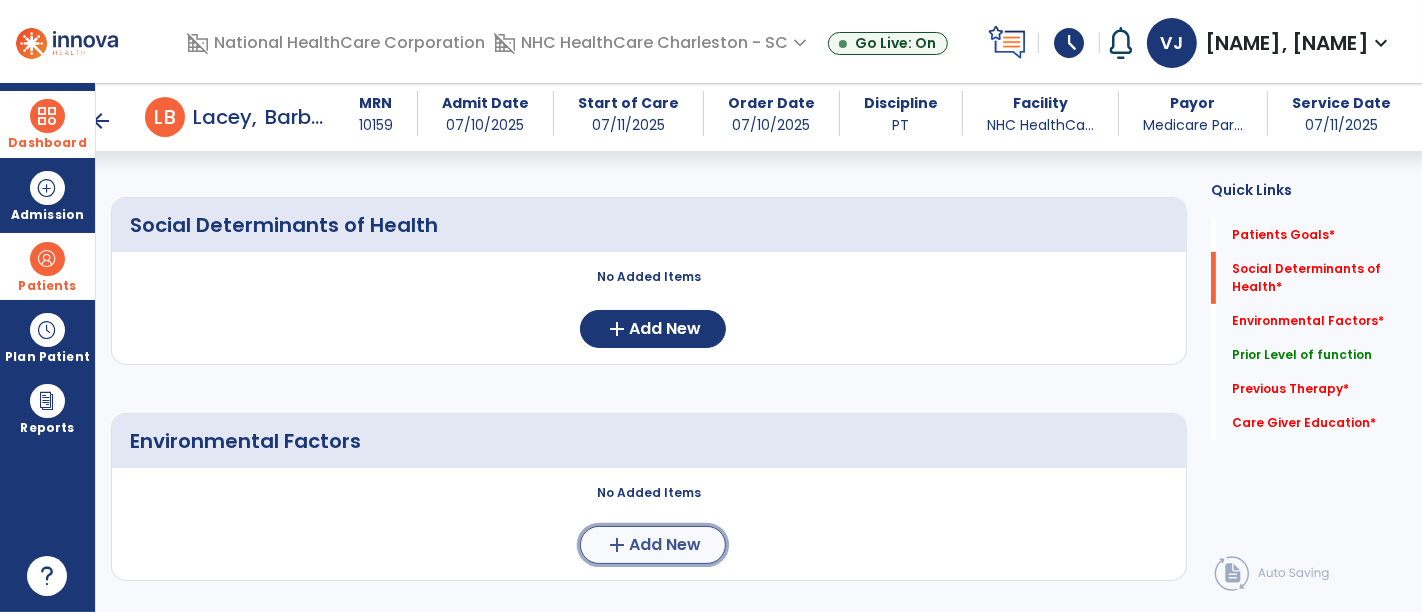 click on "add" 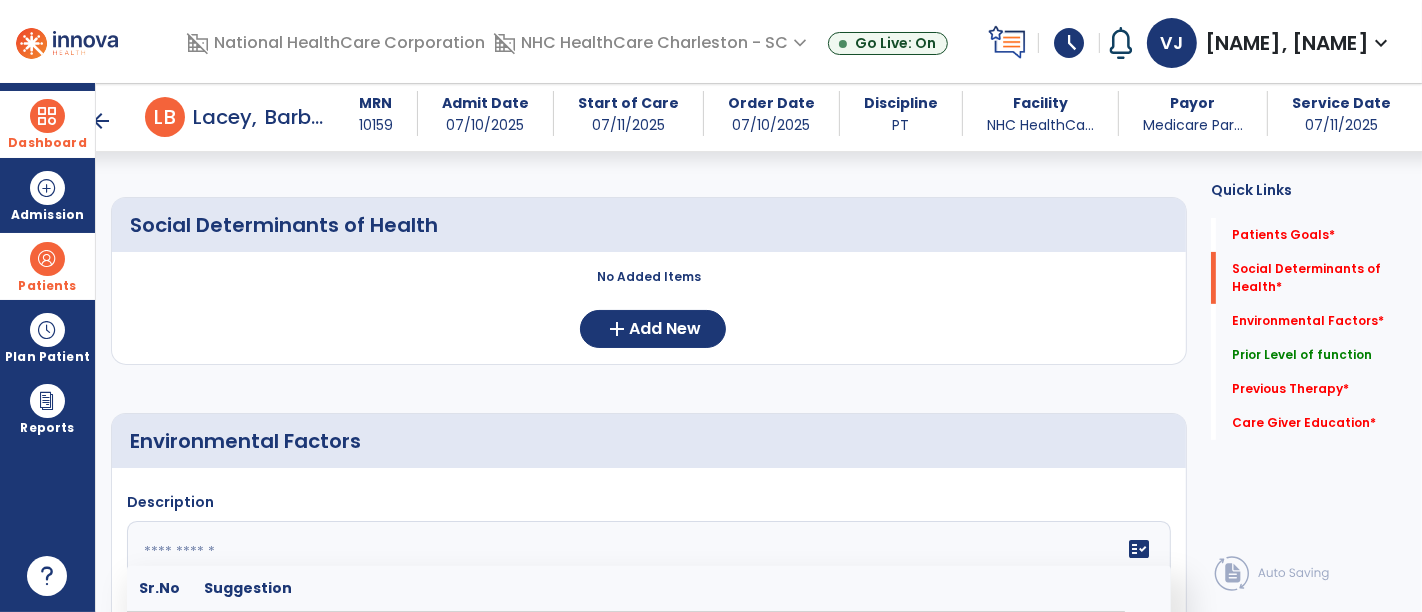 click 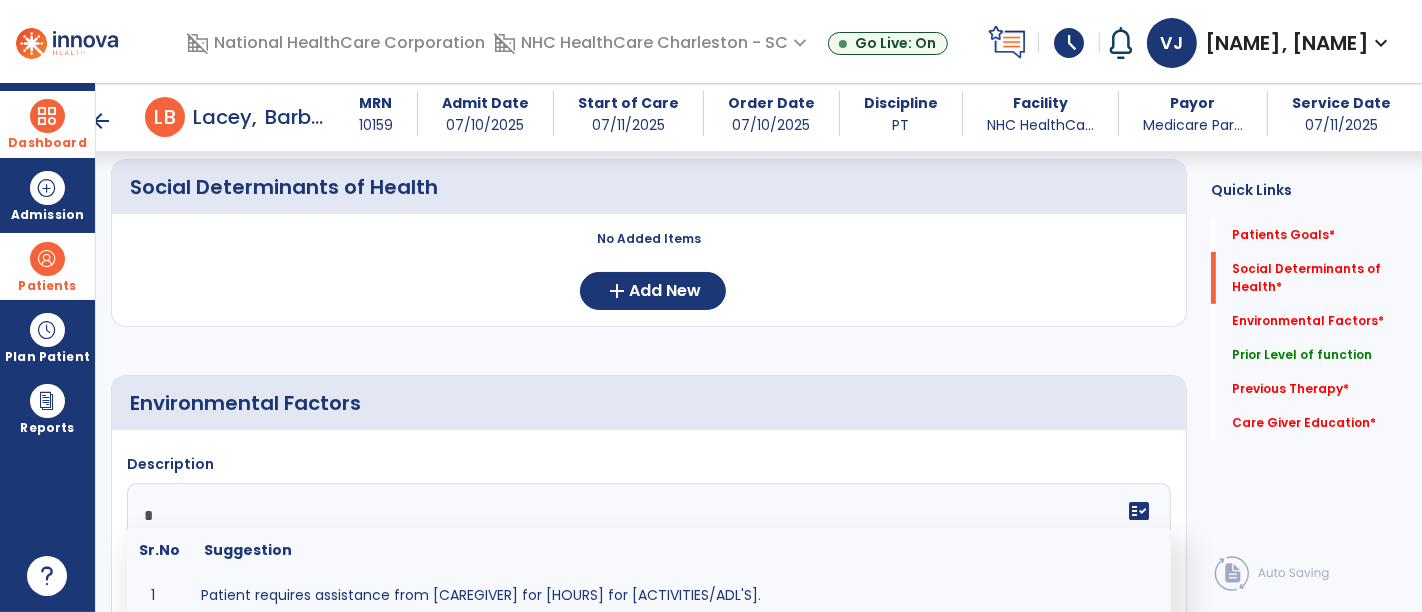 scroll, scrollTop: 388, scrollLeft: 0, axis: vertical 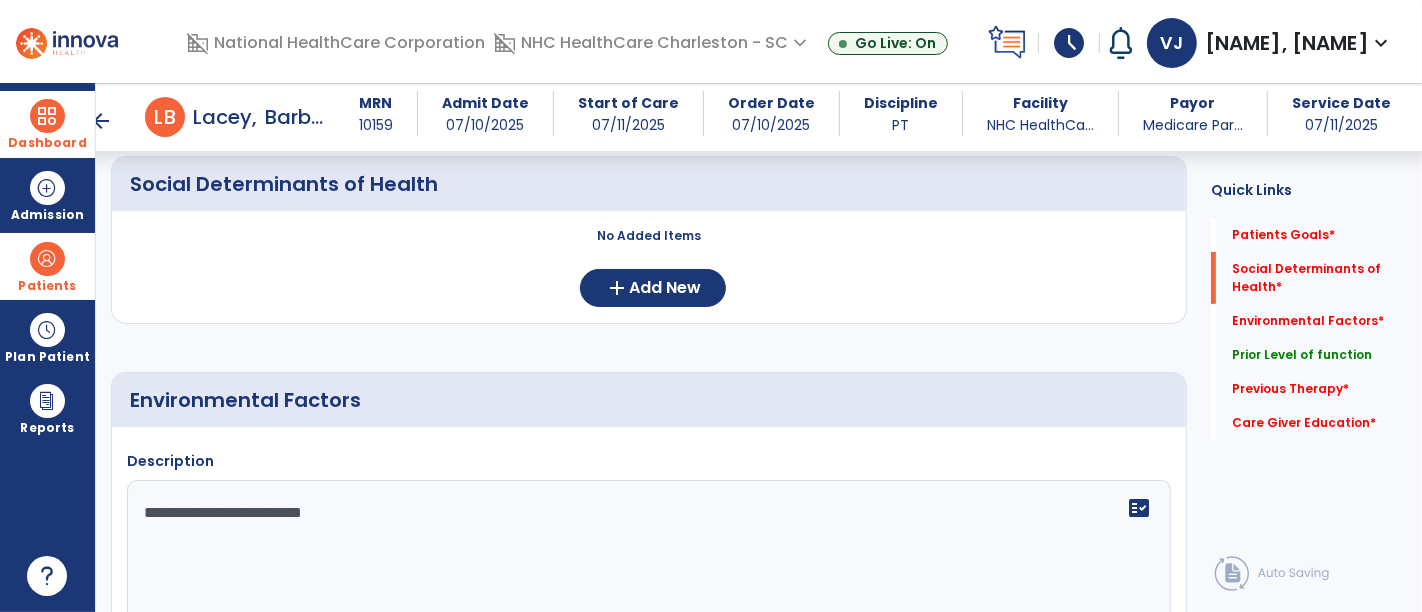 click on "**********" 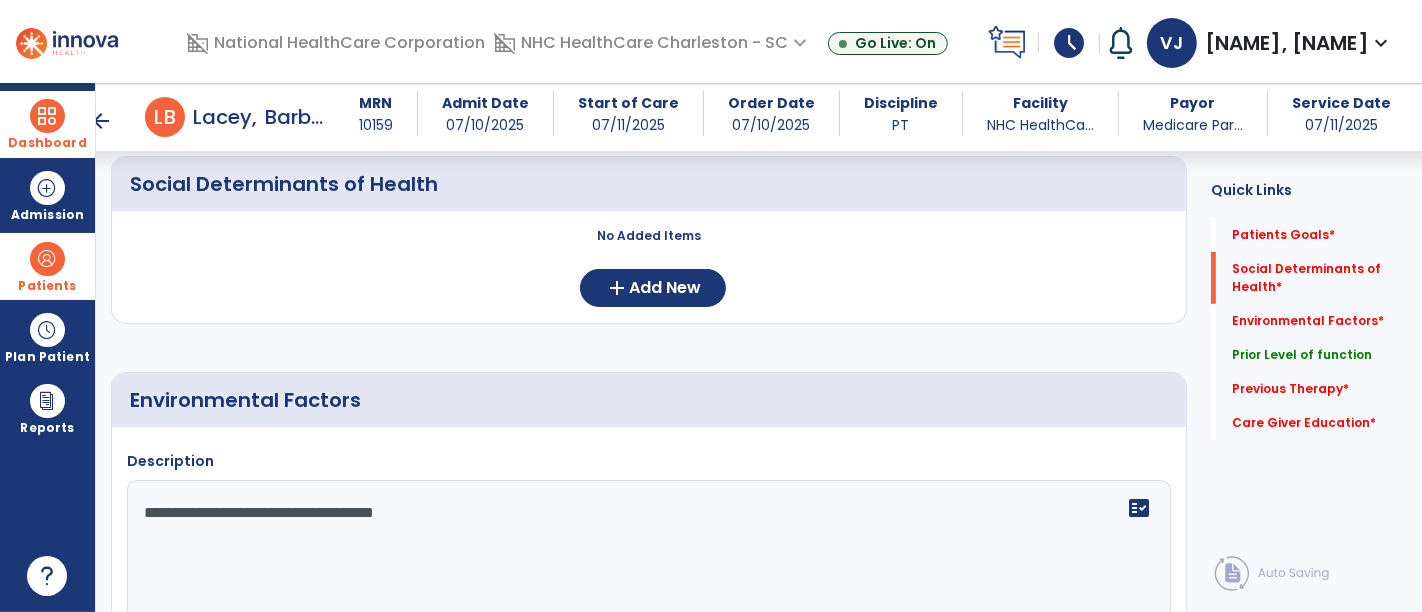 click on "**********" 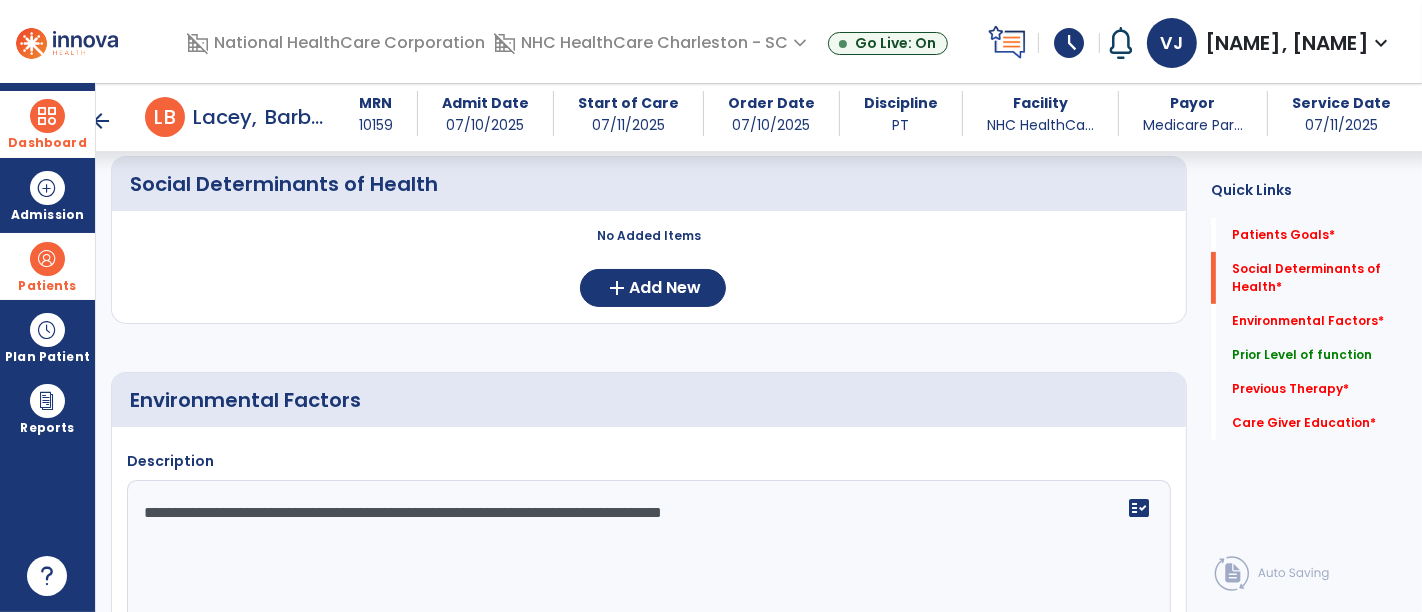 click on "**********" 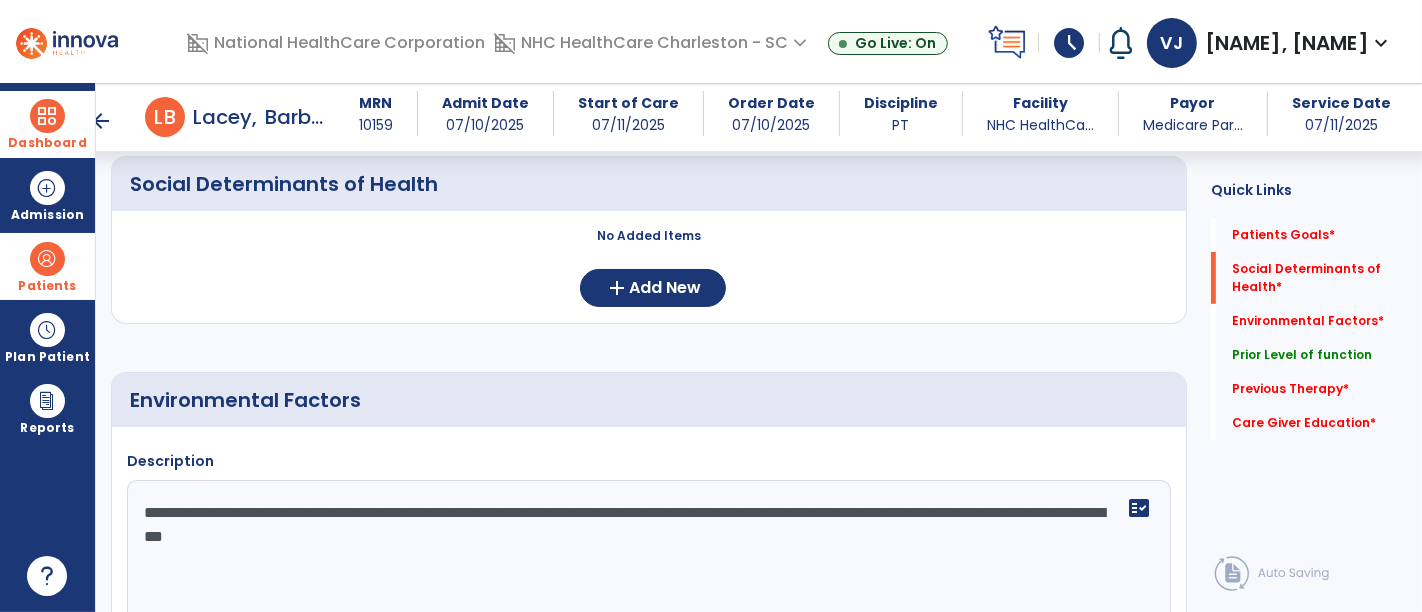 scroll, scrollTop: 833, scrollLeft: 0, axis: vertical 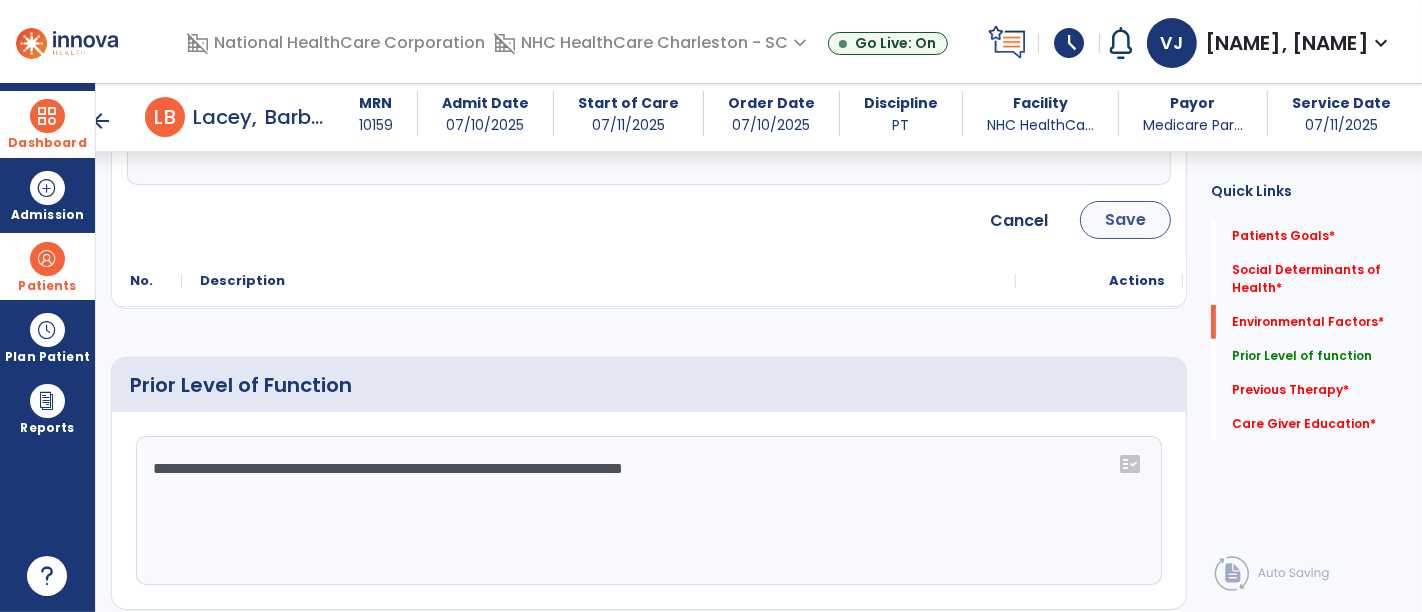 type on "**********" 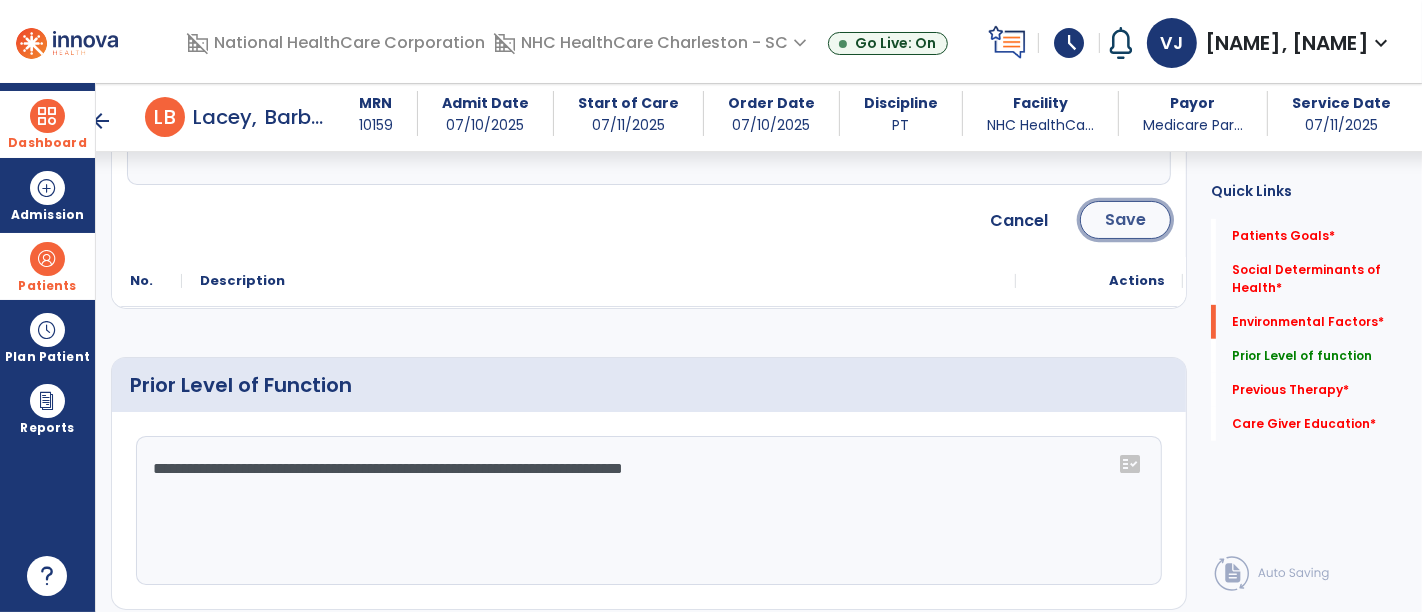 click on "Save" 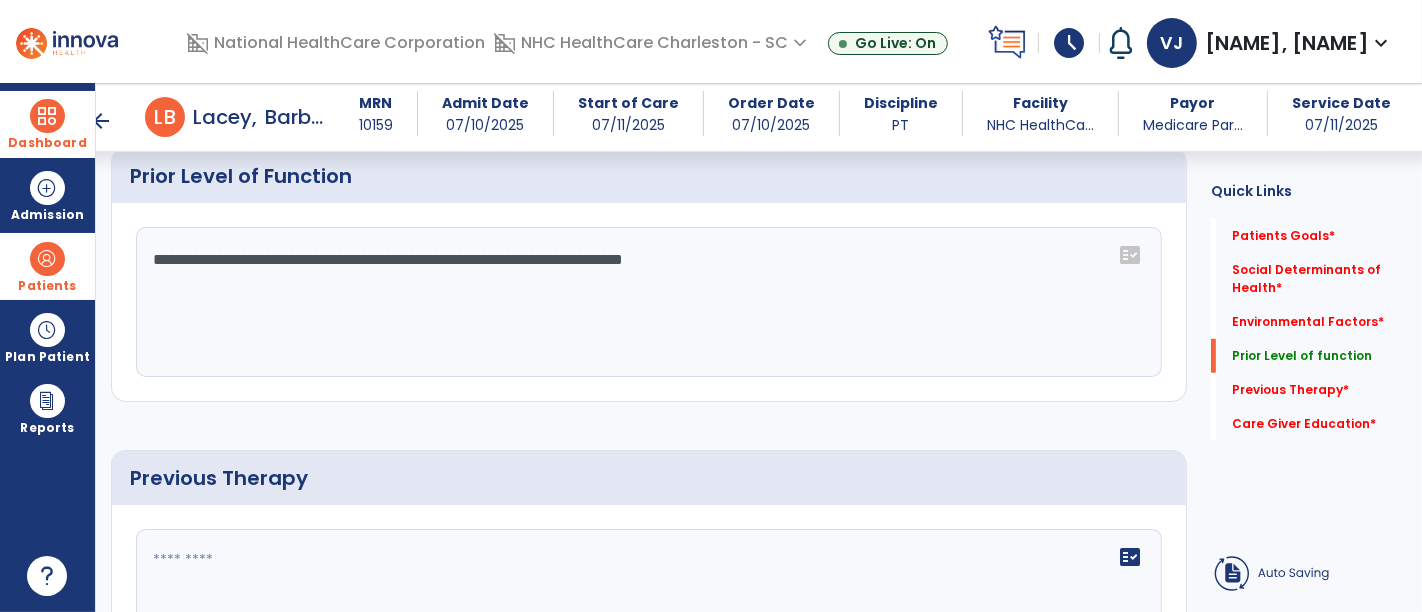 scroll, scrollTop: 1069, scrollLeft: 0, axis: vertical 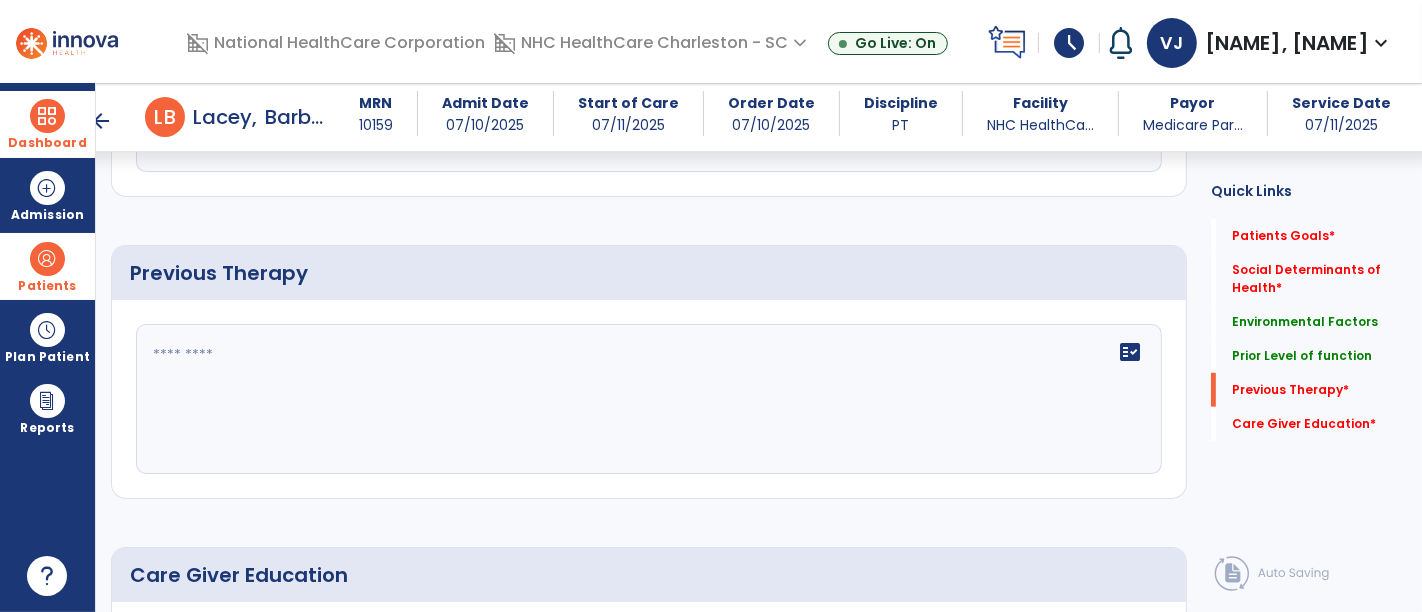 click on "fact_check" 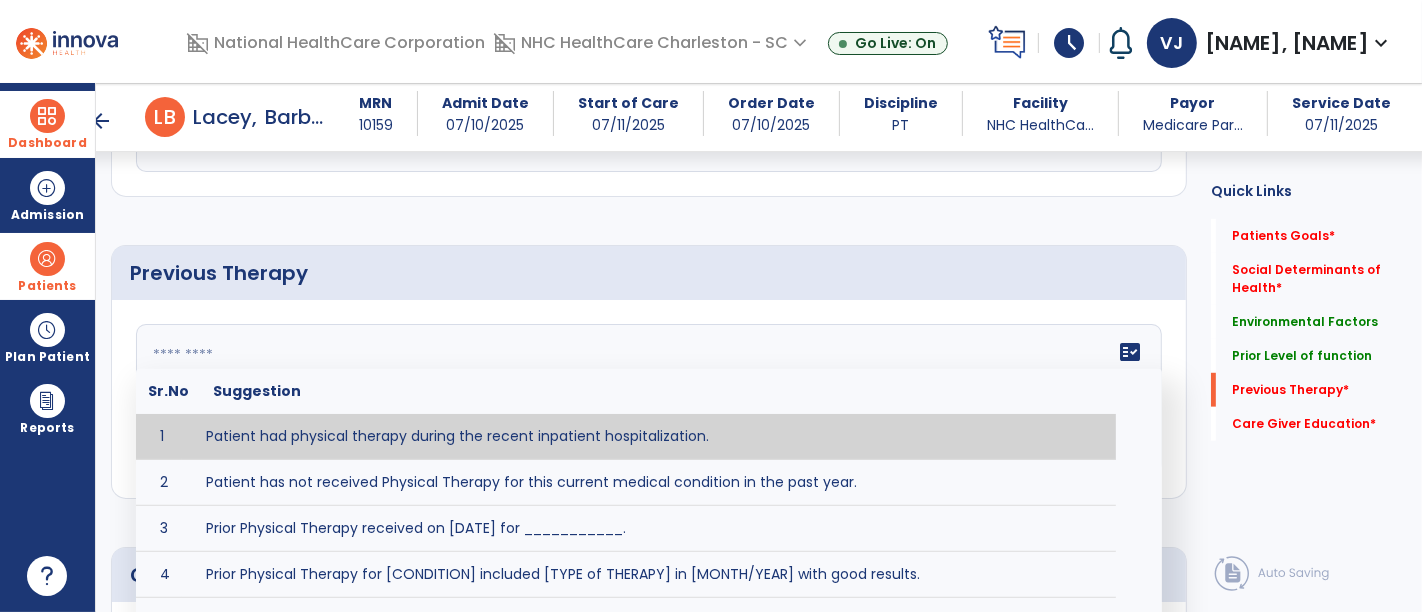 type on "**********" 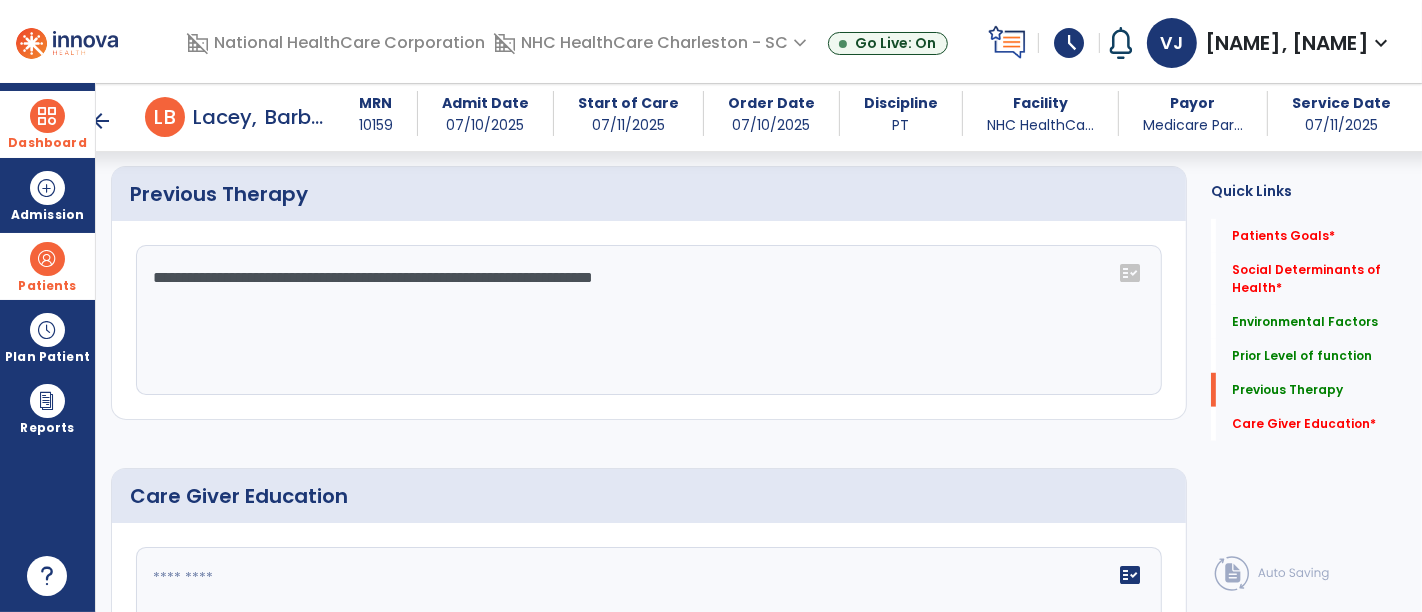 scroll, scrollTop: 1180, scrollLeft: 0, axis: vertical 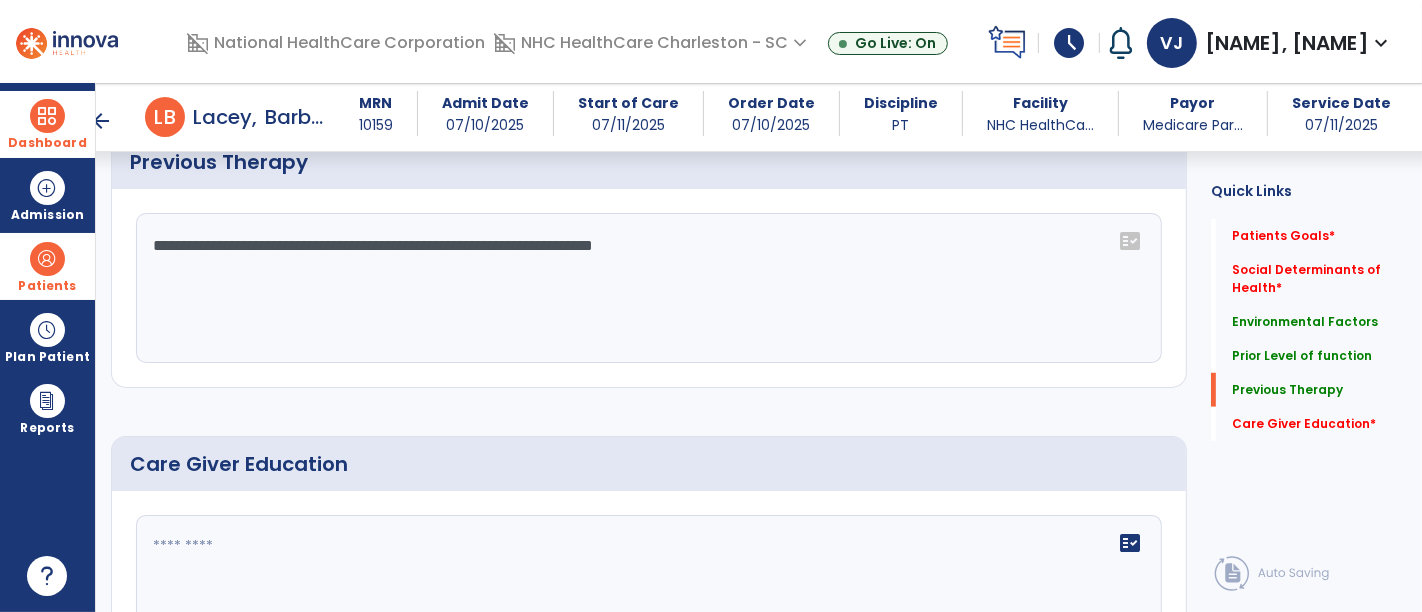 click 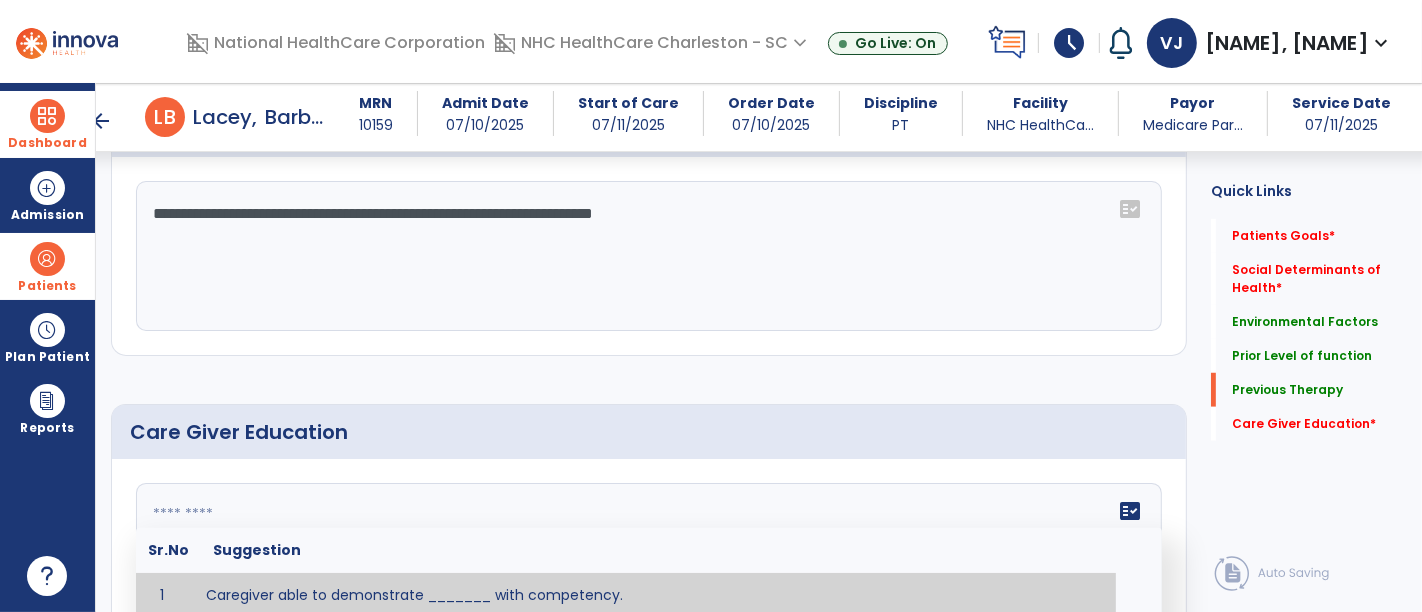 paste on "**********" 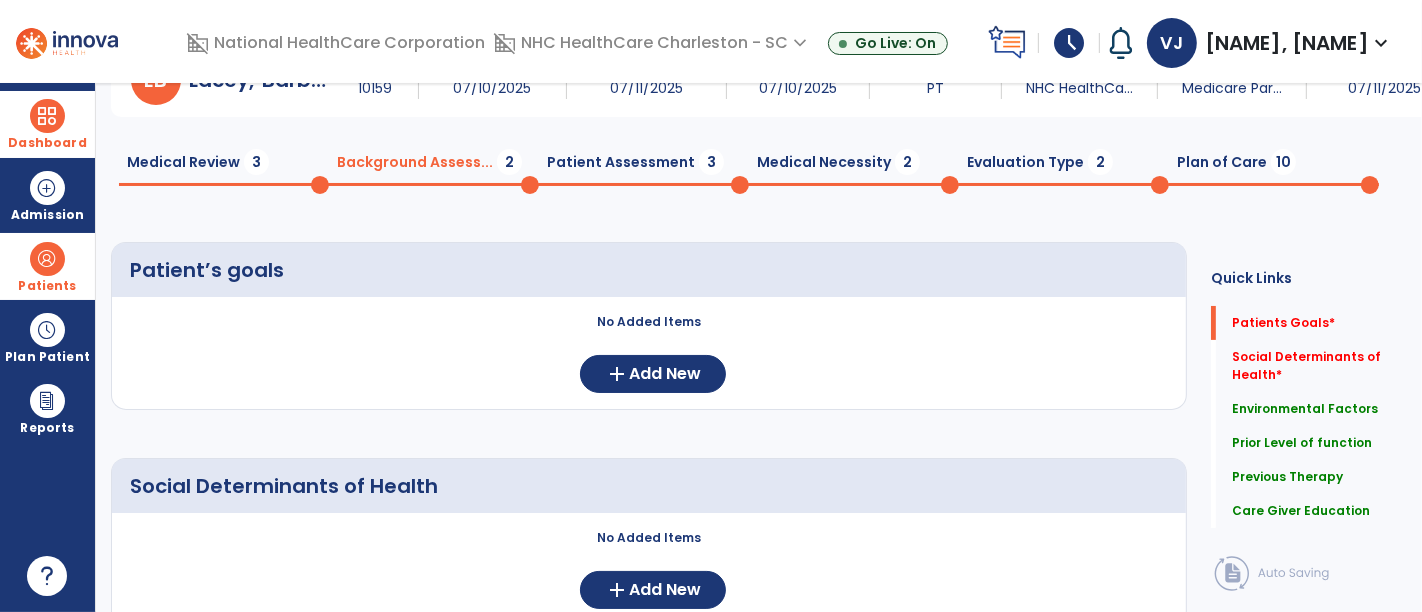 scroll, scrollTop: 0, scrollLeft: 0, axis: both 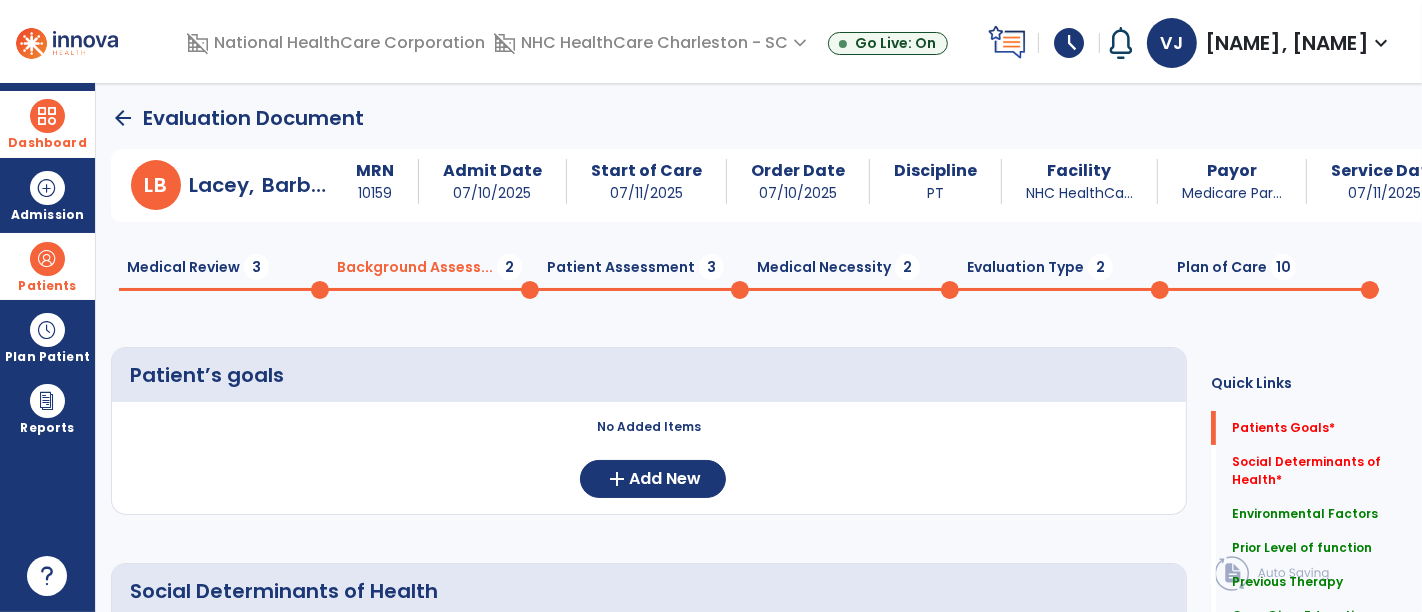 type on "**********" 